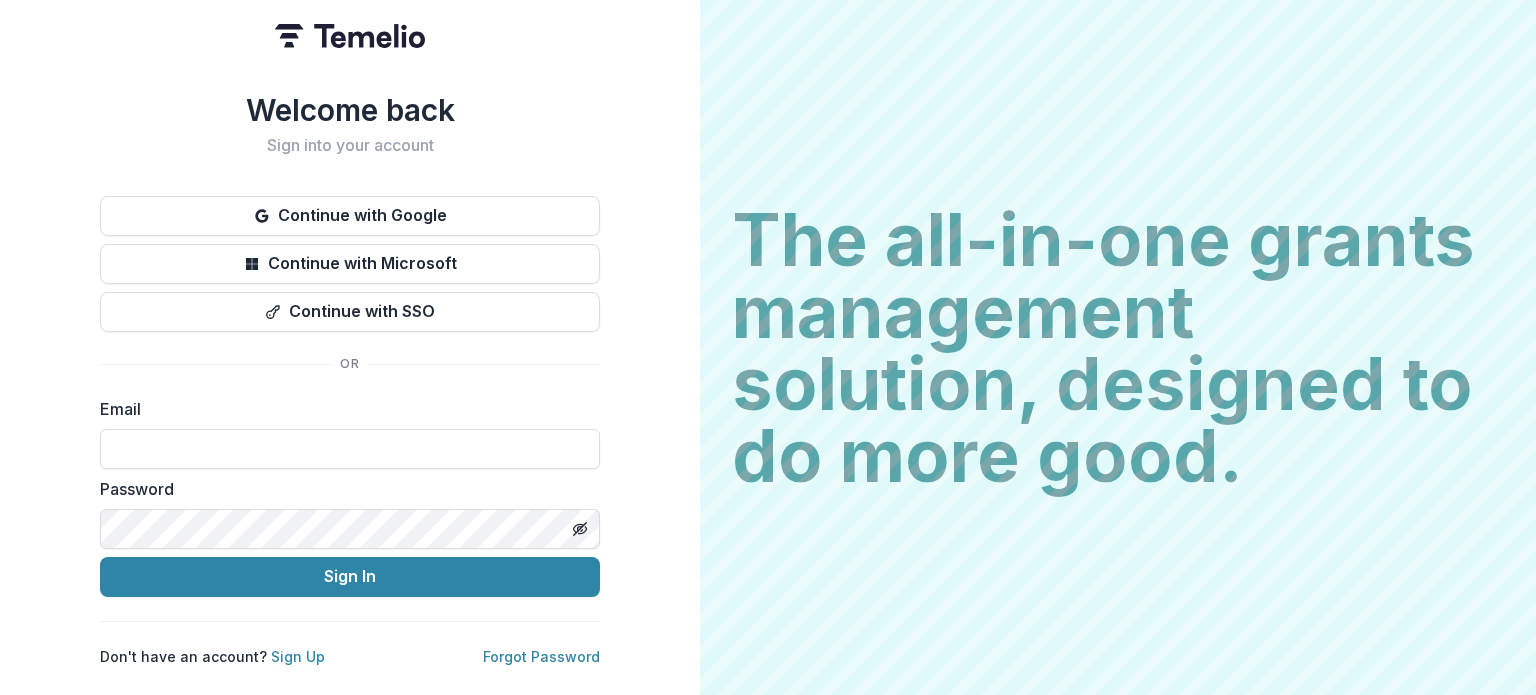 scroll, scrollTop: 0, scrollLeft: 0, axis: both 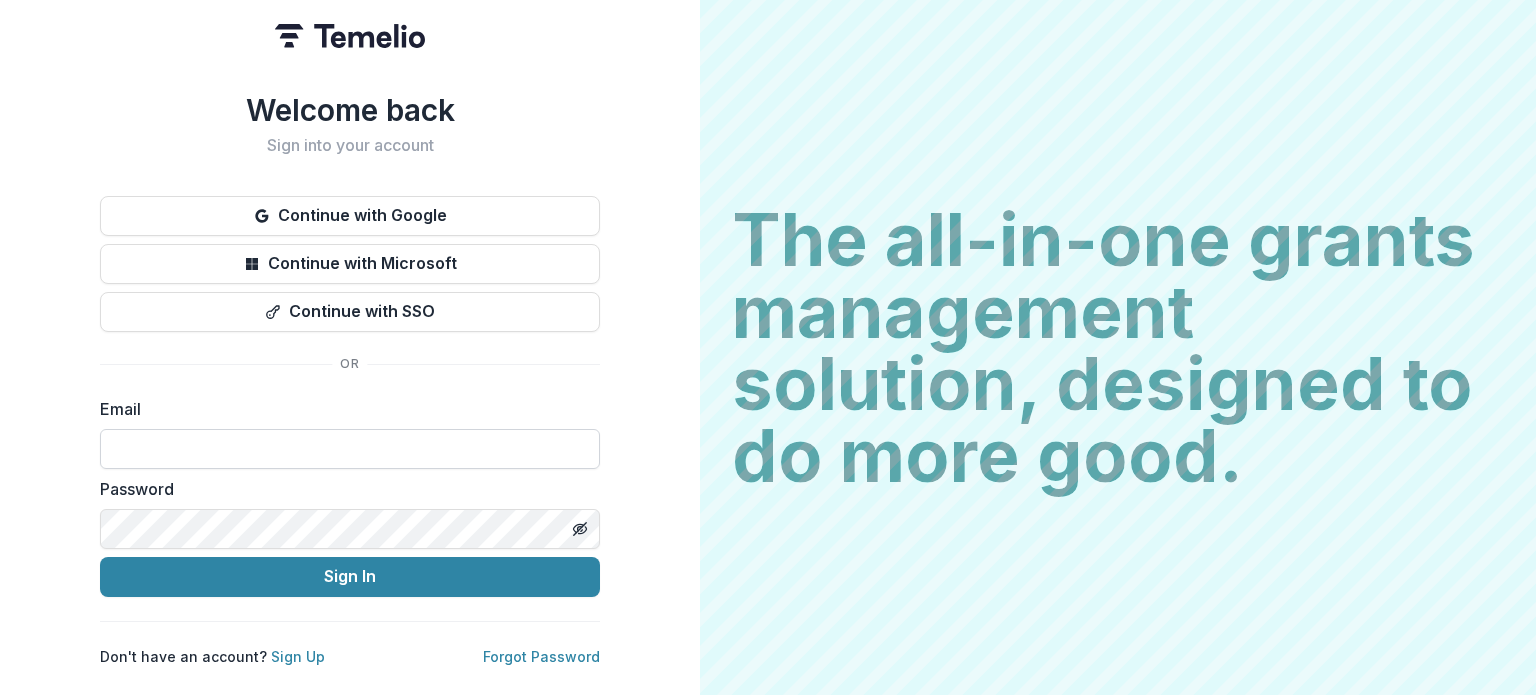 click at bounding box center (350, 449) 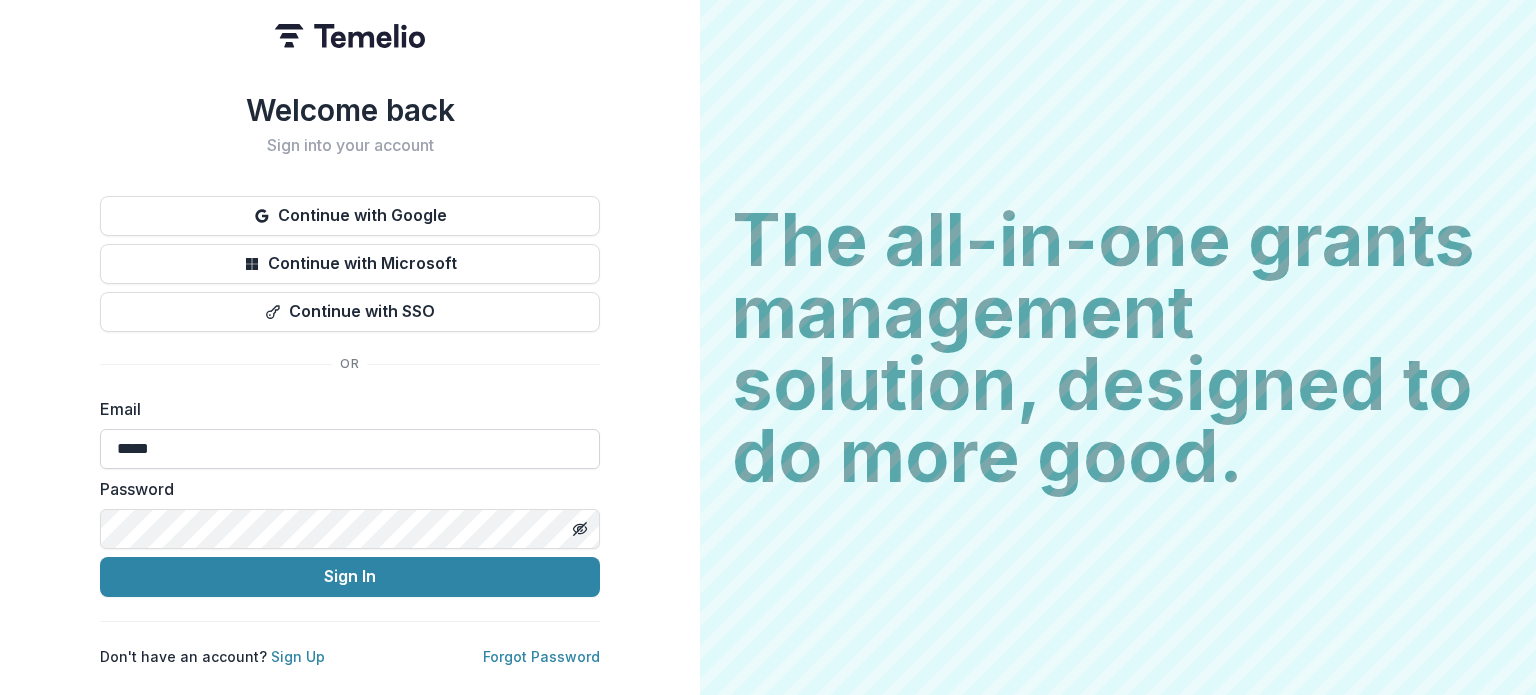 type on "**********" 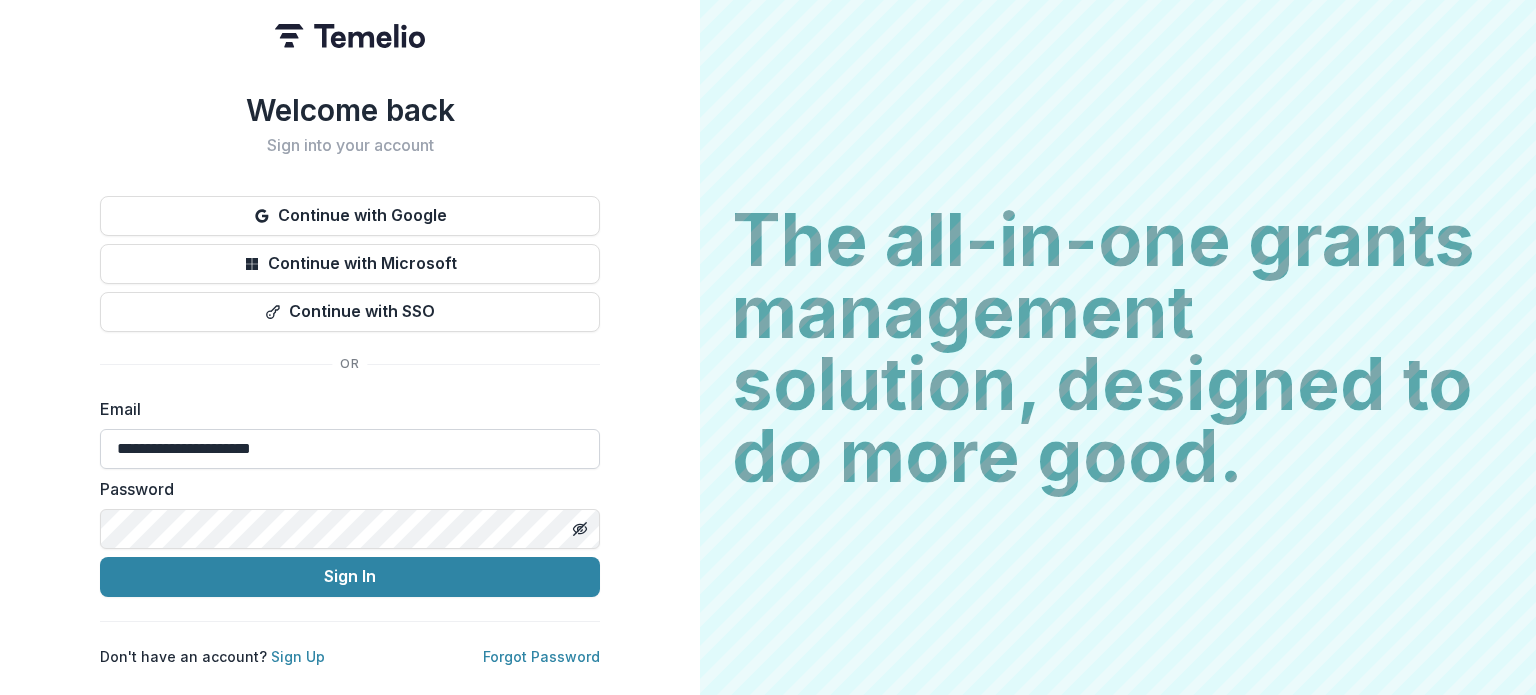 click on "Sign In" at bounding box center (350, 577) 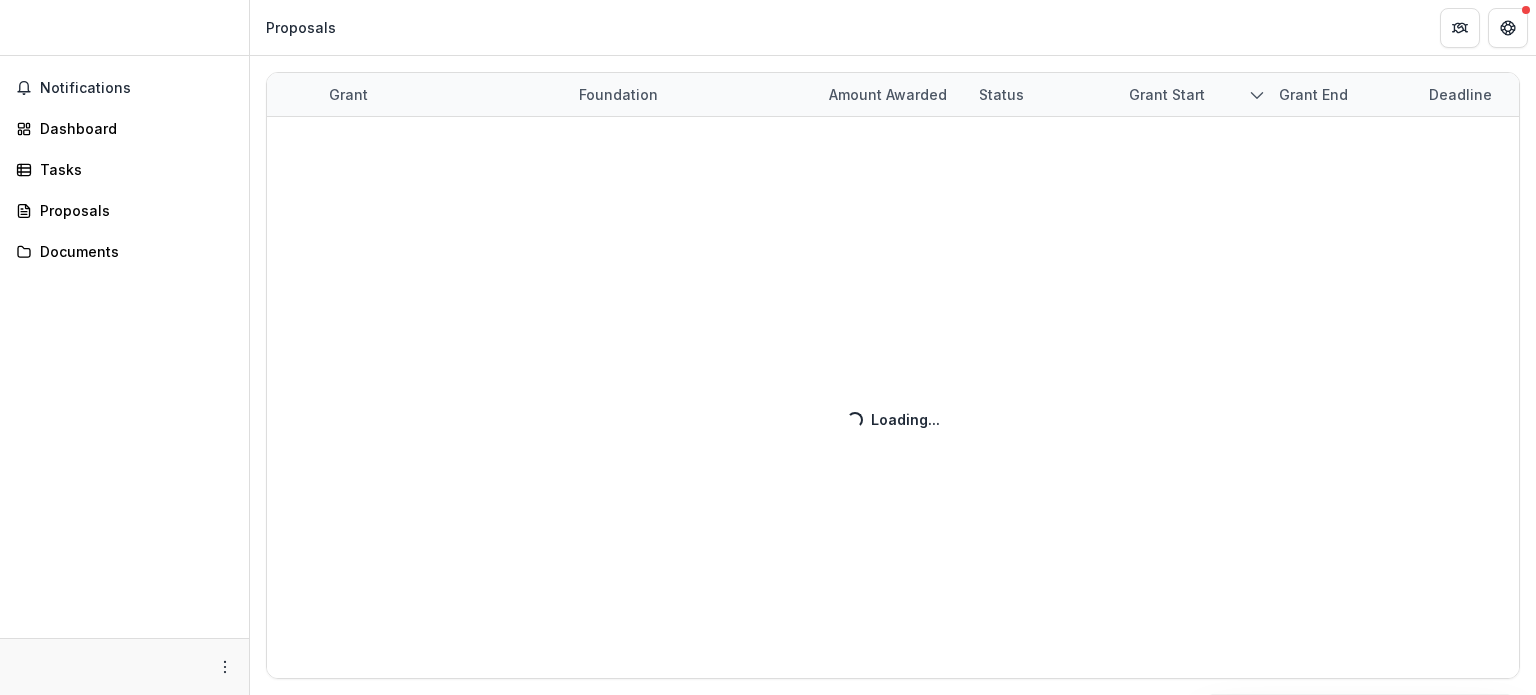 scroll, scrollTop: 0, scrollLeft: 0, axis: both 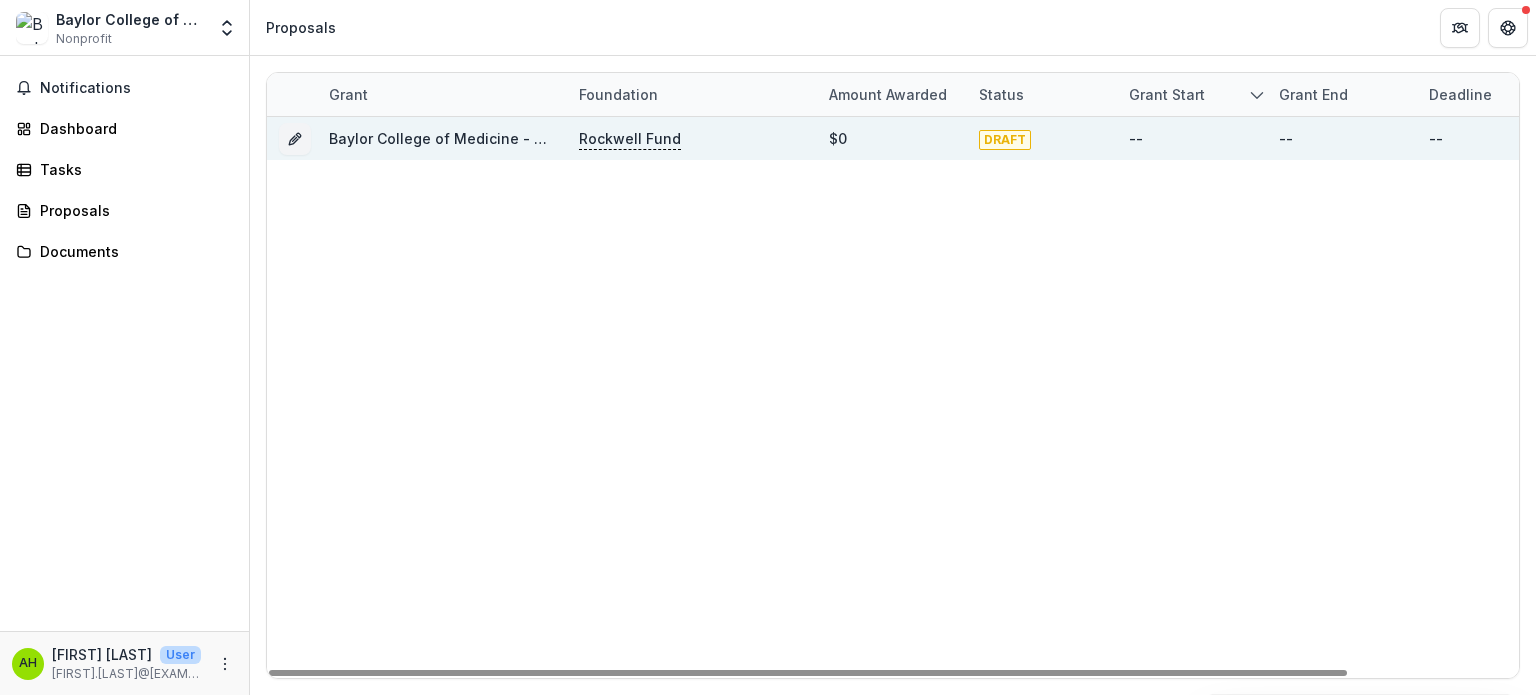 click on "Baylor College of Medicine - Teen Health Clinic - 2025 - RFI Health and Wellness Pre-Application" at bounding box center (670, 138) 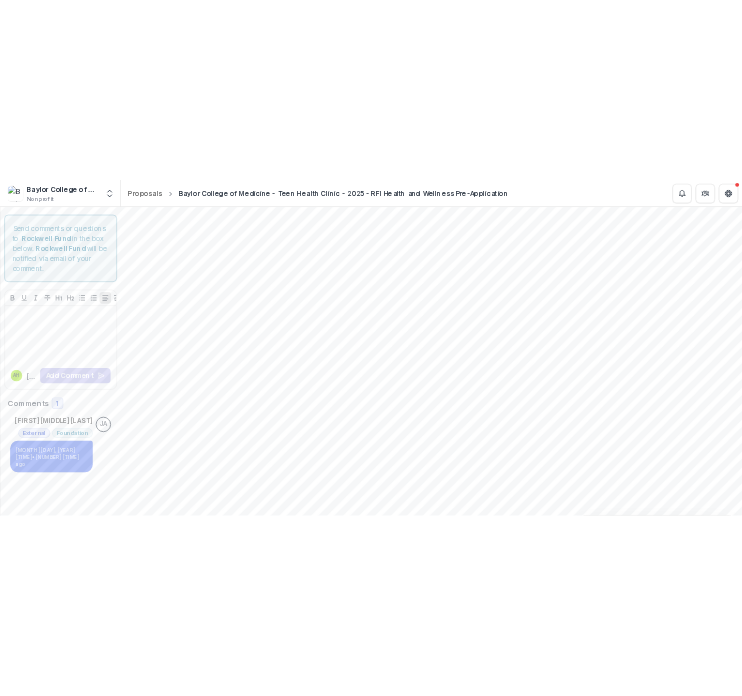 scroll, scrollTop: 417, scrollLeft: 0, axis: vertical 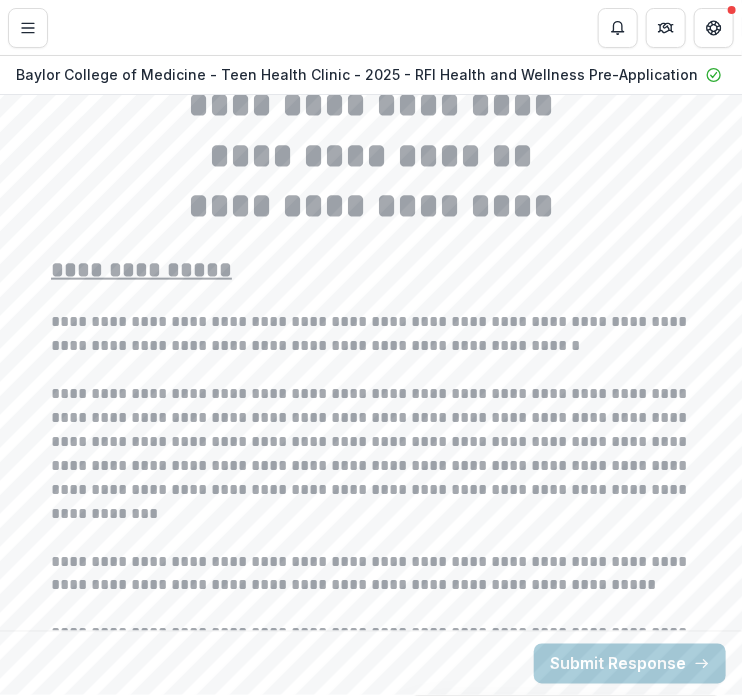 click on "**********" at bounding box center [371, 454] 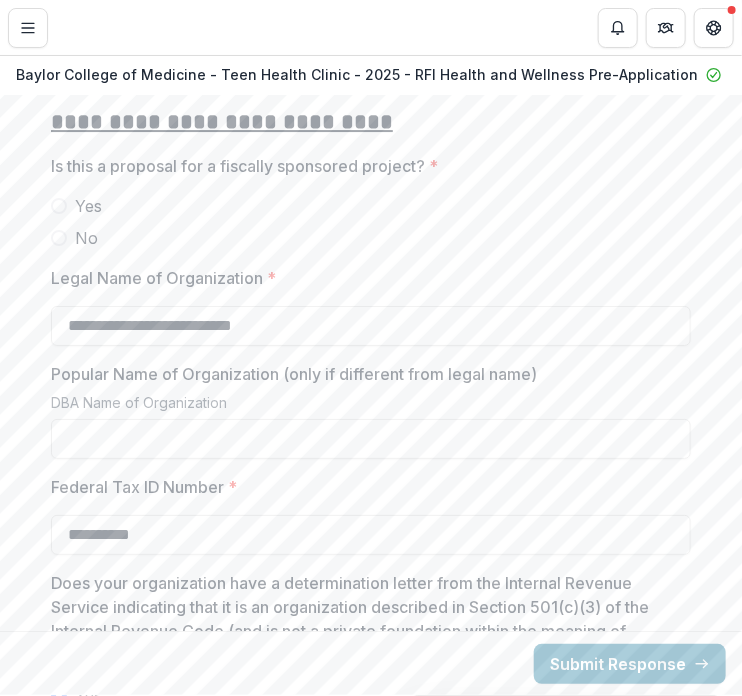 scroll, scrollTop: 1668, scrollLeft: 0, axis: vertical 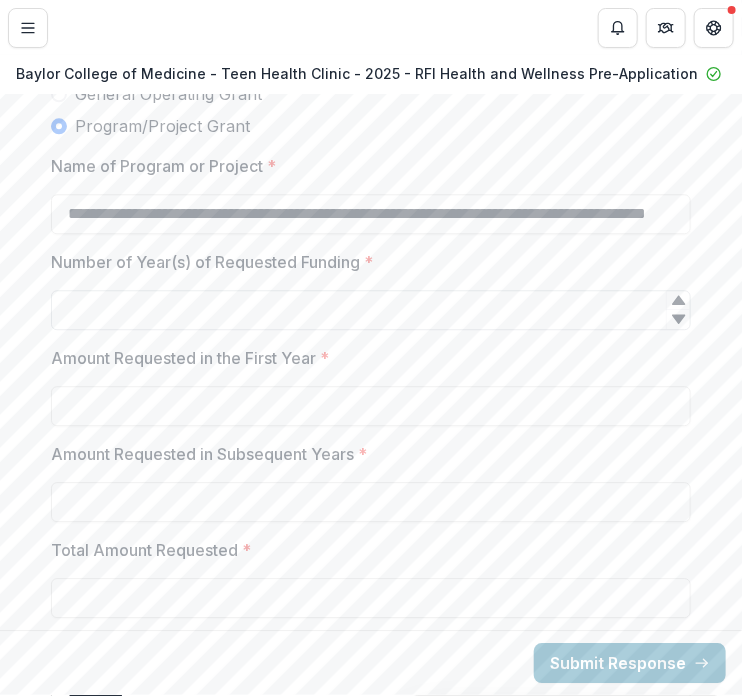 click on "Number of Year(s) of Requested Funding *" at bounding box center [371, 310] 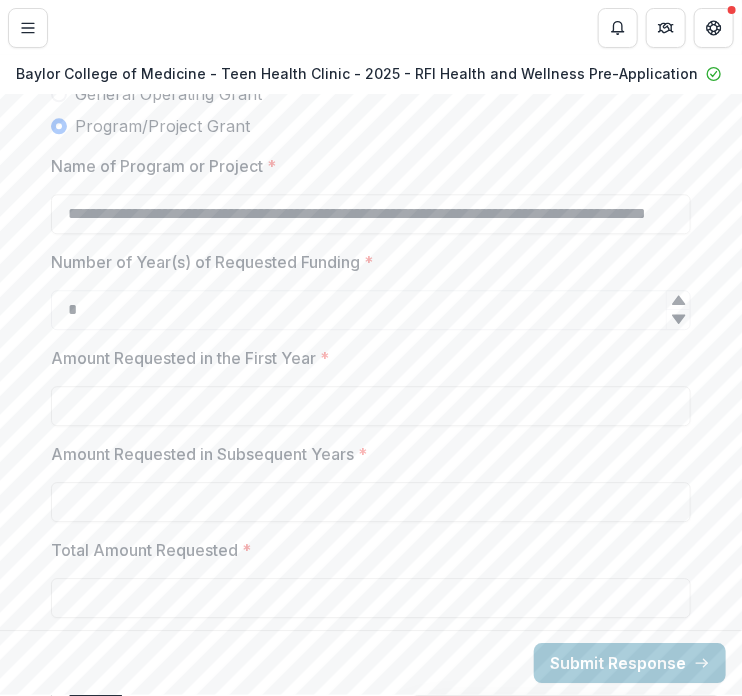 type on "*" 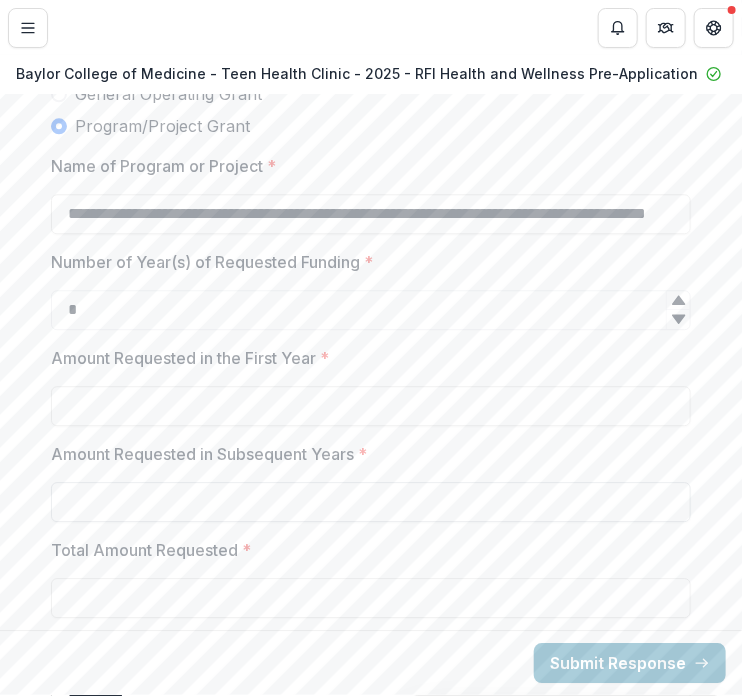 click on "Amount Requested in Subsequent Years *" at bounding box center [371, 502] 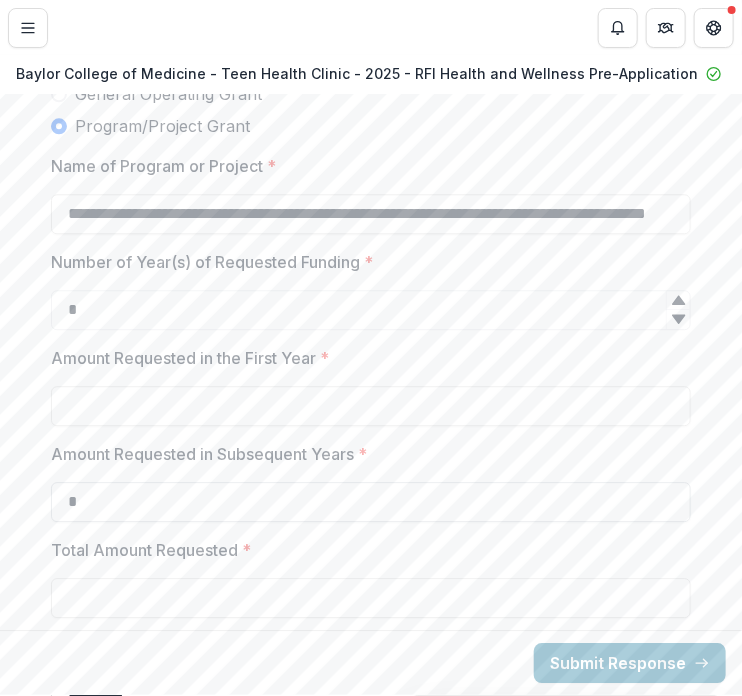 type on "*" 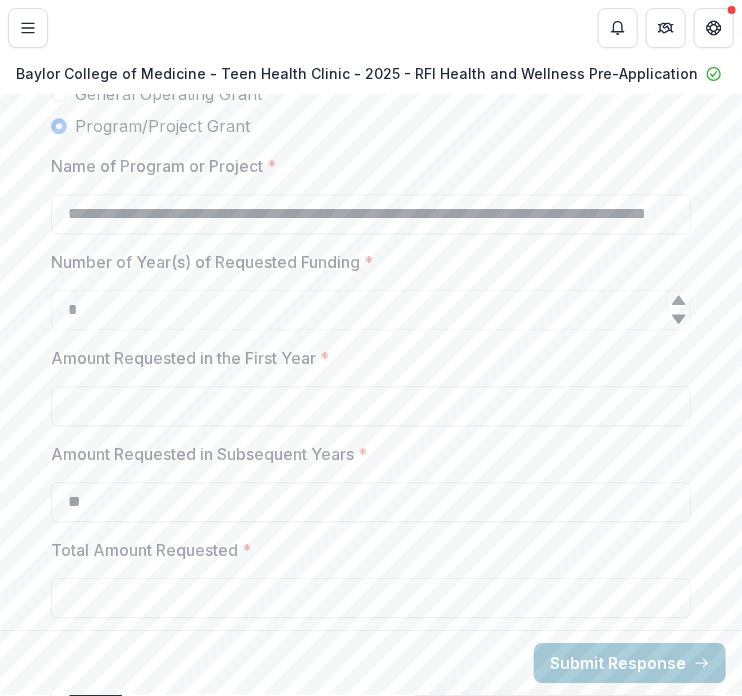 type on "**" 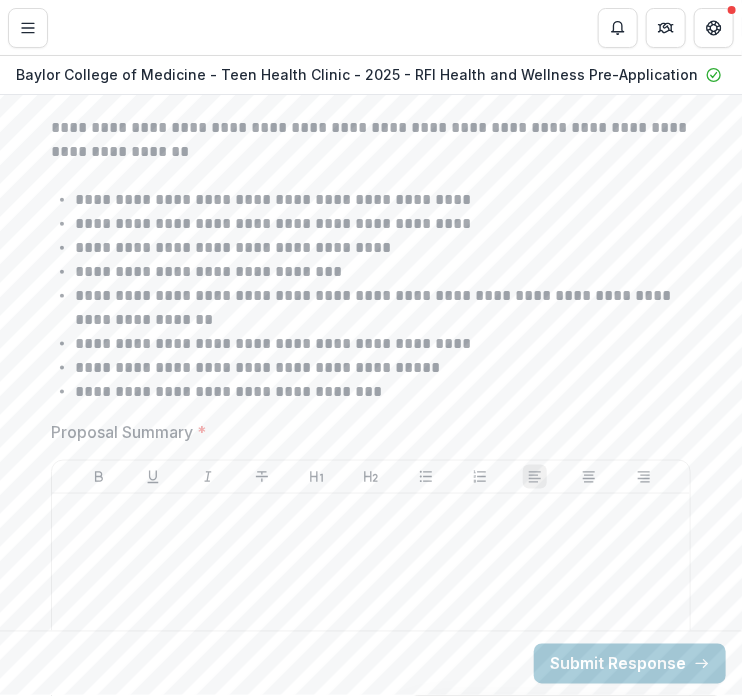 scroll, scrollTop: 4311, scrollLeft: 0, axis: vertical 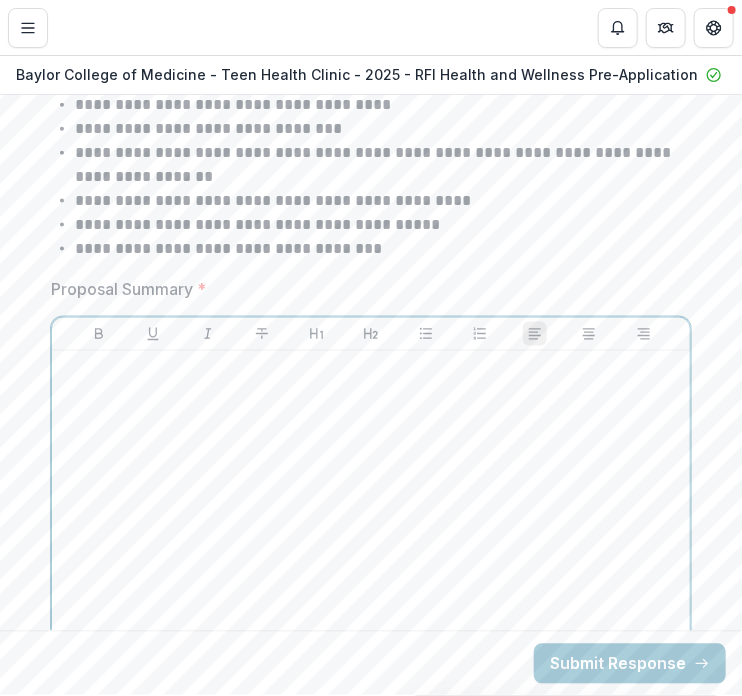 click at bounding box center (371, 509) 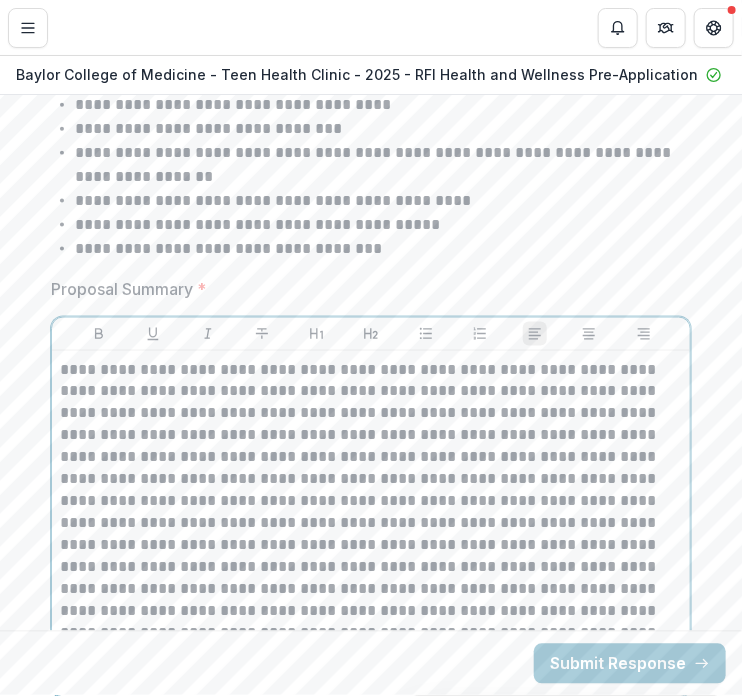 scroll, scrollTop: 4320, scrollLeft: 0, axis: vertical 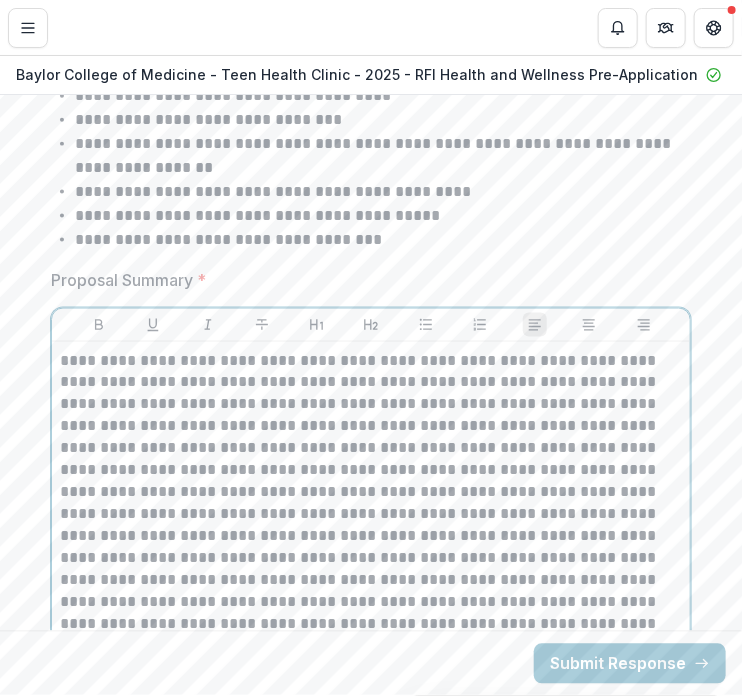 click at bounding box center [371, 515] 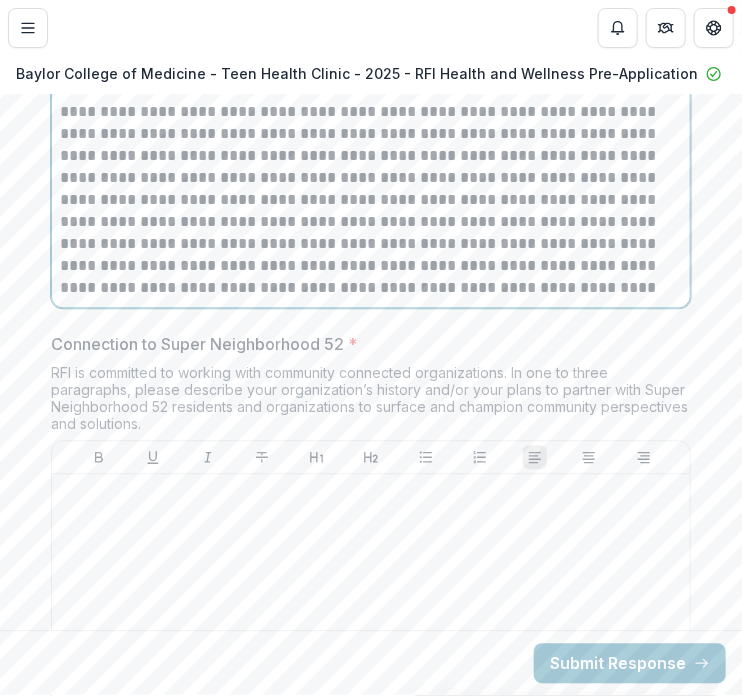 click at bounding box center (371, 134) 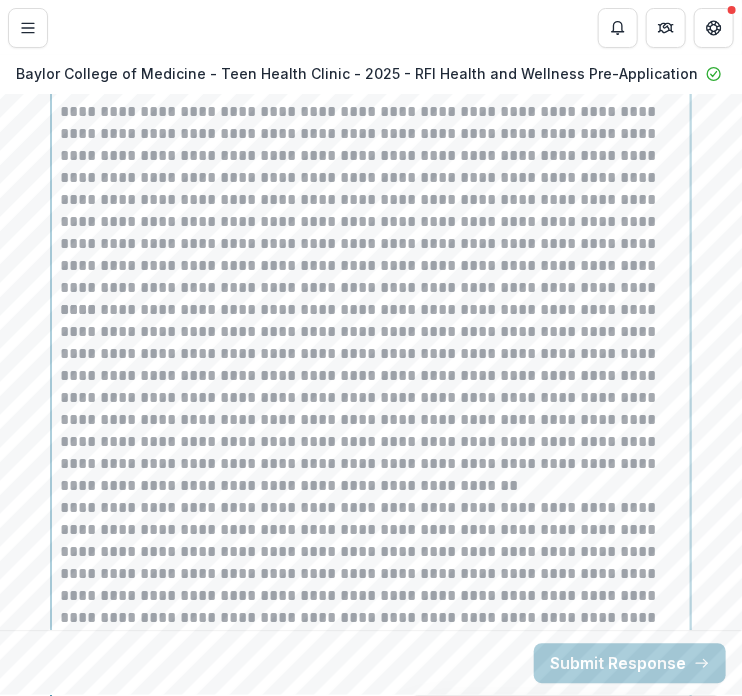scroll, scrollTop: 5442, scrollLeft: 0, axis: vertical 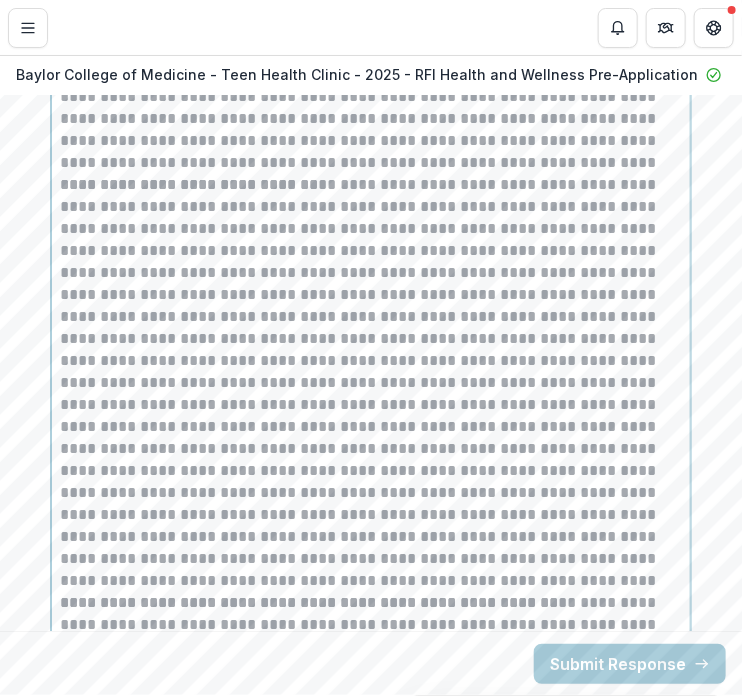 click at bounding box center [371, -35] 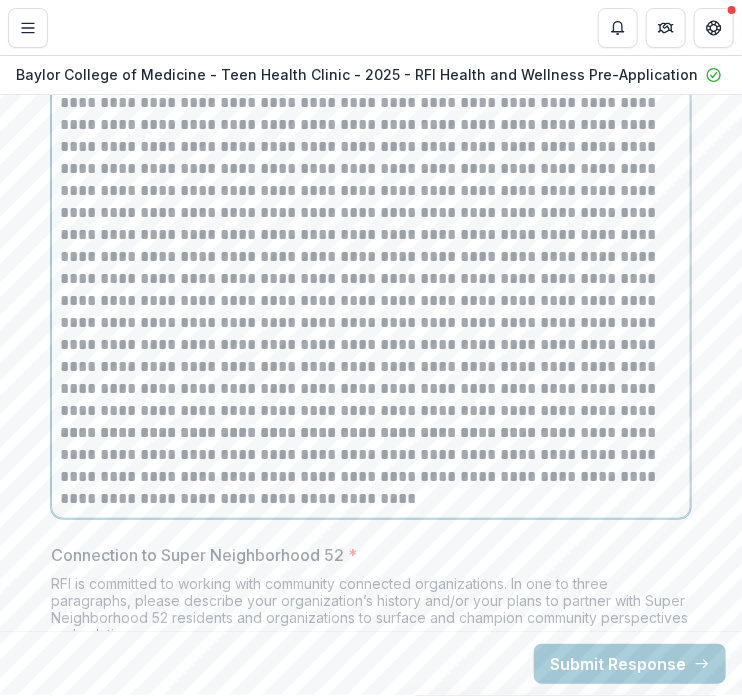 scroll, scrollTop: 5633, scrollLeft: 0, axis: vertical 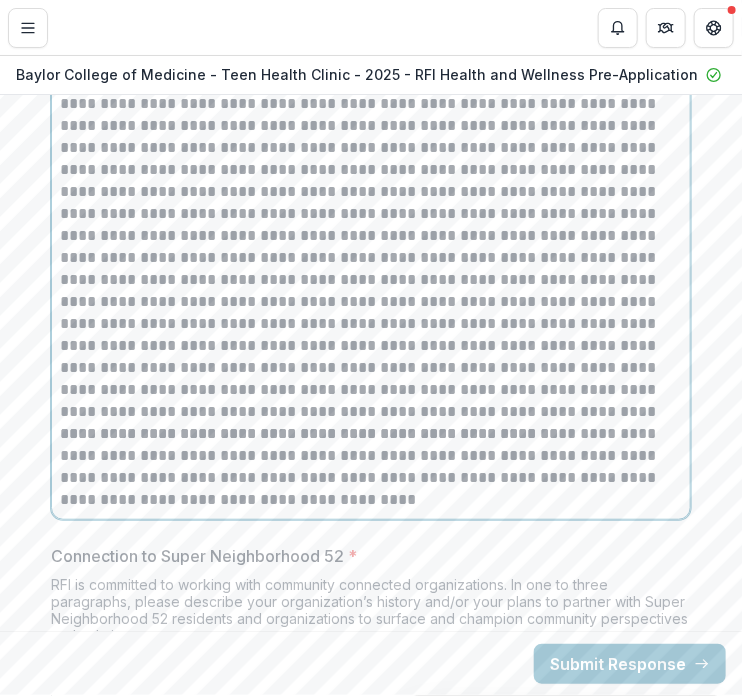 click at bounding box center [371, 214] 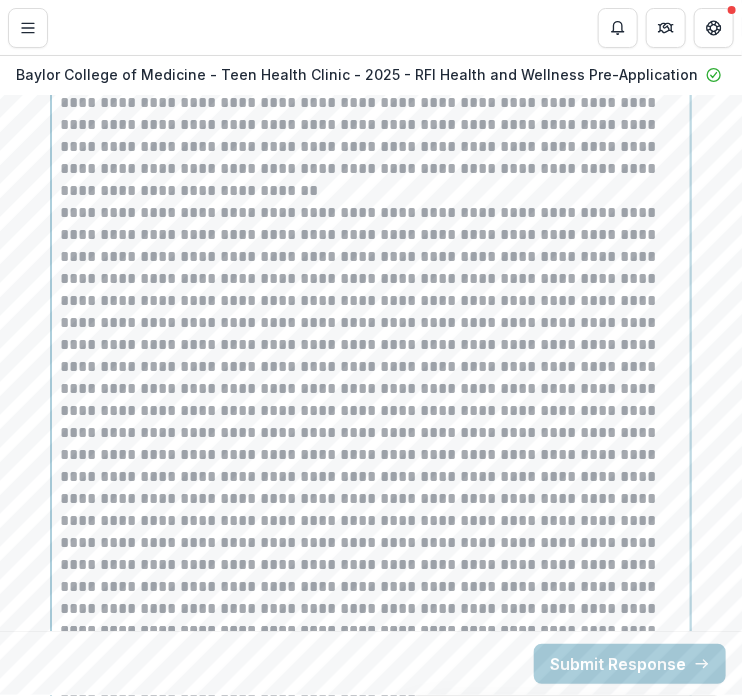 scroll, scrollTop: 5435, scrollLeft: 0, axis: vertical 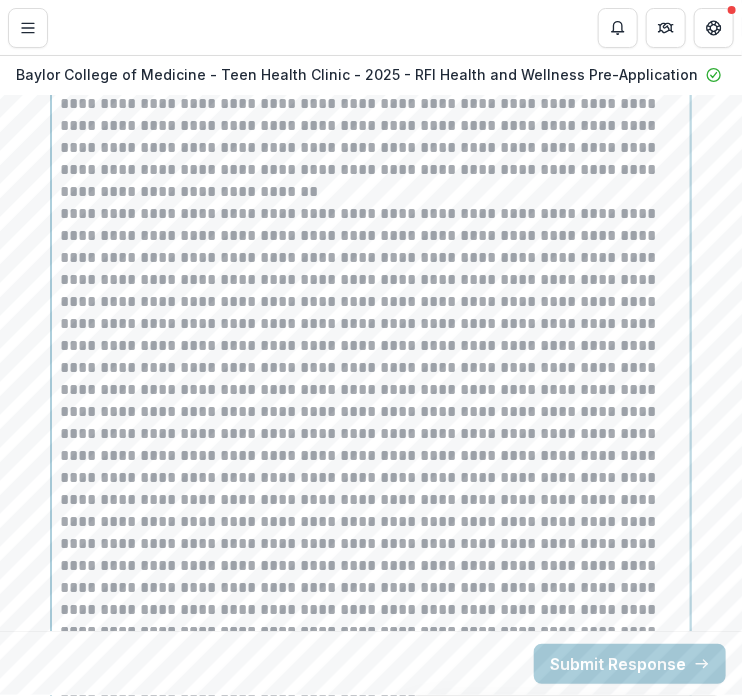 click at bounding box center [371, 192] 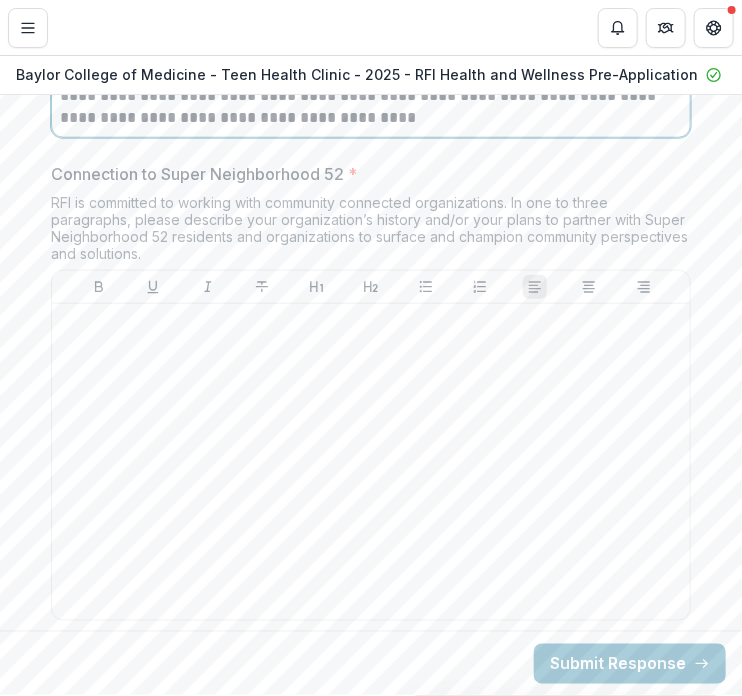 scroll, scrollTop: 6072, scrollLeft: 0, axis: vertical 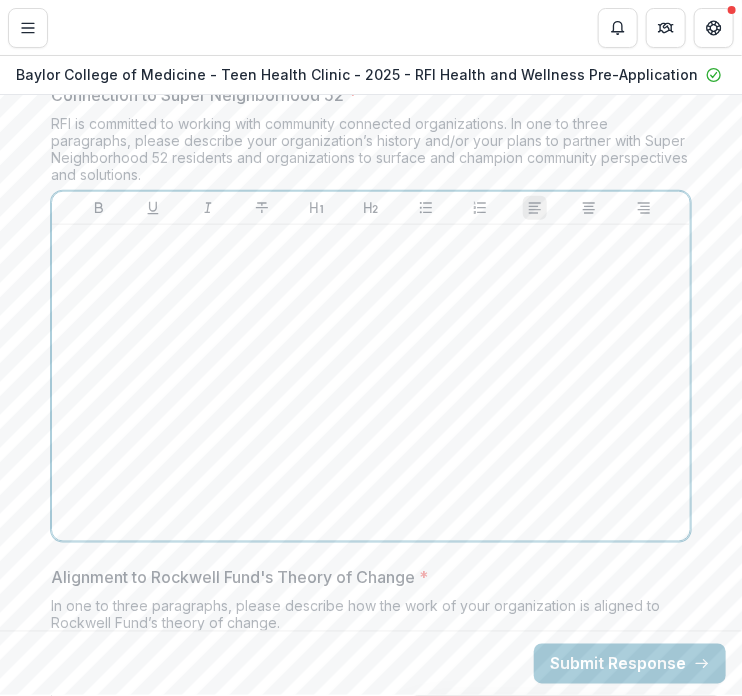 click at bounding box center (371, 383) 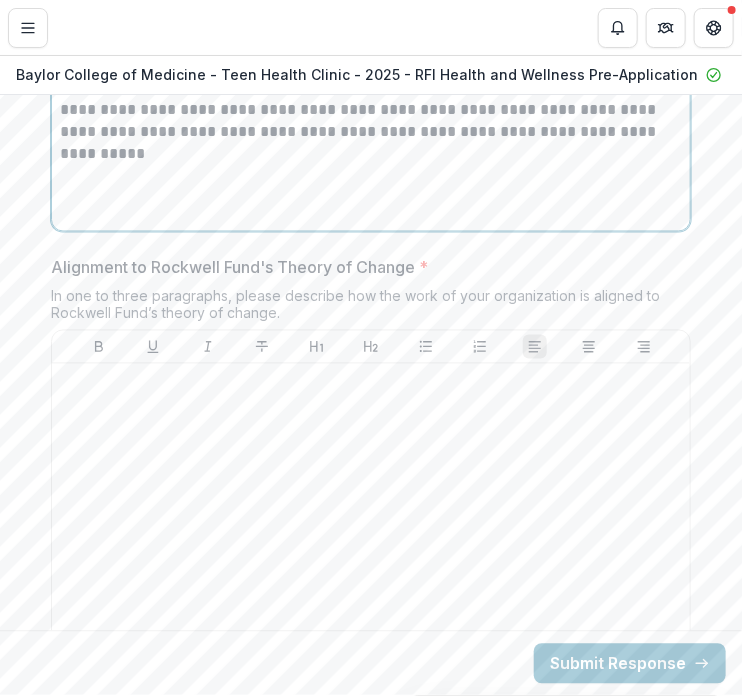 scroll, scrollTop: 6417, scrollLeft: 0, axis: vertical 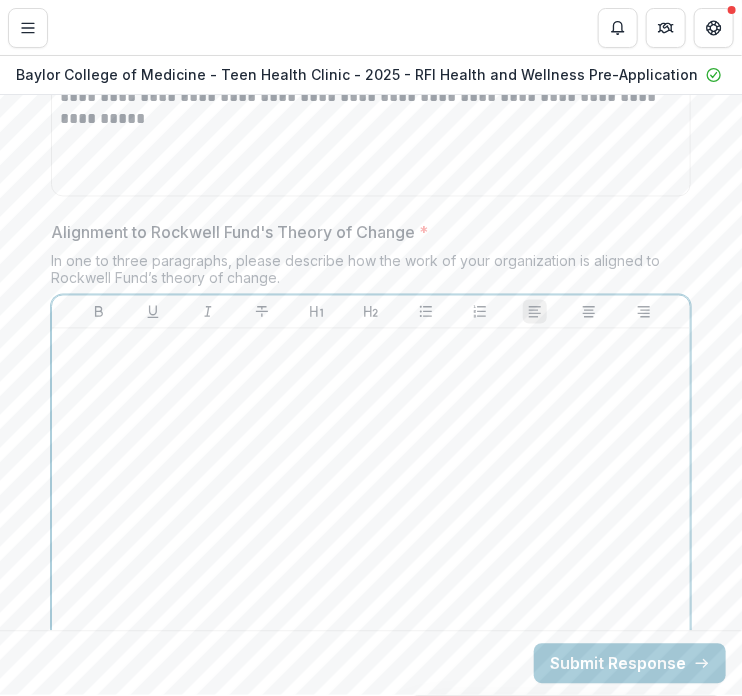 click at bounding box center (371, 487) 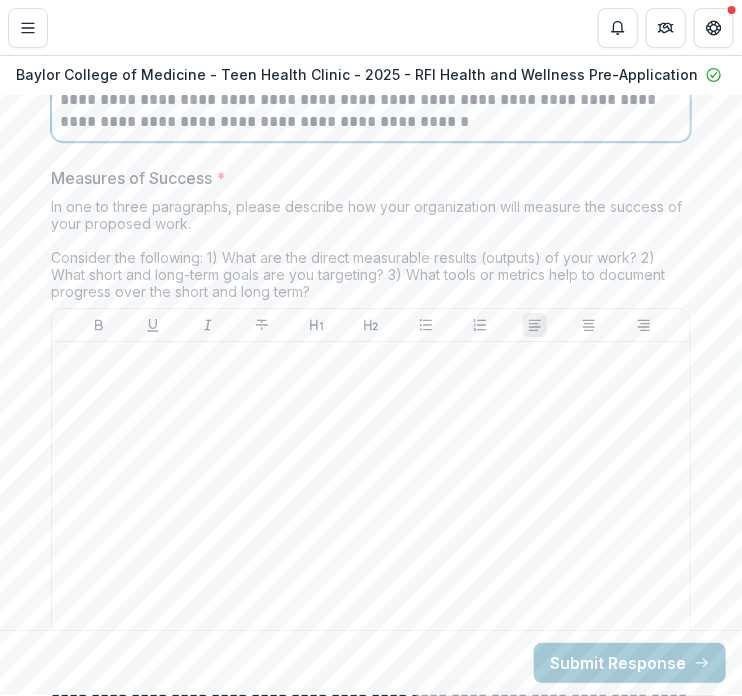 scroll, scrollTop: 7190, scrollLeft: 0, axis: vertical 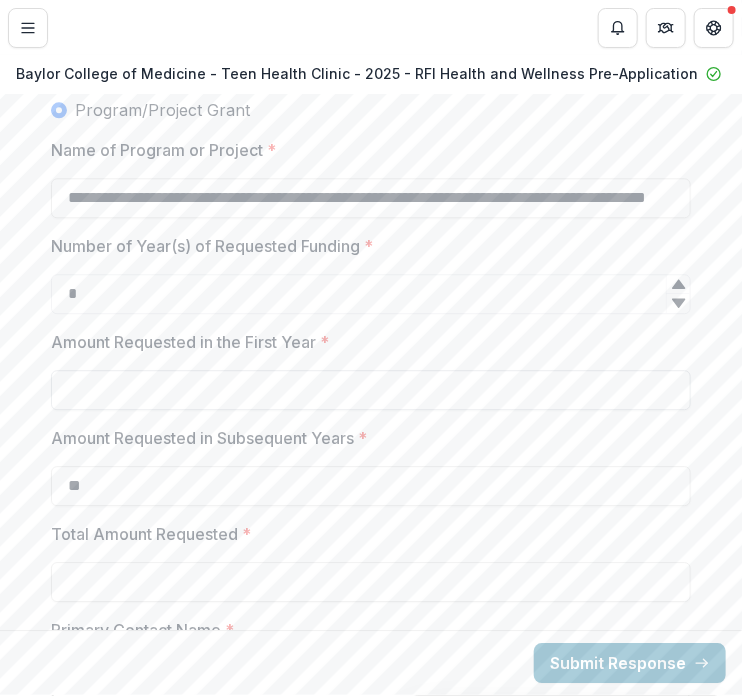 click on "Amount Requested in the First Year *" at bounding box center (371, 390) 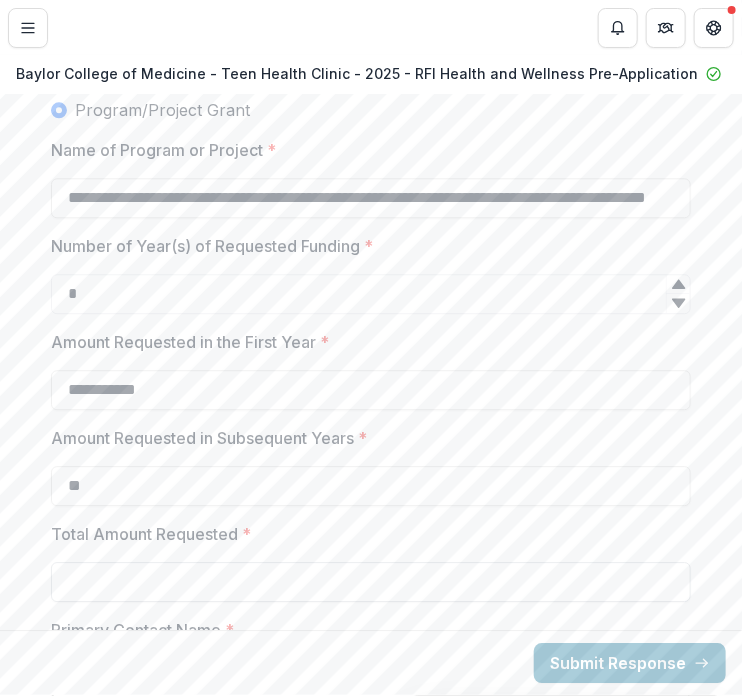 type on "**********" 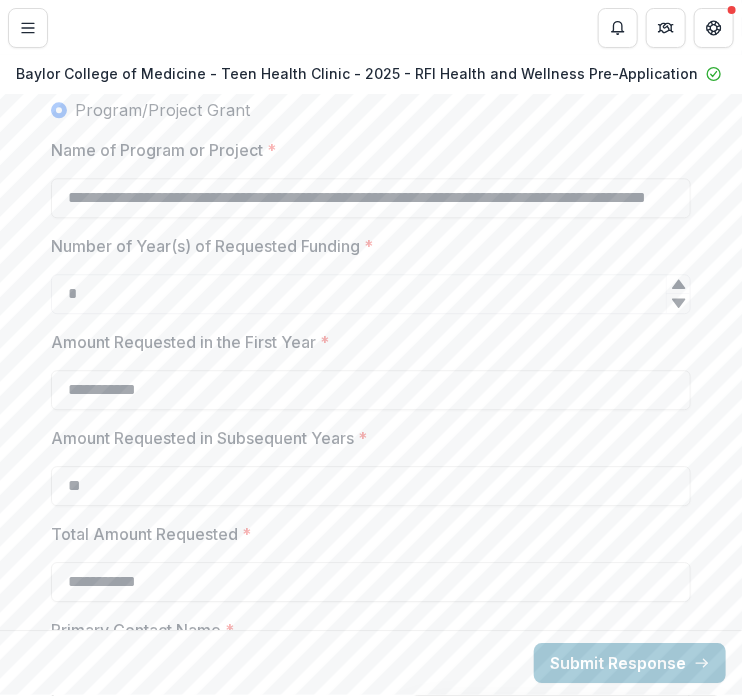 type on "**********" 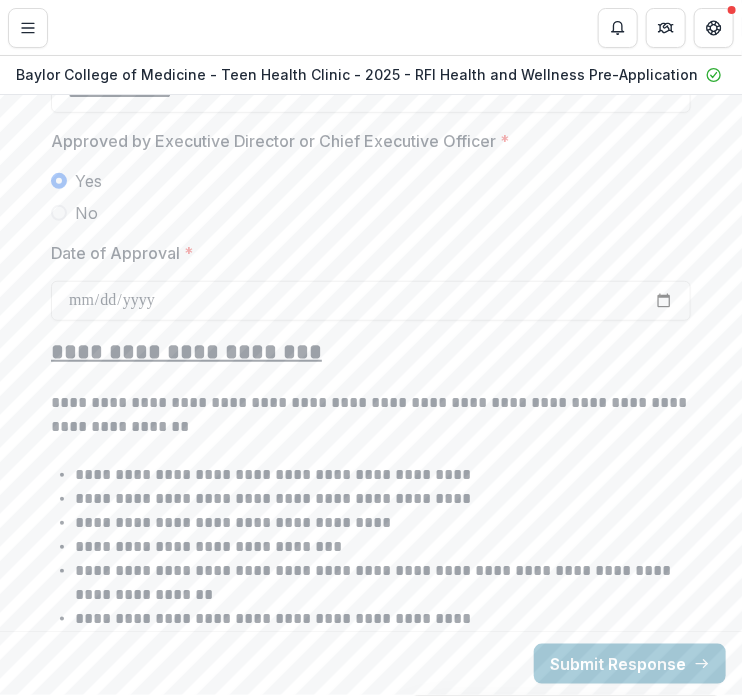 scroll, scrollTop: 3898, scrollLeft: 0, axis: vertical 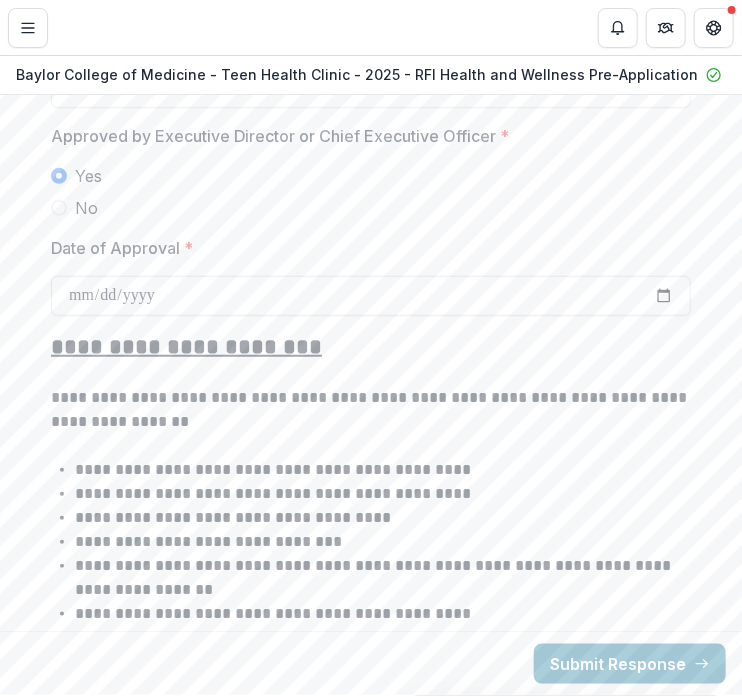 click on "Date of Approval *" at bounding box center (371, 296) 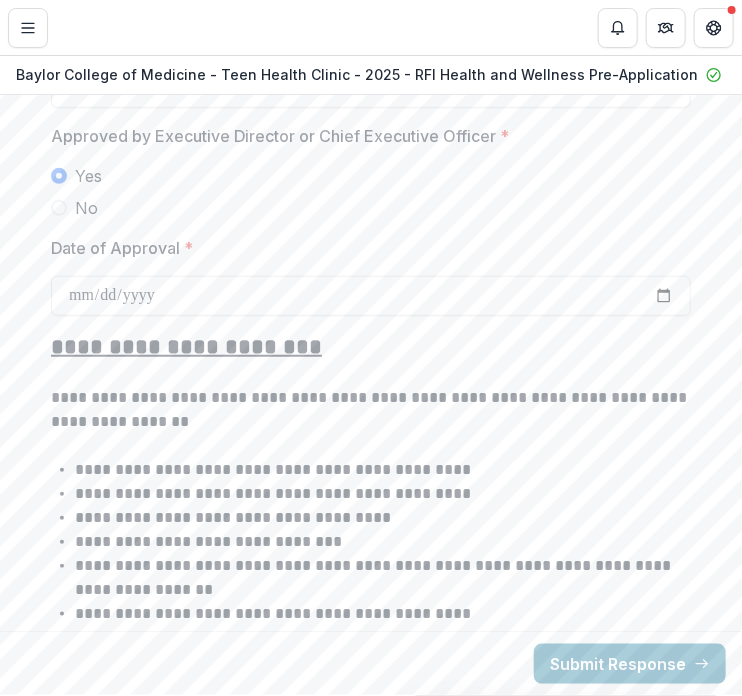 type on "**********" 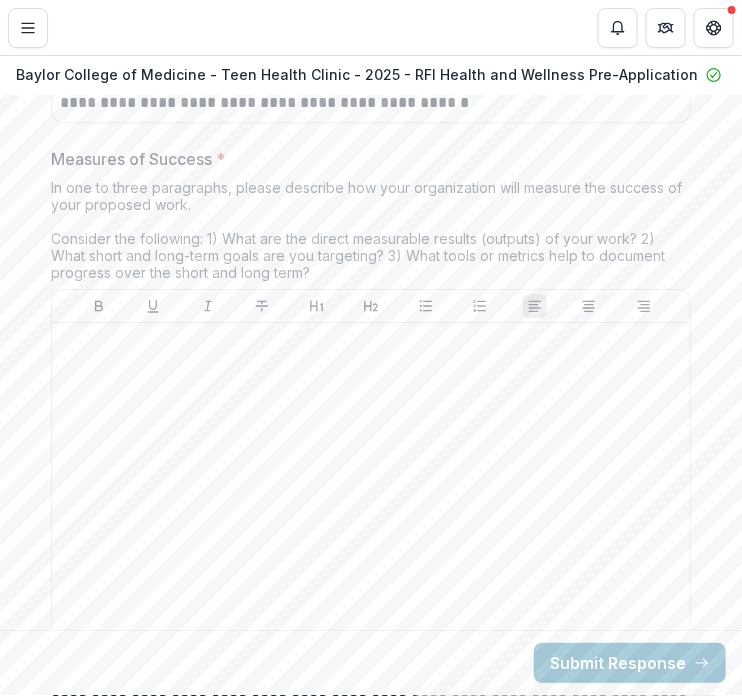 scroll, scrollTop: 7124, scrollLeft: 0, axis: vertical 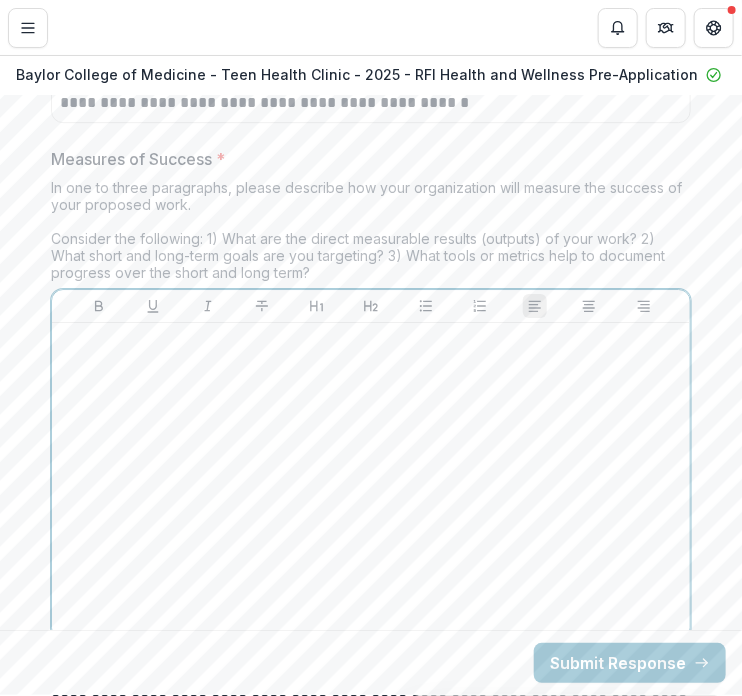 click at bounding box center [371, 481] 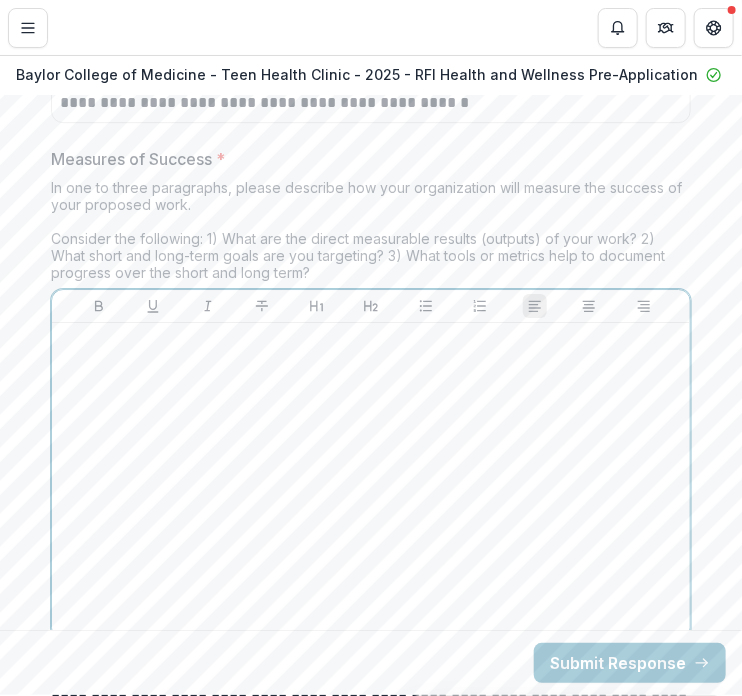 click at bounding box center (371, 481) 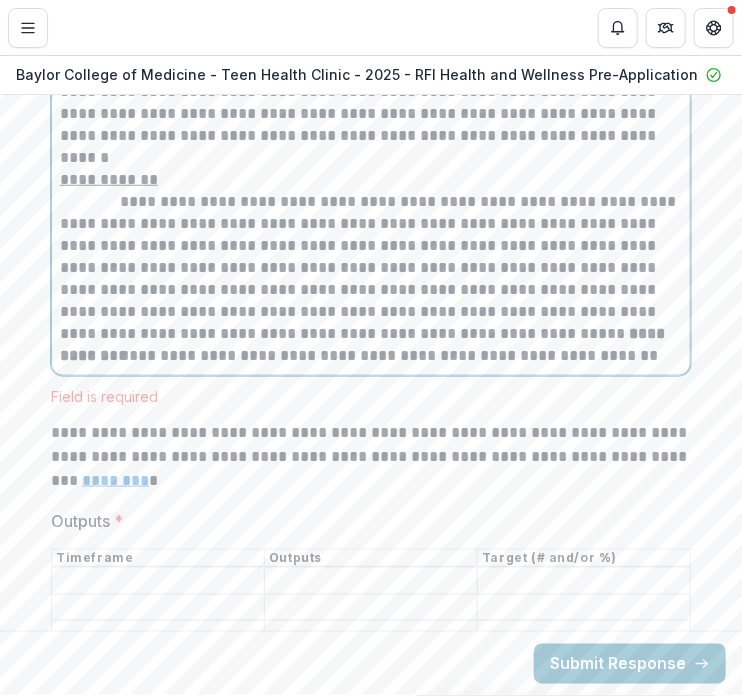 scroll, scrollTop: 7796, scrollLeft: 0, axis: vertical 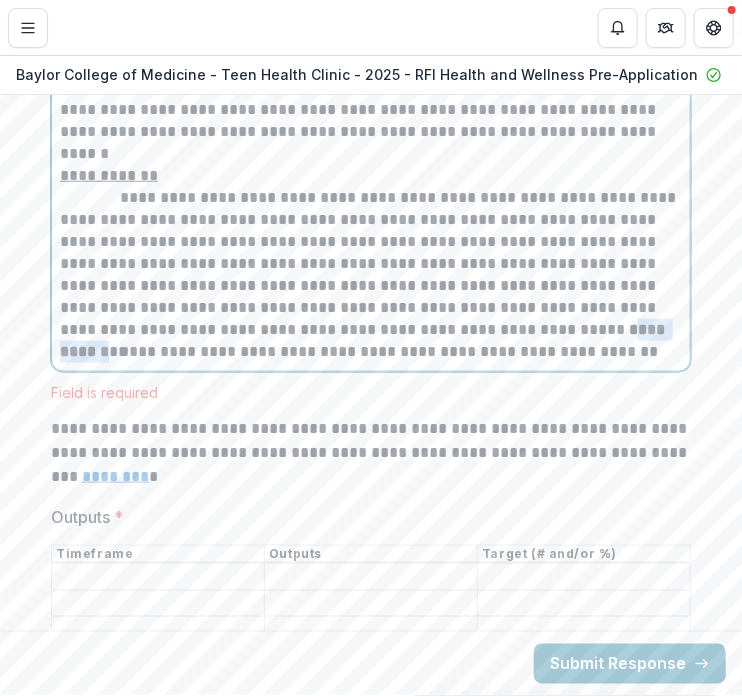 drag, startPoint x: 643, startPoint y: 339, endPoint x: 559, endPoint y: 339, distance: 84 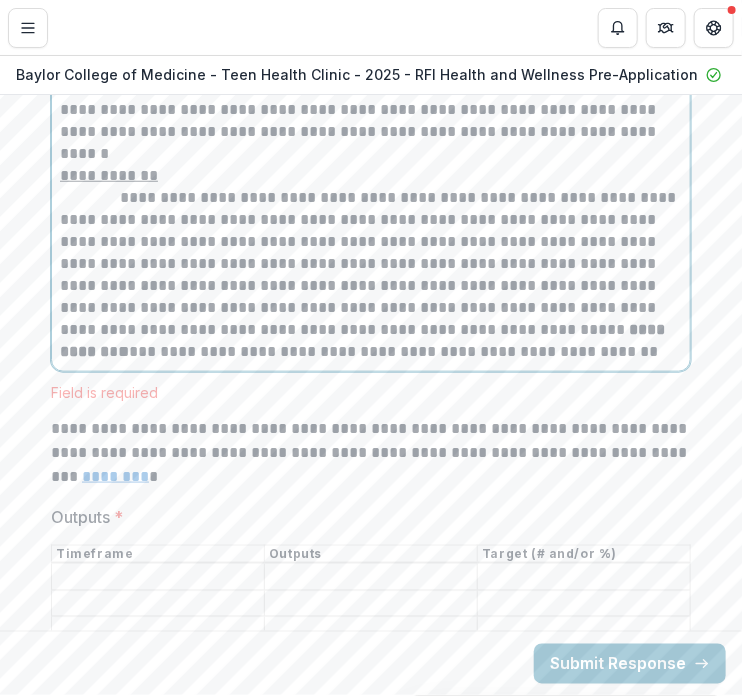 click on "**********" at bounding box center (364, 340) 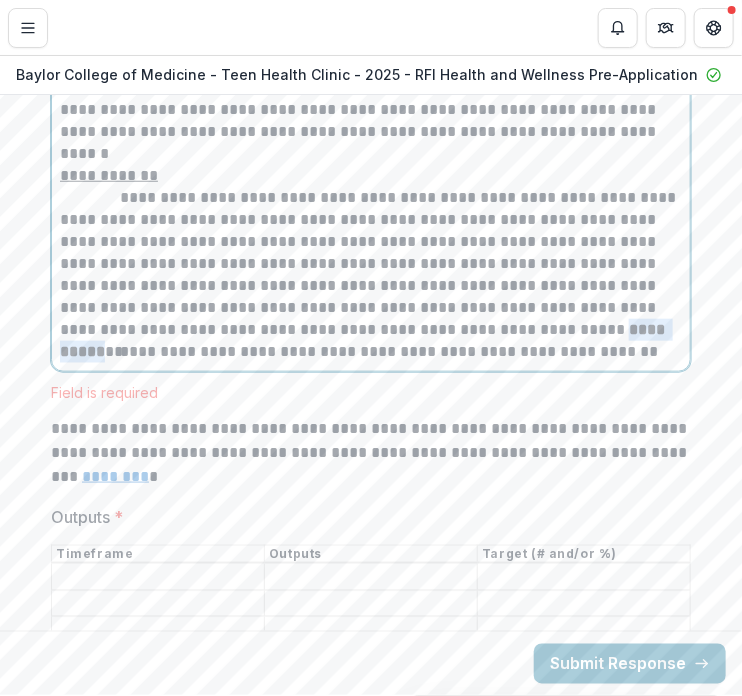 drag, startPoint x: 640, startPoint y: 339, endPoint x: 551, endPoint y: 339, distance: 89 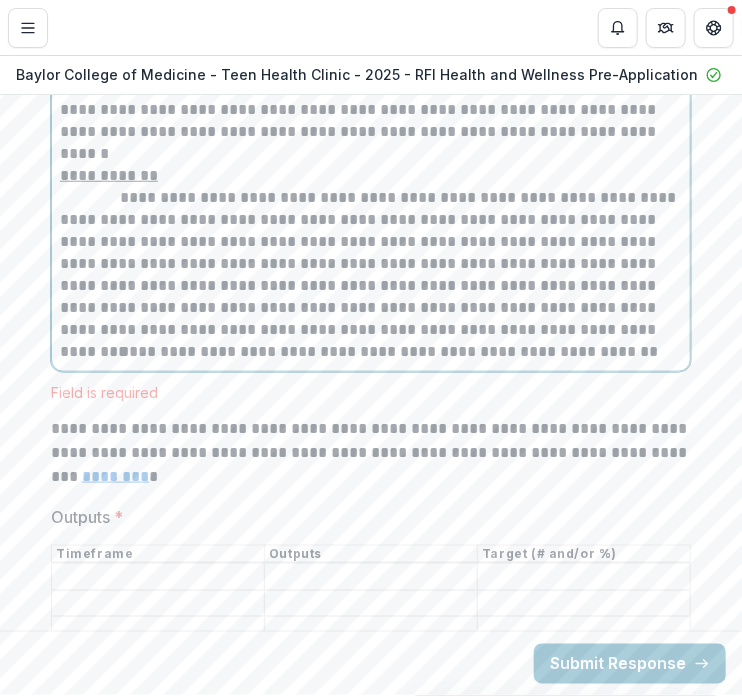 click on "**********" at bounding box center (371, 352) 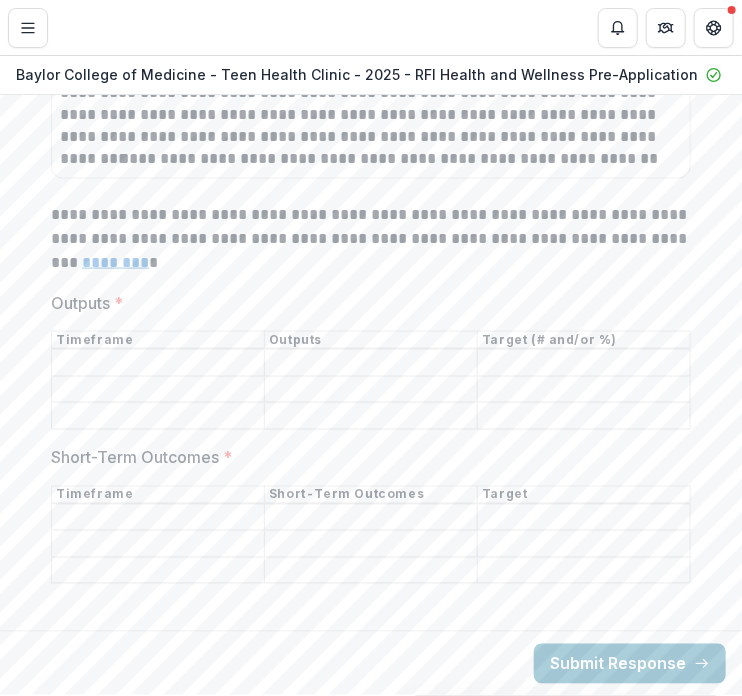 scroll, scrollTop: 7993, scrollLeft: 0, axis: vertical 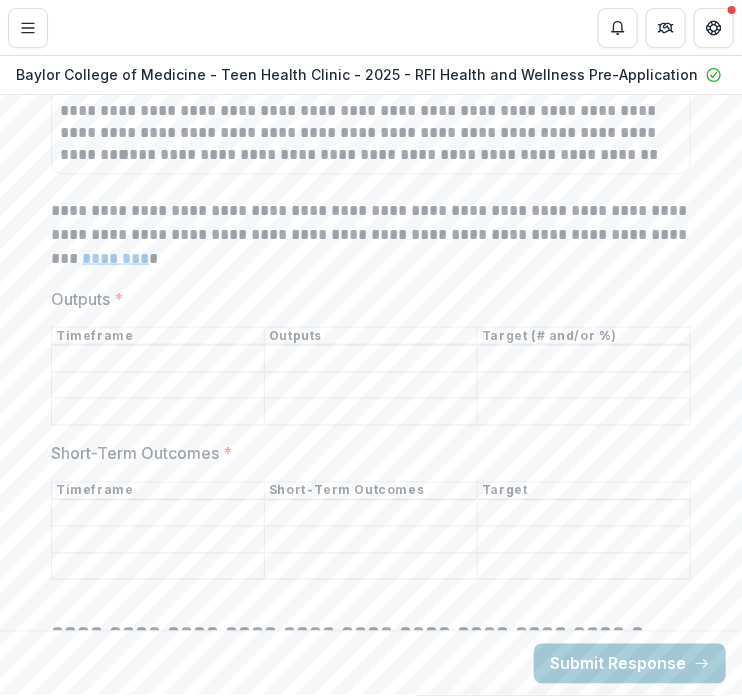 drag, startPoint x: 140, startPoint y: 366, endPoint x: 242, endPoint y: 325, distance: 109.9318 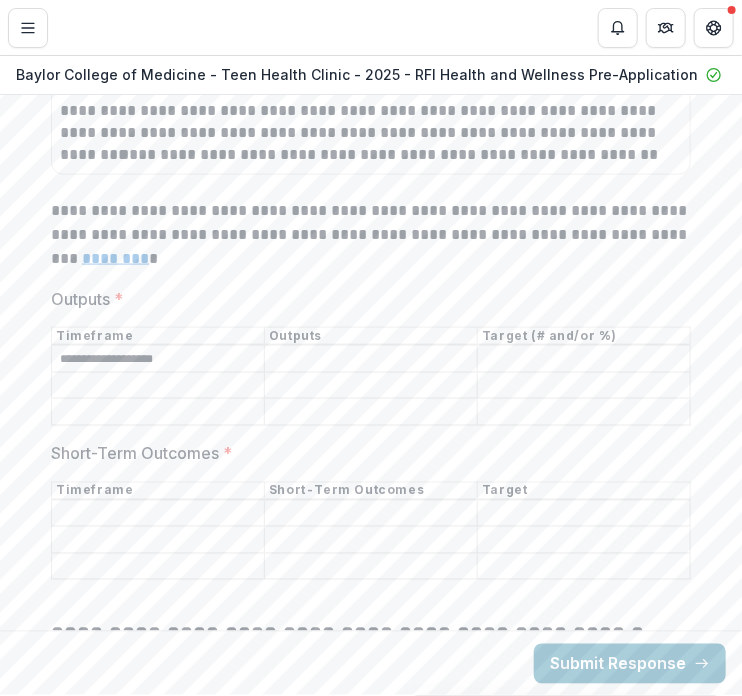 type on "**********" 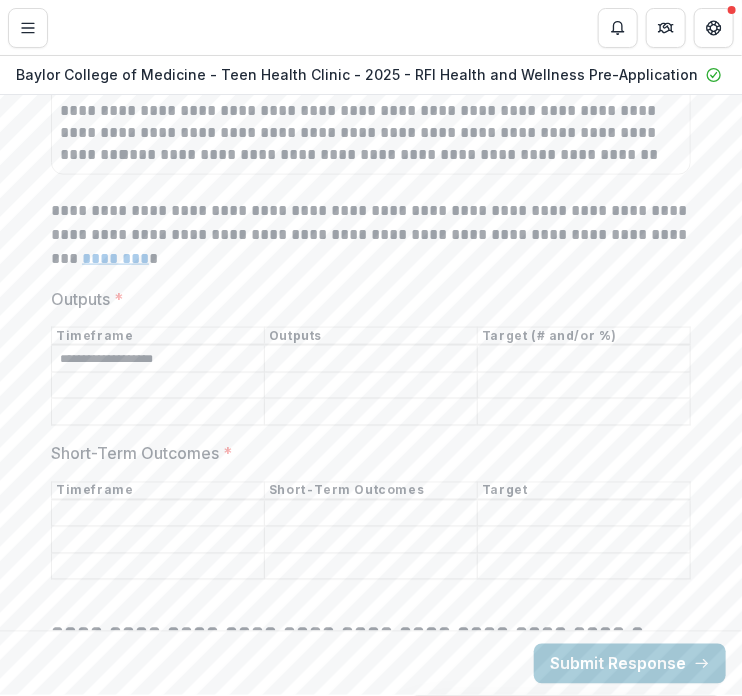 click on "Outputs *" at bounding box center (371, 360) 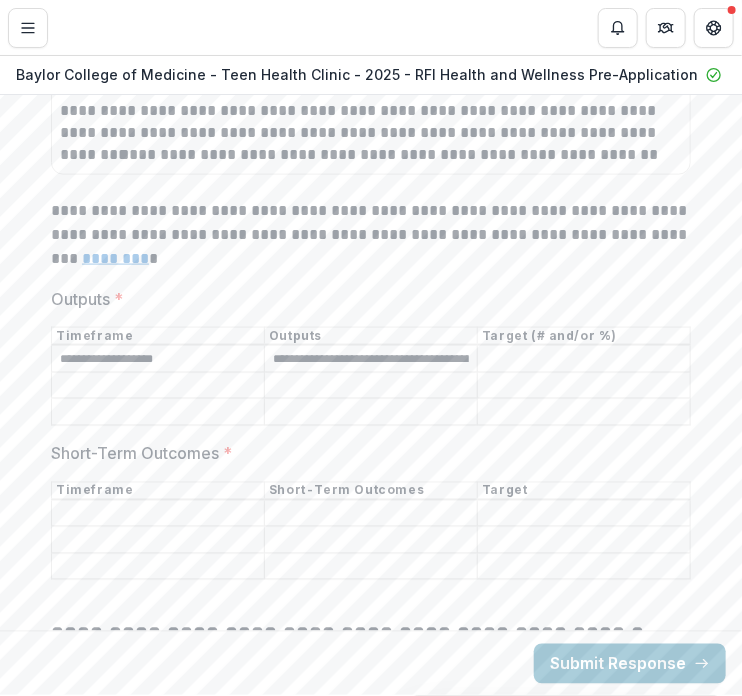 scroll, scrollTop: 0, scrollLeft: 82, axis: horizontal 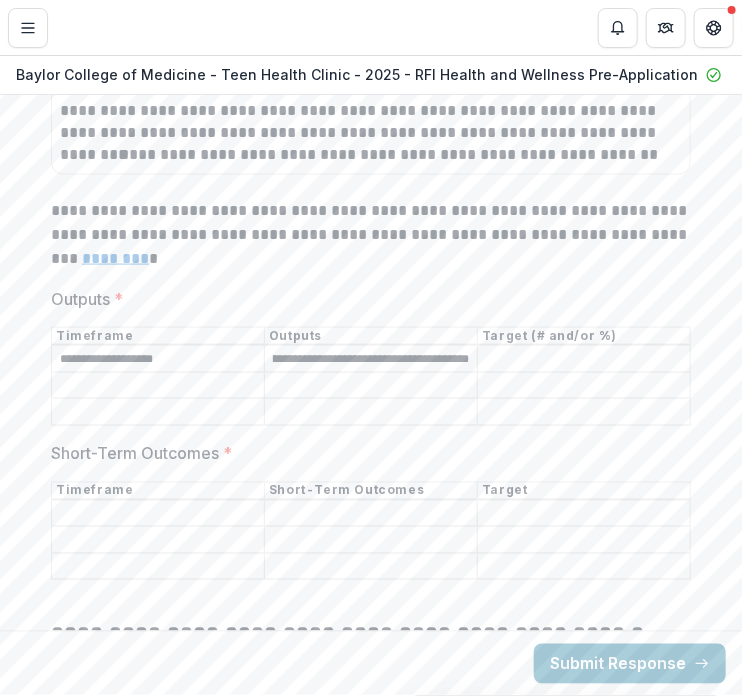 type on "**********" 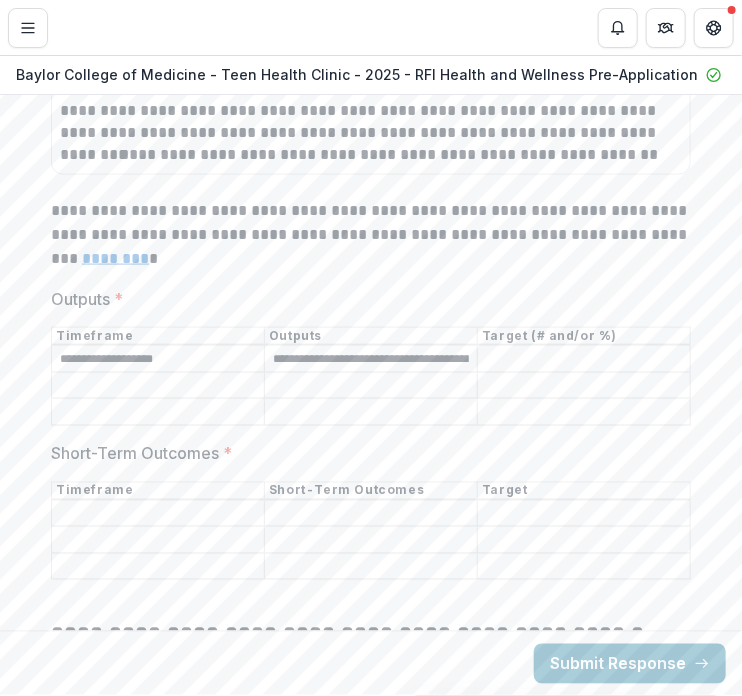 click on "**********" at bounding box center (371, 360) 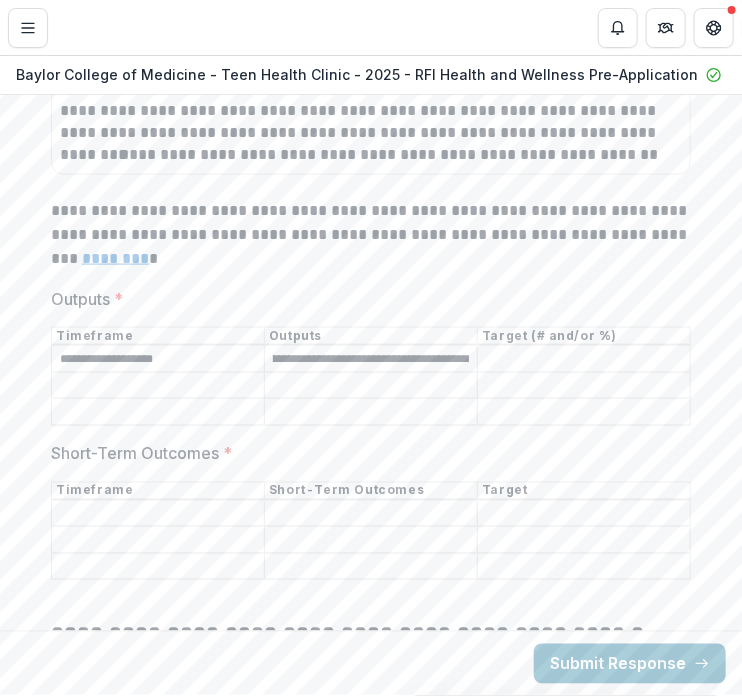 scroll, scrollTop: 0, scrollLeft: 0, axis: both 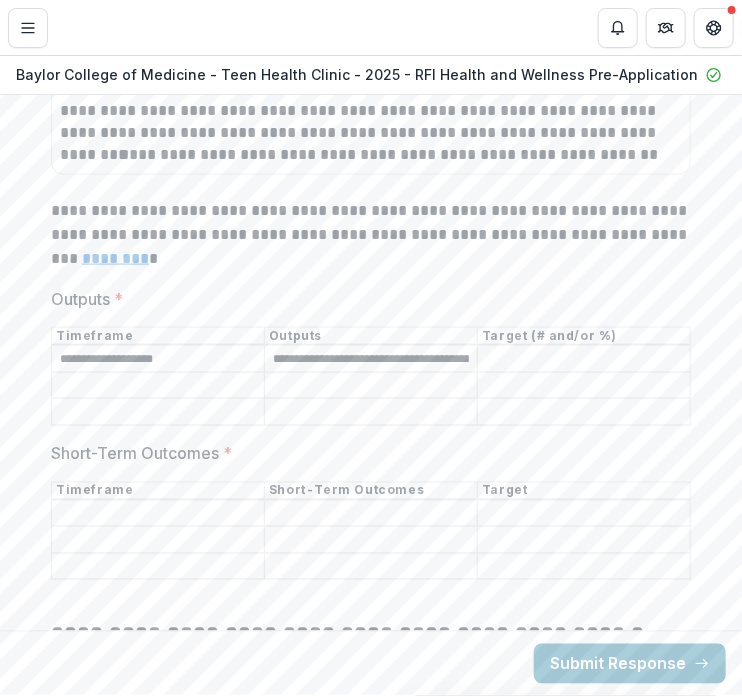 click on "**********" at bounding box center (371, 360) 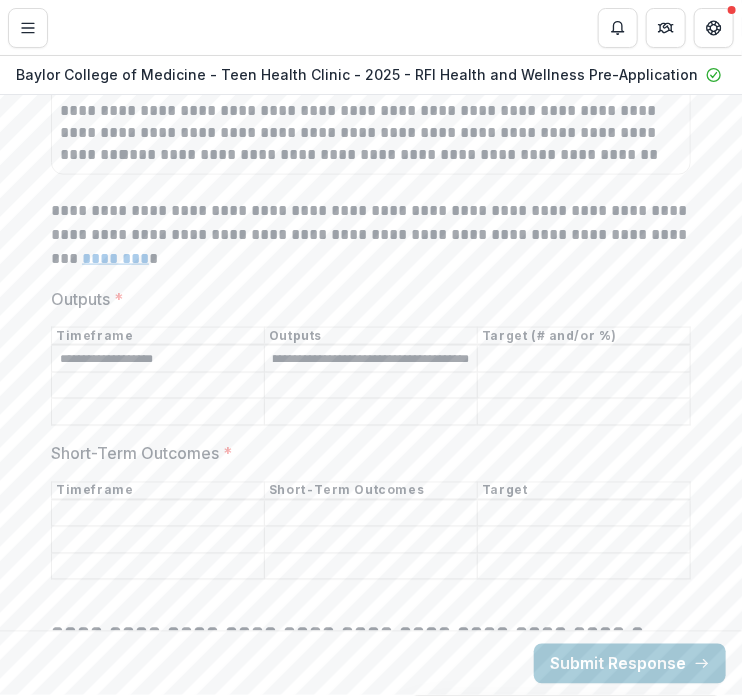 scroll, scrollTop: 0, scrollLeft: 0, axis: both 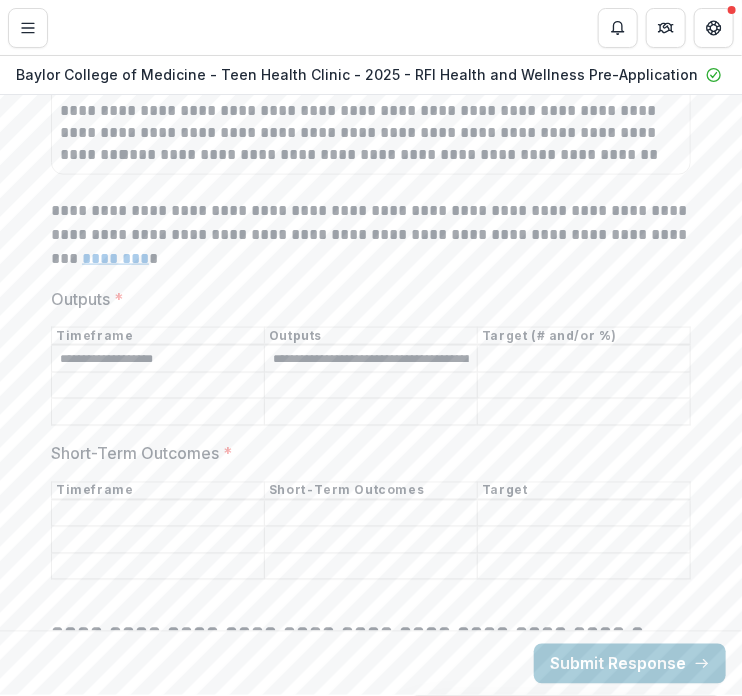 click on "Outputs *" at bounding box center (584, 360) 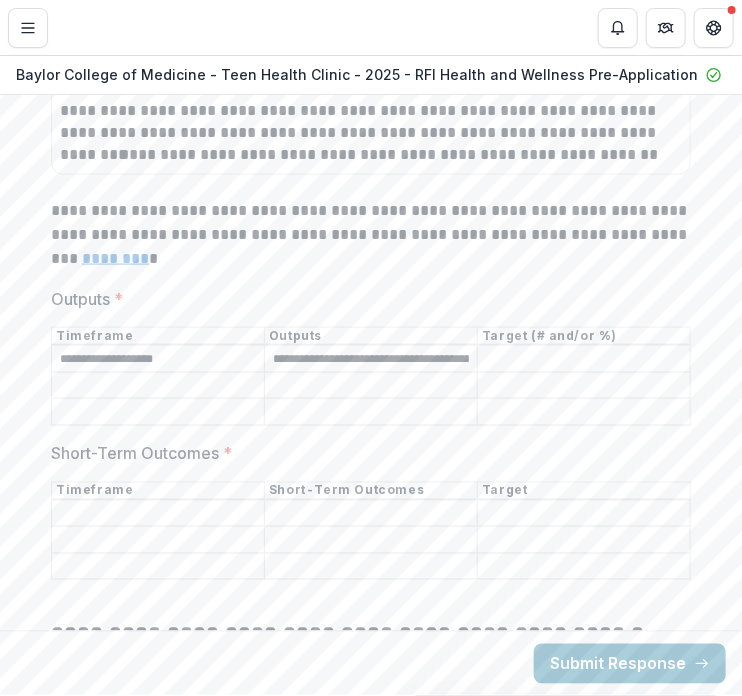 paste on "**********" 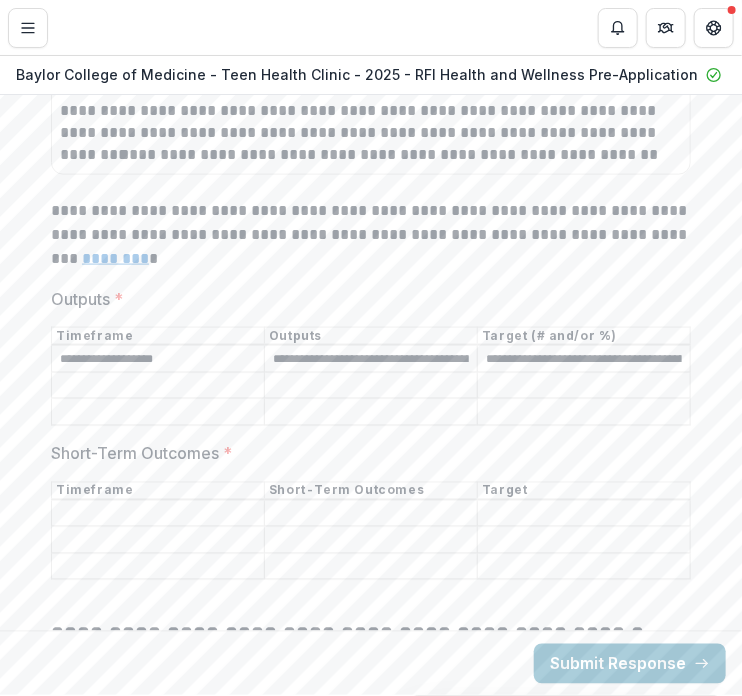 scroll, scrollTop: 0, scrollLeft: 48, axis: horizontal 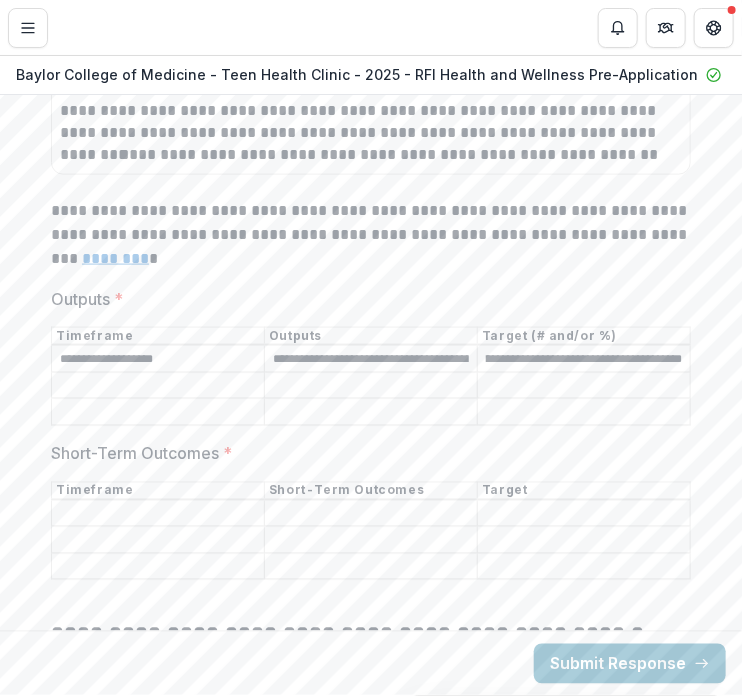 type on "**********" 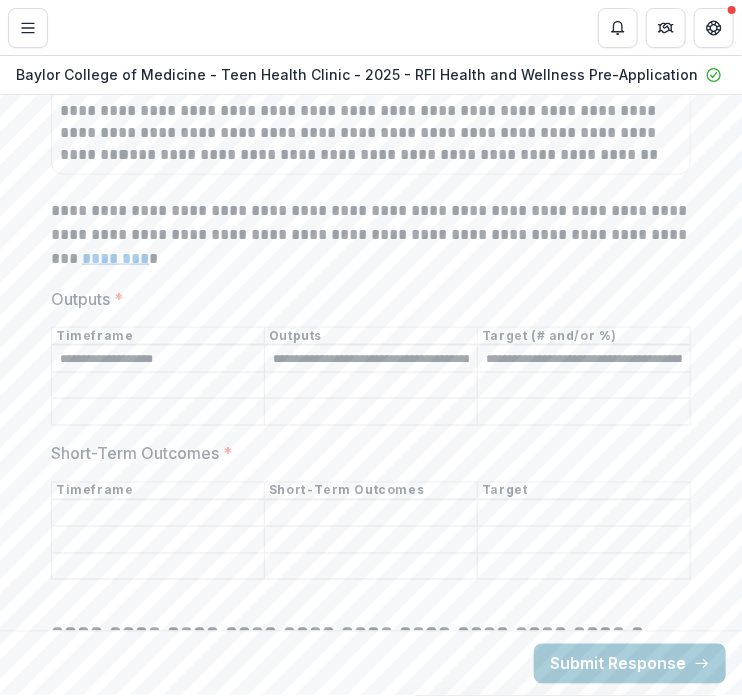 click on "Outputs *" at bounding box center (158, 386) 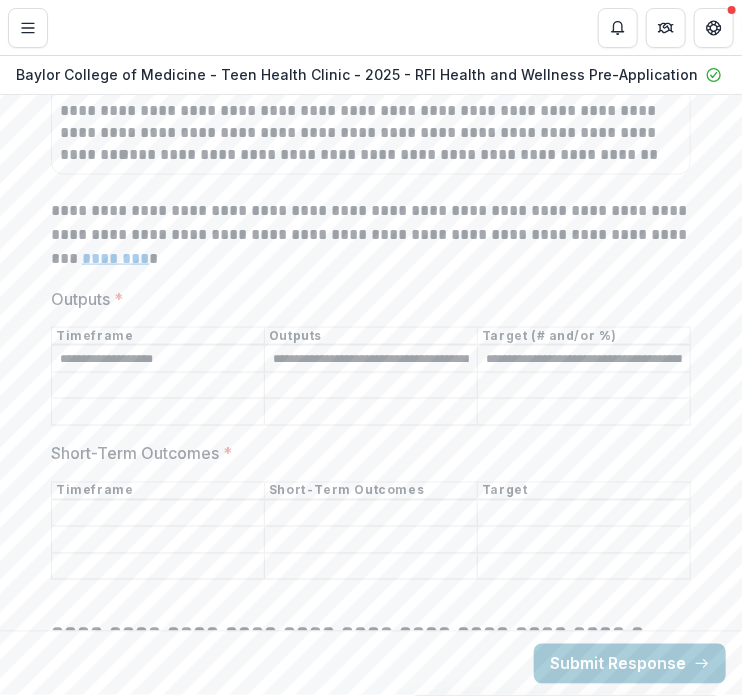 paste on "**********" 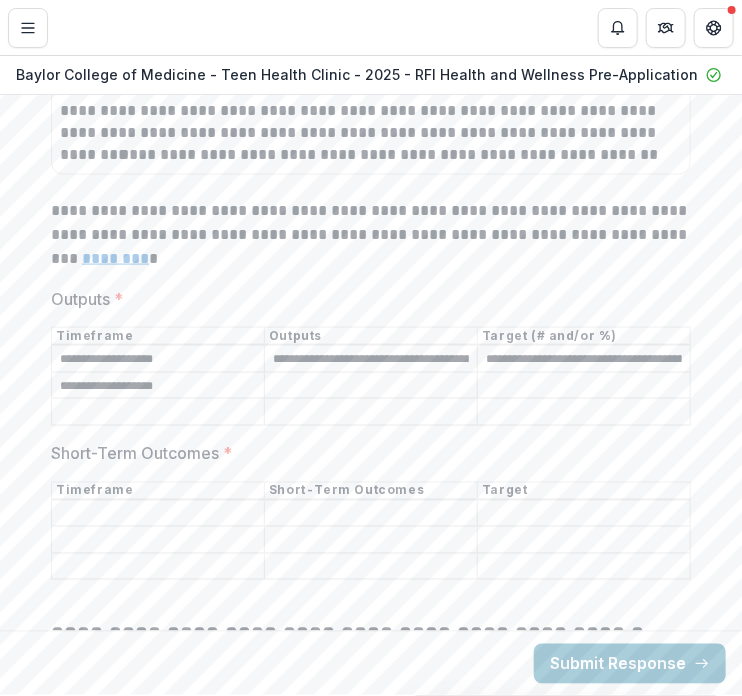 type on "**********" 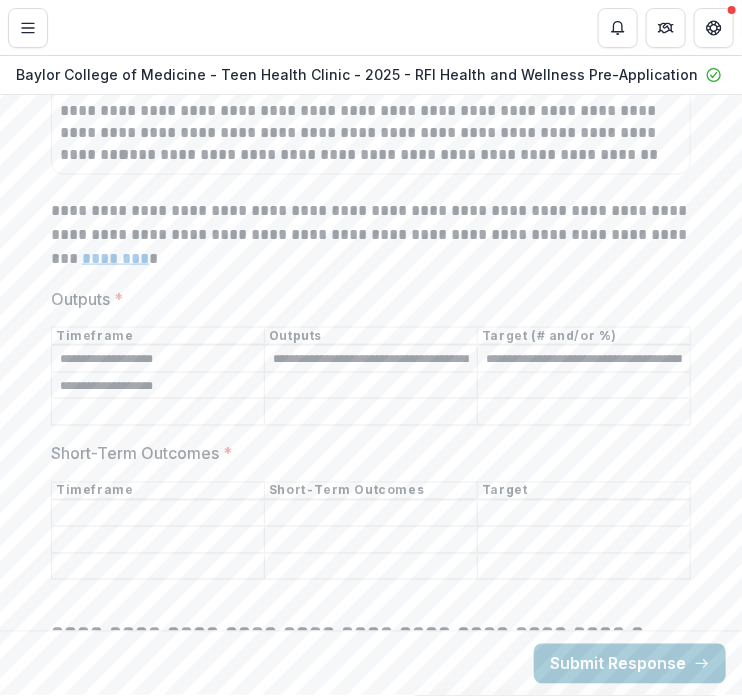 click on "Outputs *" at bounding box center (371, 386) 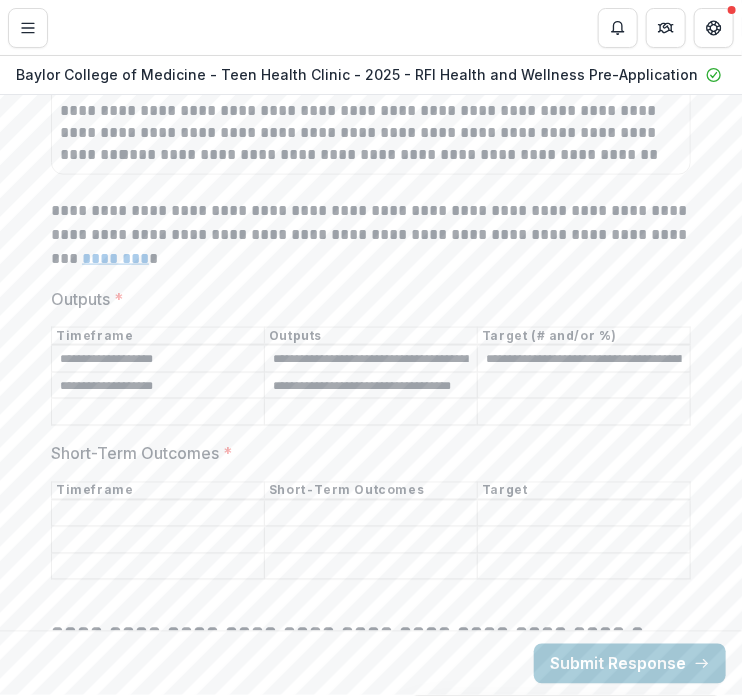 type on "**********" 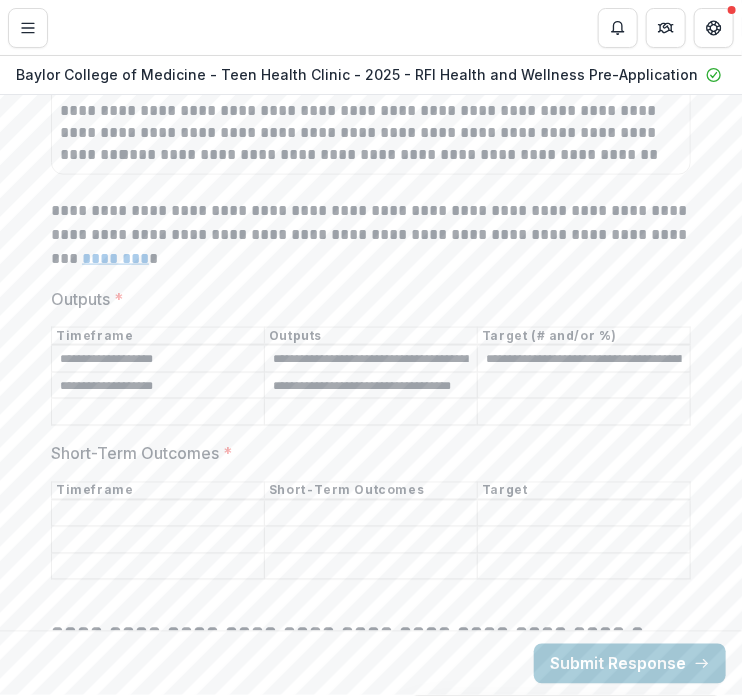 click on "Outputs *" at bounding box center (584, 386) 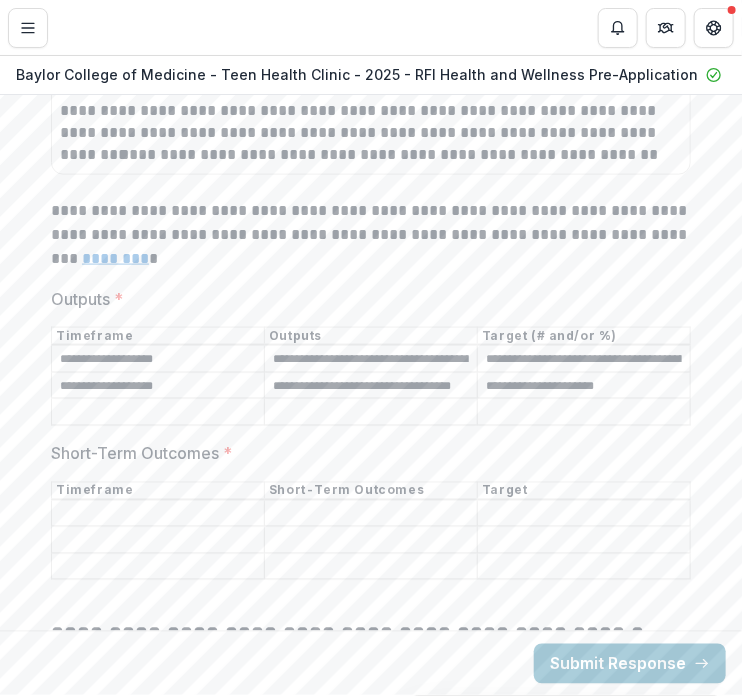 type on "**********" 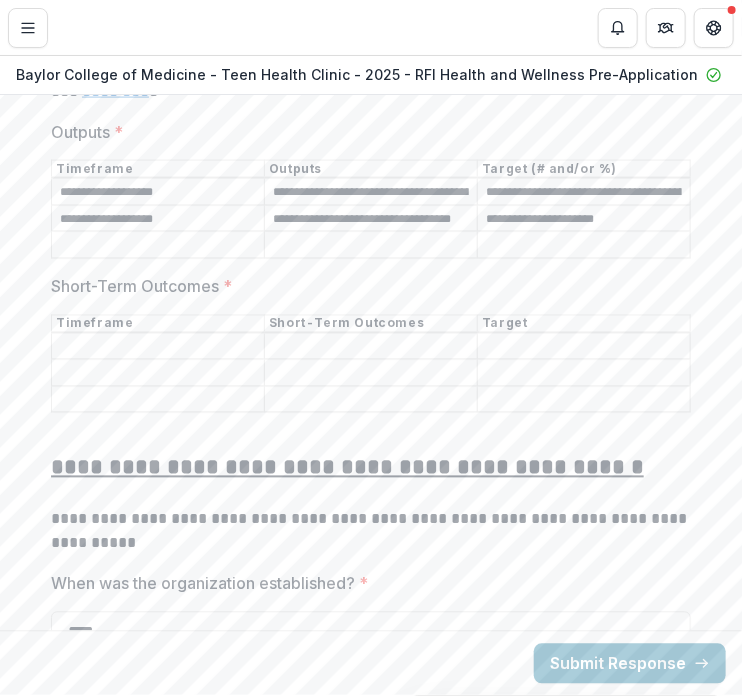 scroll, scrollTop: 8184, scrollLeft: 0, axis: vertical 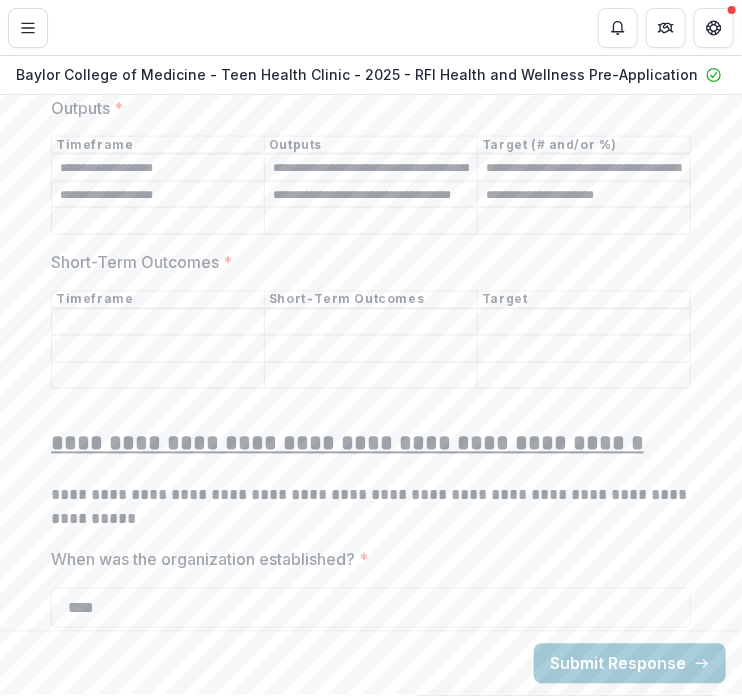 click on "Short-Term Outcomes *" at bounding box center (158, 350) 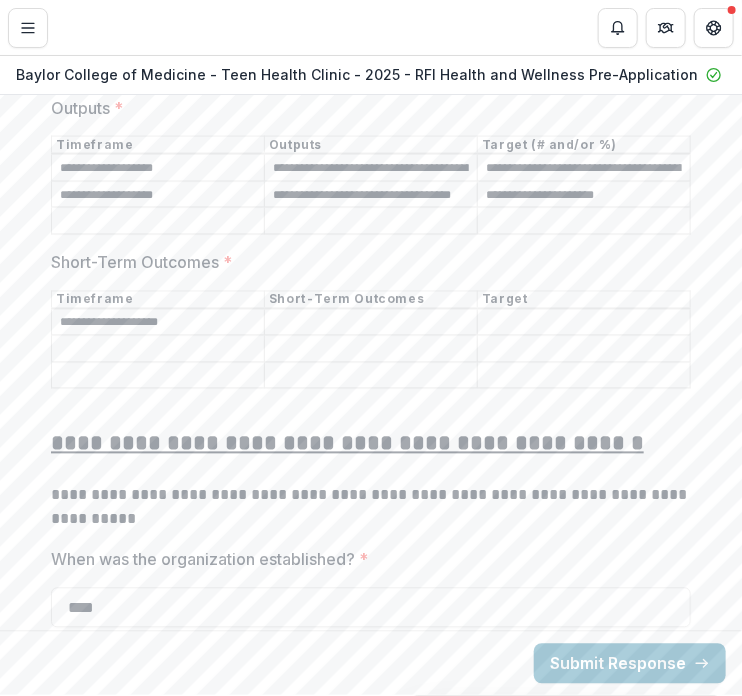 type on "**********" 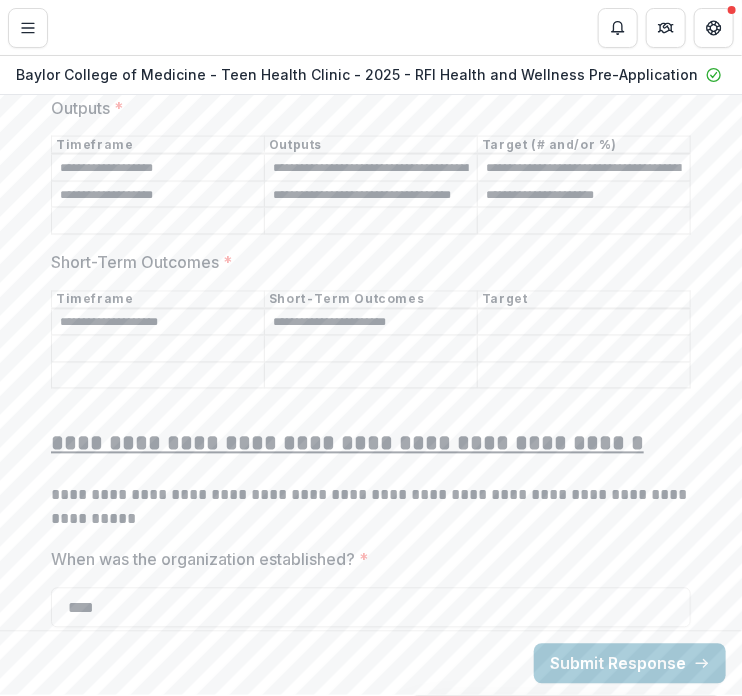 click on "**********" at bounding box center [371, 323] 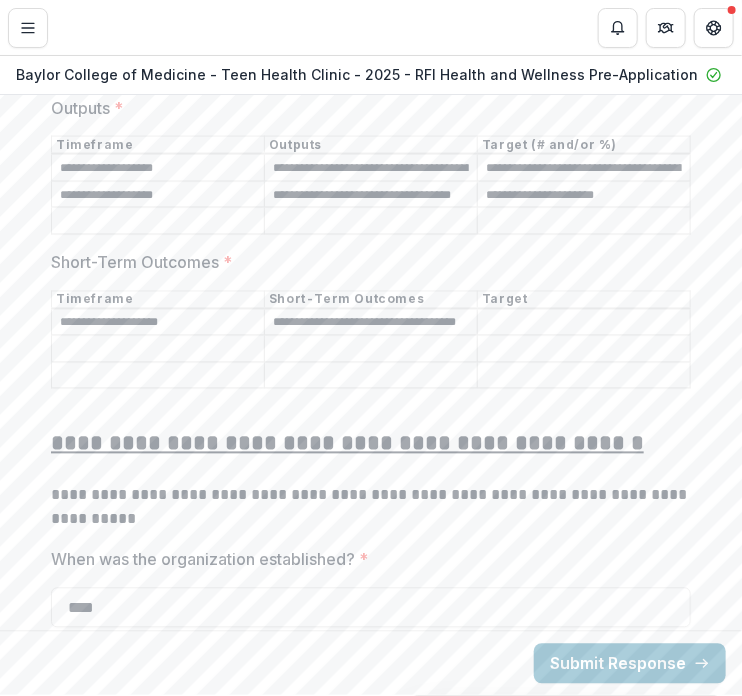 type on "**********" 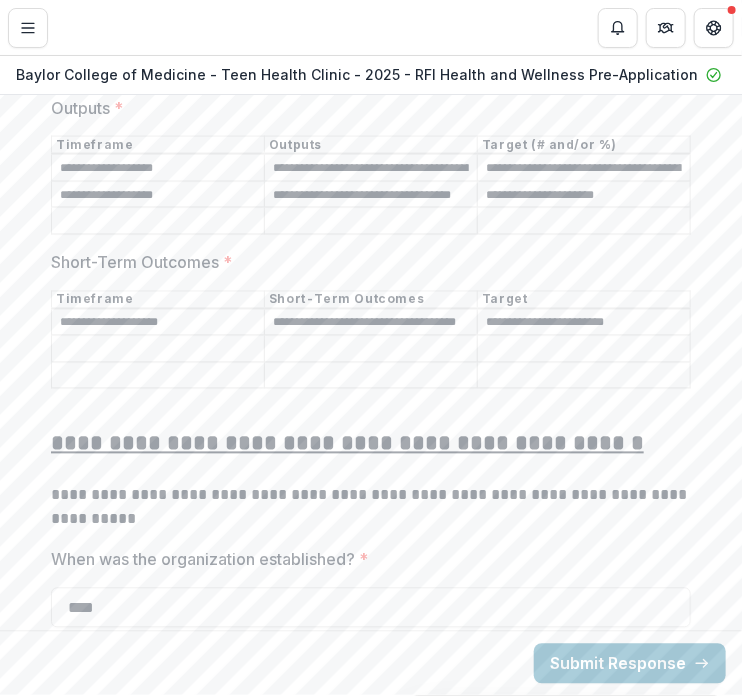 type on "**********" 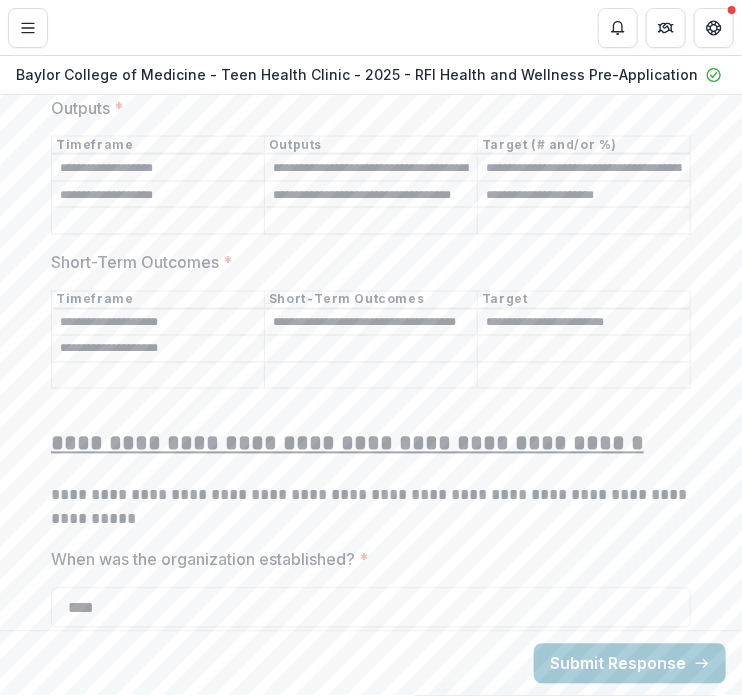 type on "**********" 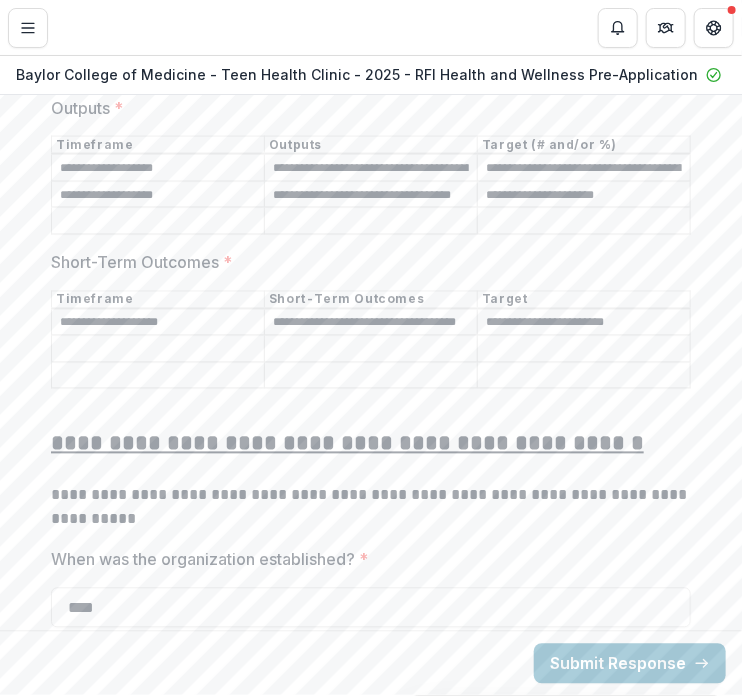 type 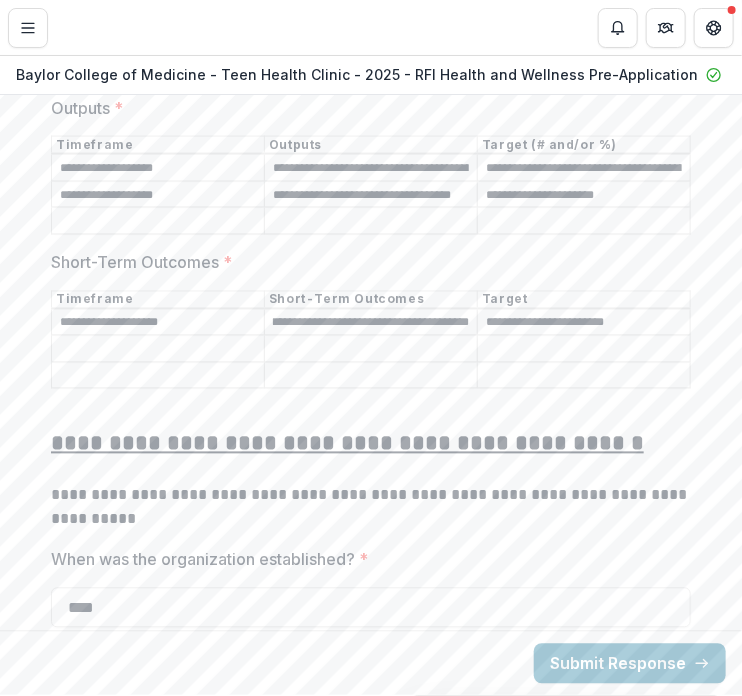 scroll, scrollTop: 0, scrollLeft: 40, axis: horizontal 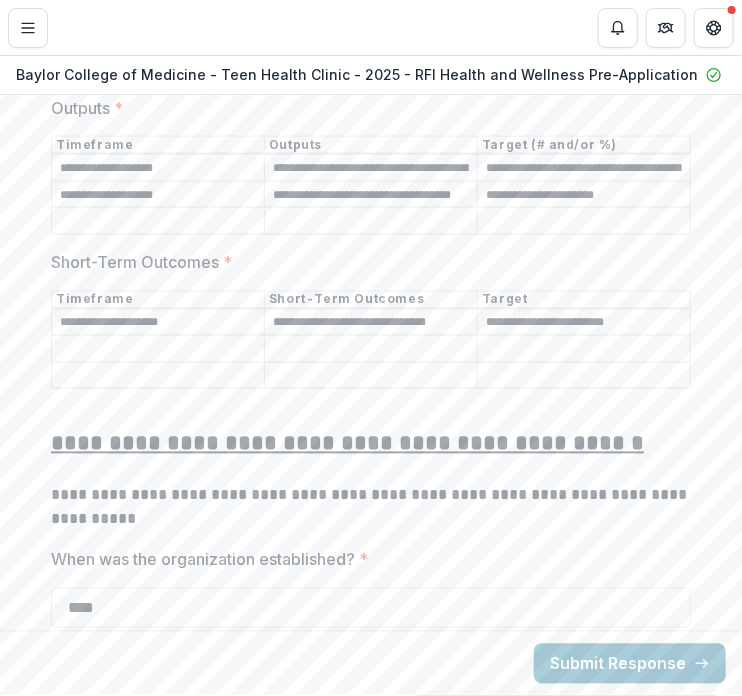 type on "**********" 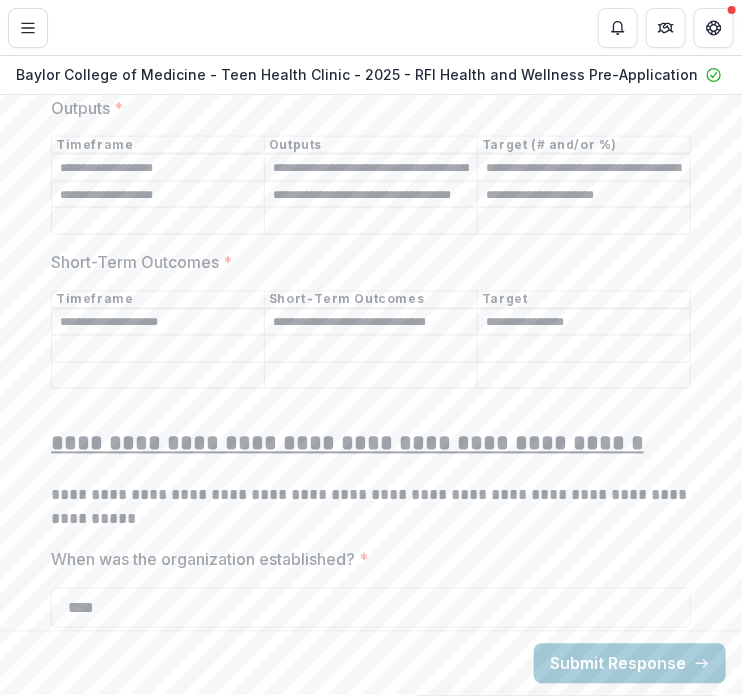 click on "**********" at bounding box center (584, 323) 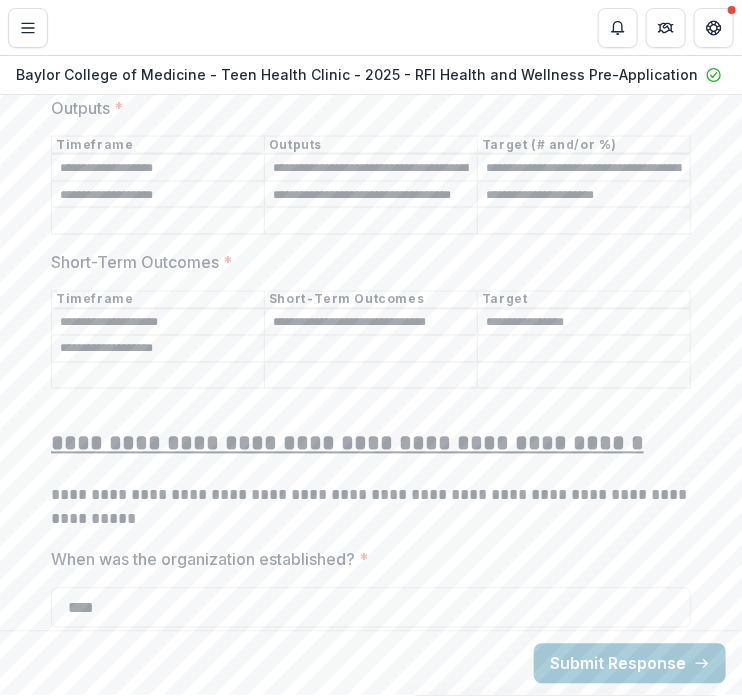 type on "**********" 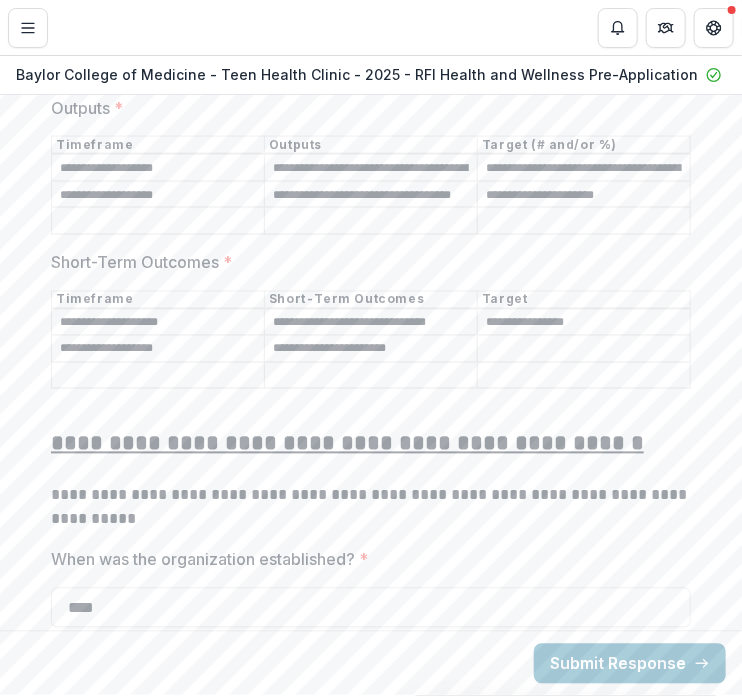 type on "**********" 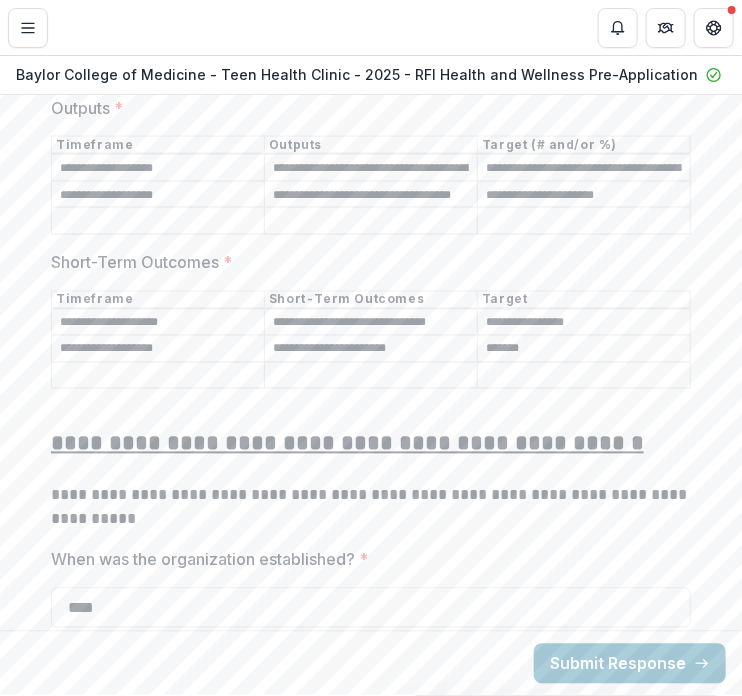 type on "******" 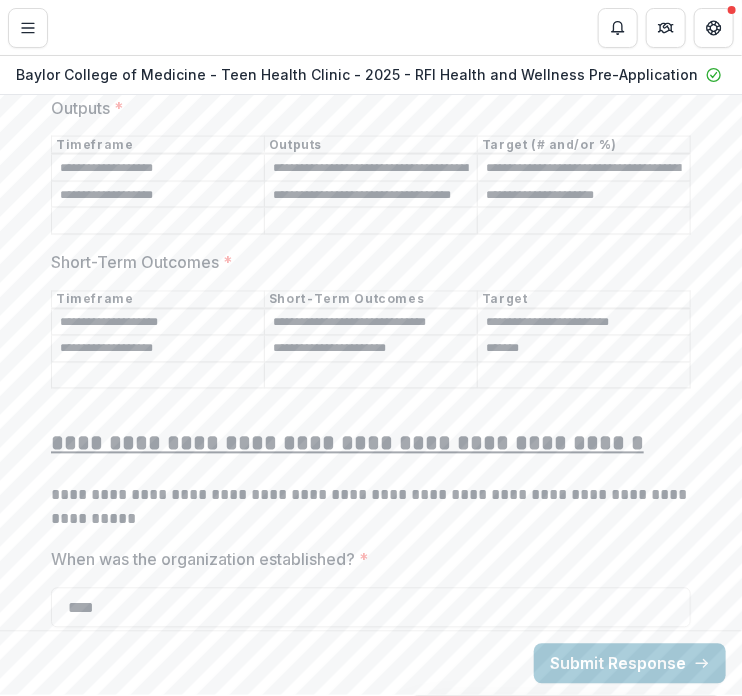 click on "**********" at bounding box center (584, 323) 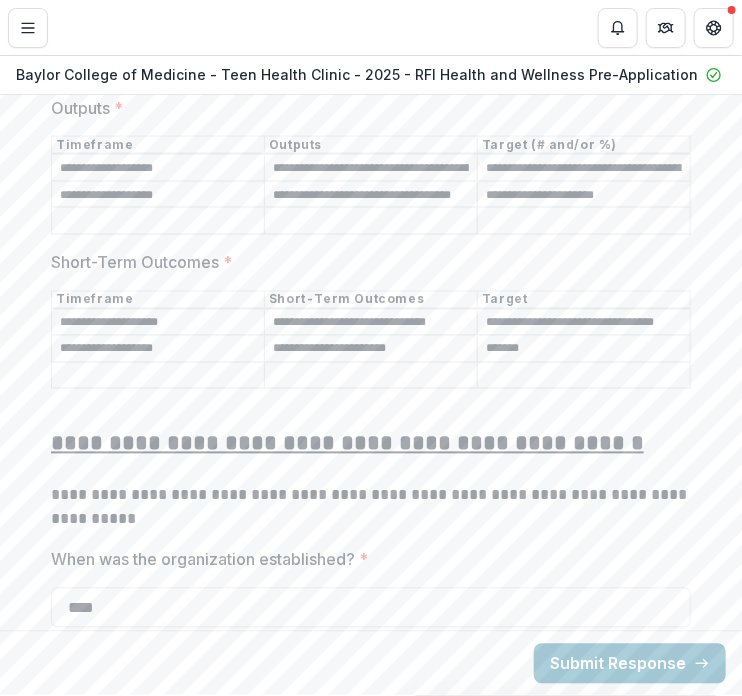 scroll, scrollTop: 0, scrollLeft: 17, axis: horizontal 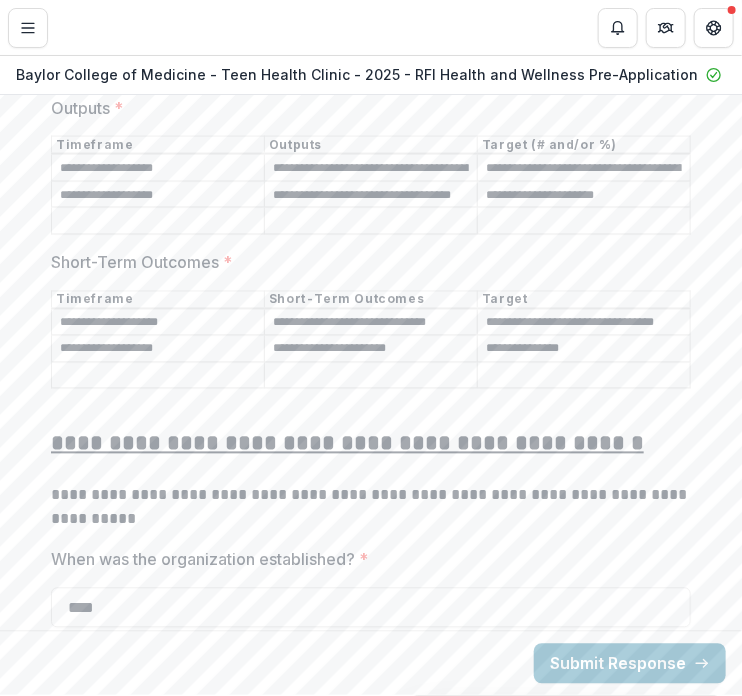 click on "**********" at bounding box center [584, 350] 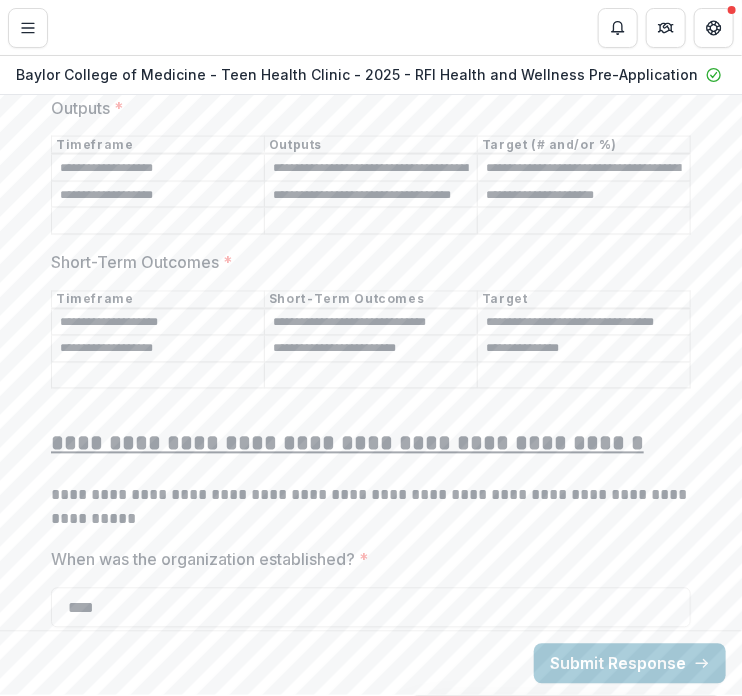 click on "**********" at bounding box center (371, 350) 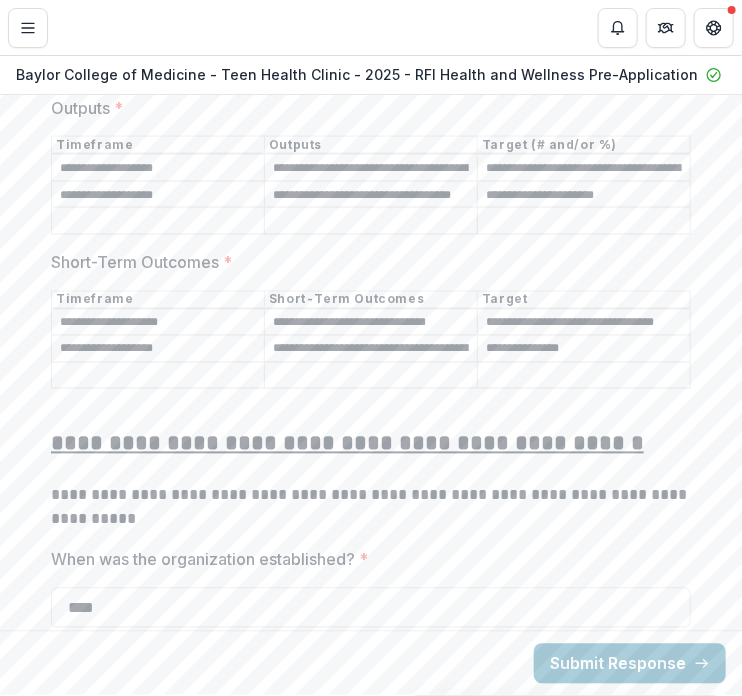 scroll, scrollTop: 0, scrollLeft: 368, axis: horizontal 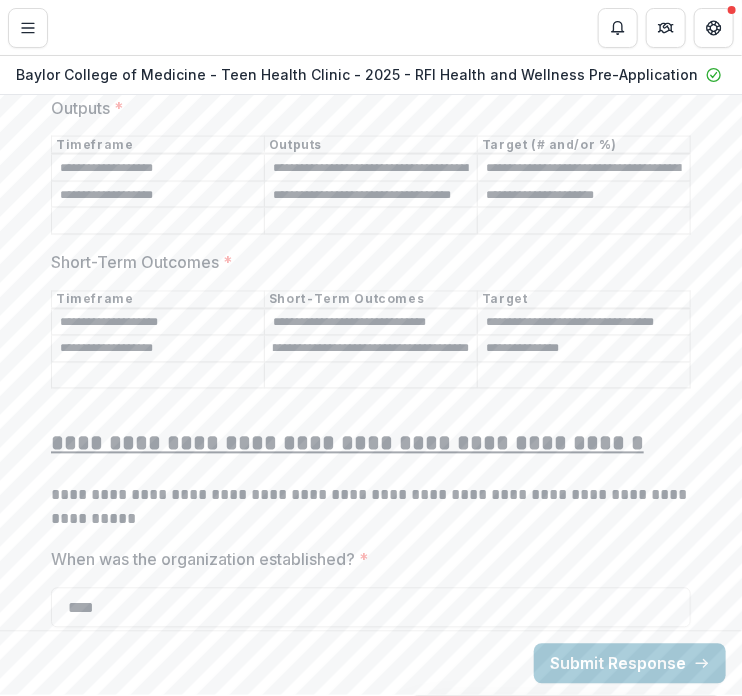 type on "**********" 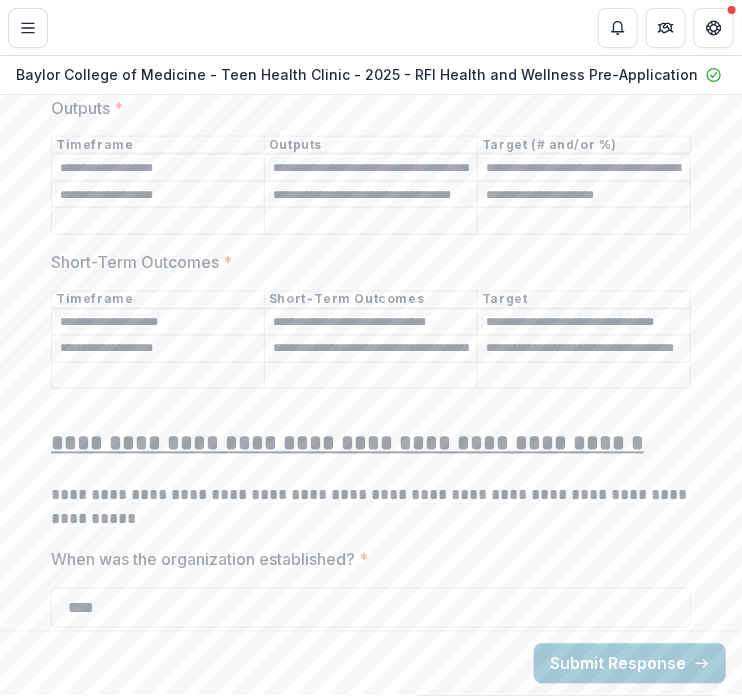 scroll, scrollTop: 0, scrollLeft: 10, axis: horizontal 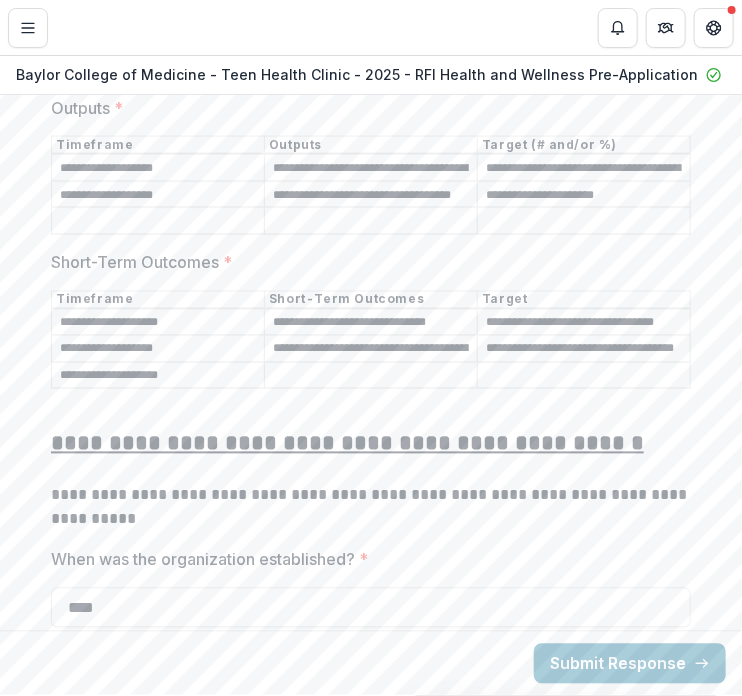 type on "**********" 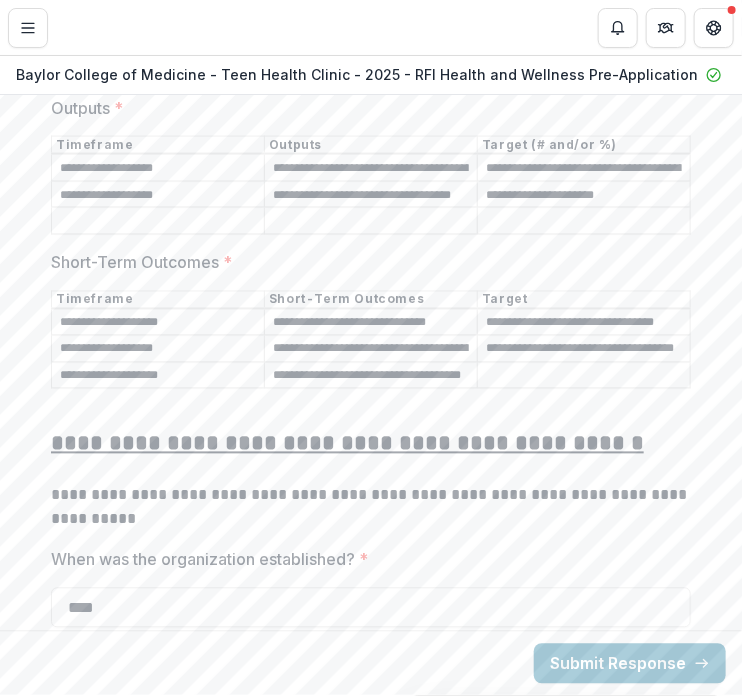 scroll, scrollTop: 0, scrollLeft: 25, axis: horizontal 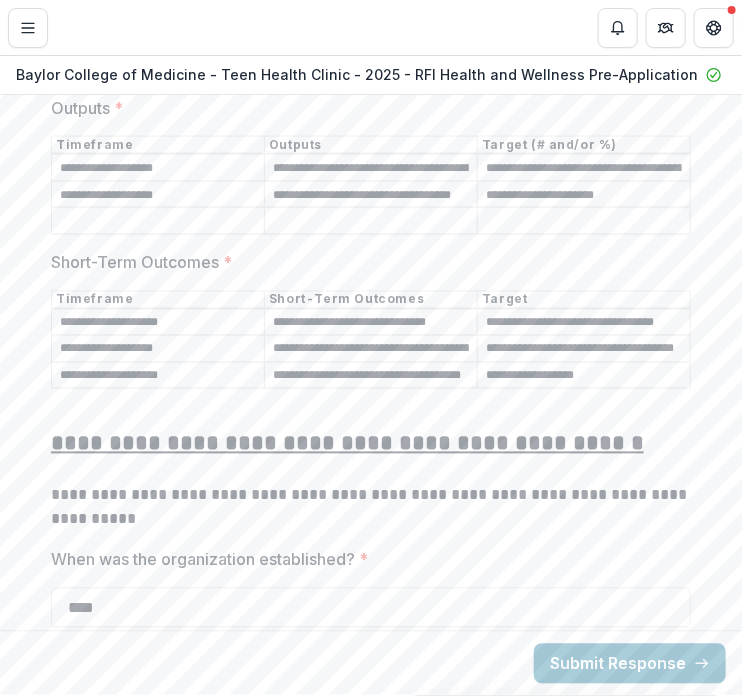 type on "**********" 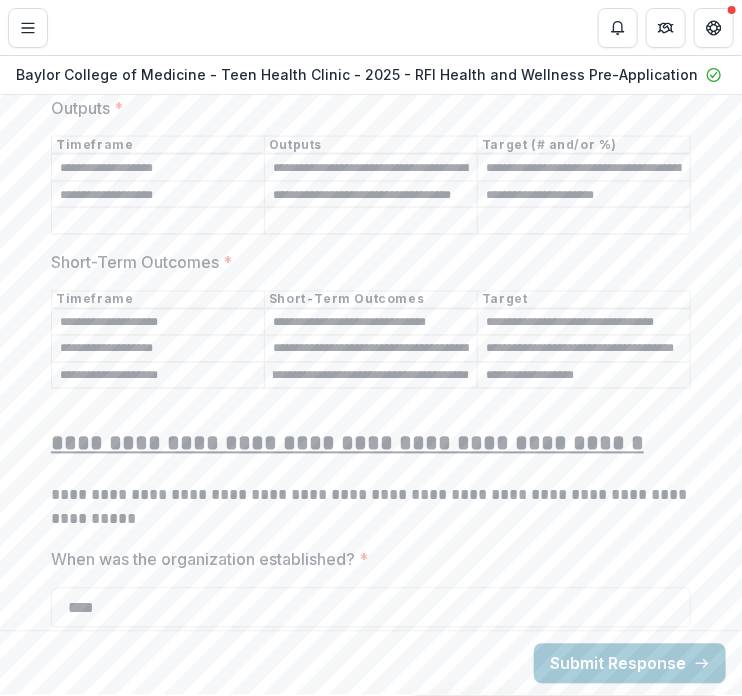 paste on "**********" 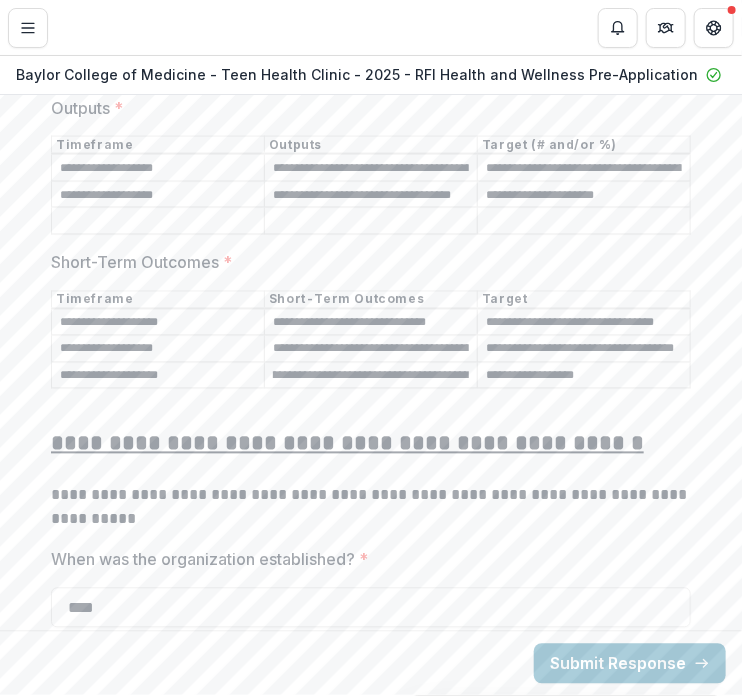 scroll, scrollTop: 0, scrollLeft: 314, axis: horizontal 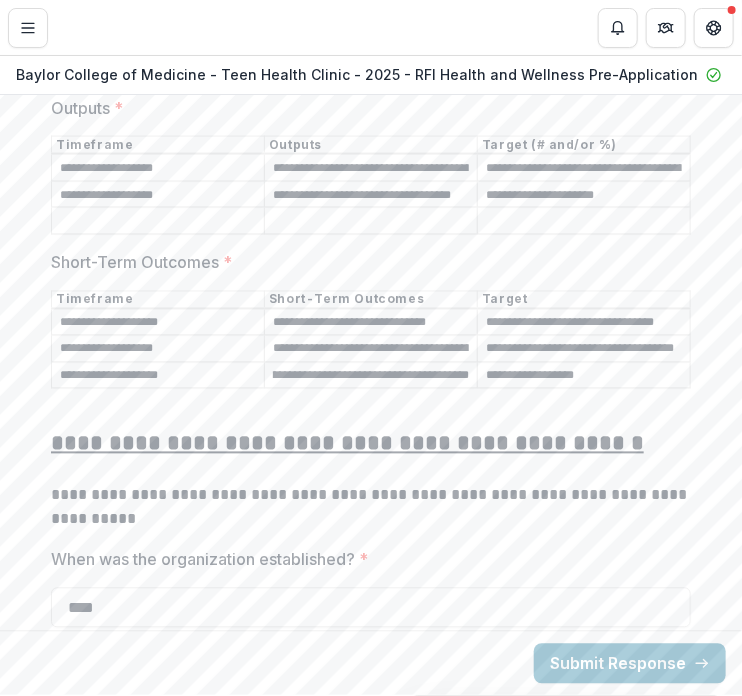 type on "**********" 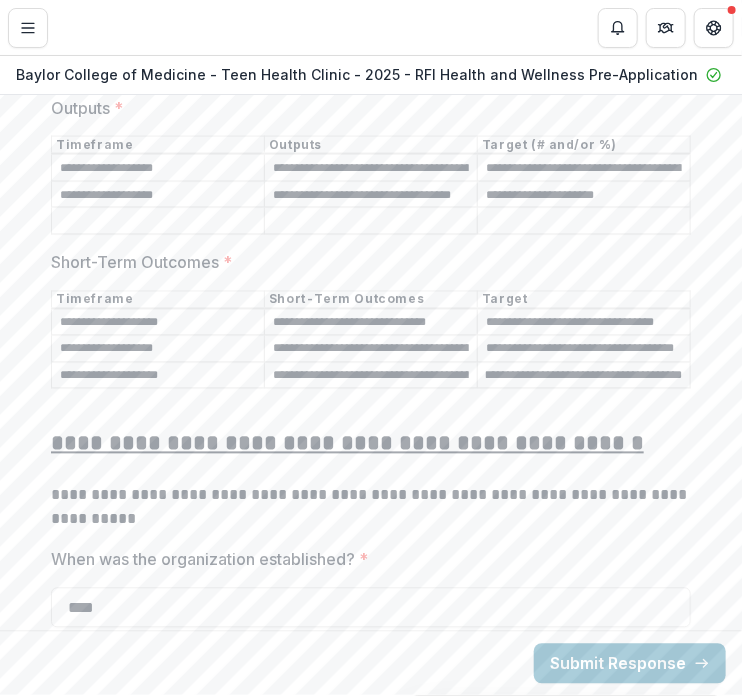 scroll, scrollTop: 0, scrollLeft: 36, axis: horizontal 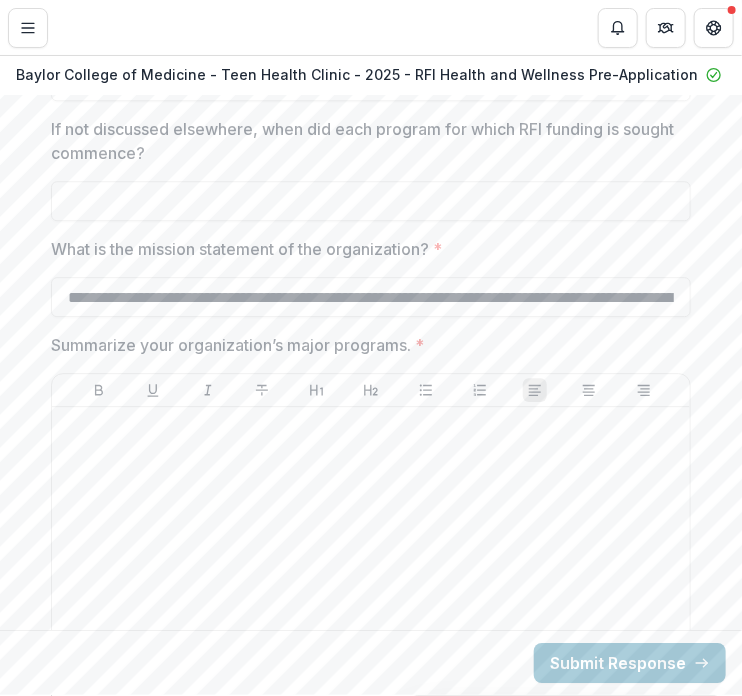 type on "**********" 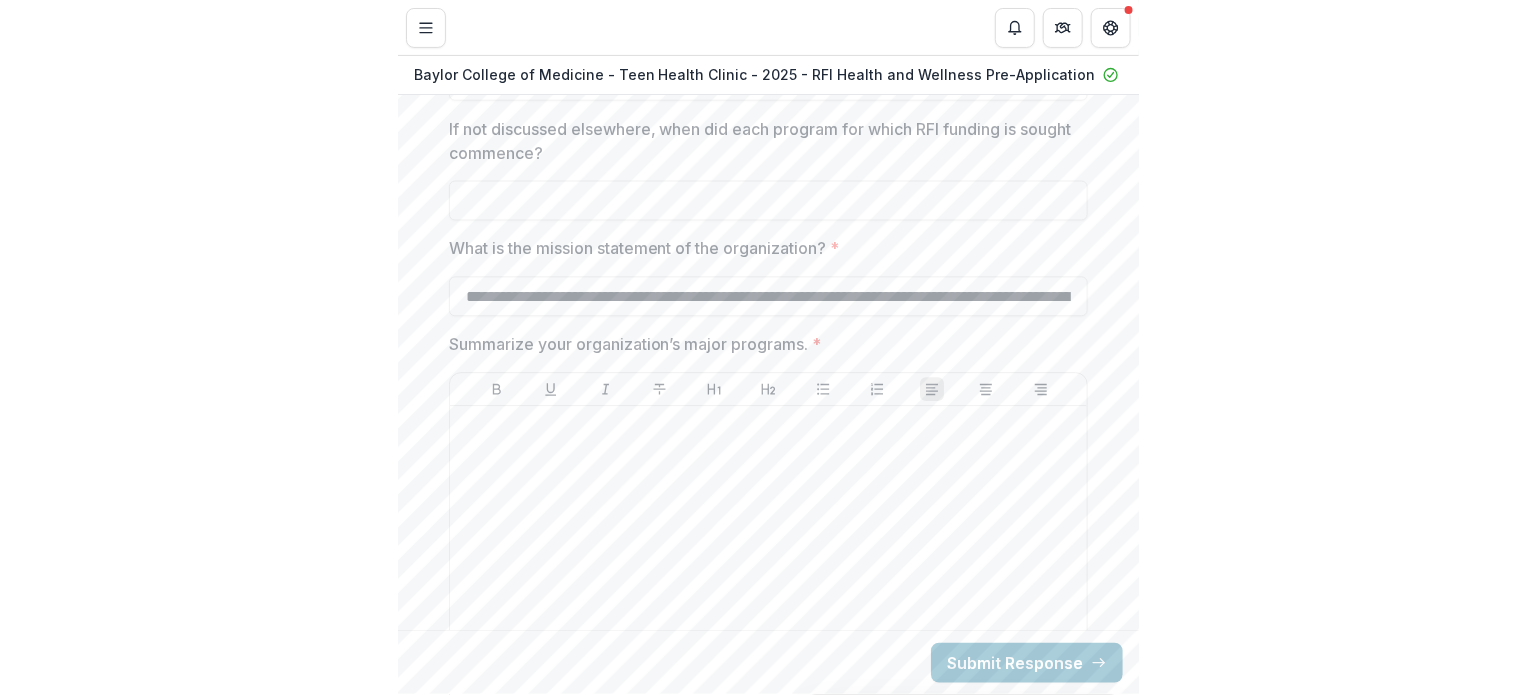 scroll, scrollTop: 0, scrollLeft: 0, axis: both 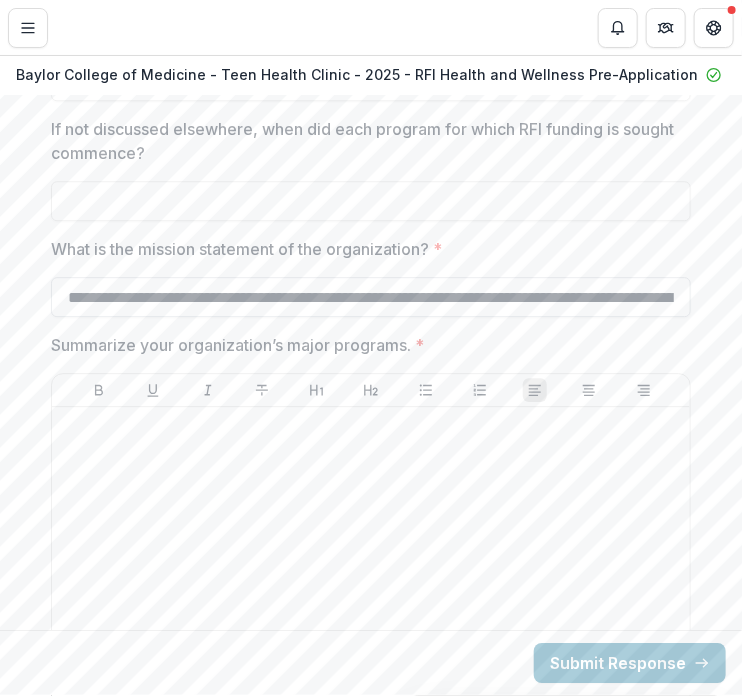 click on "**********" at bounding box center (371, 297) 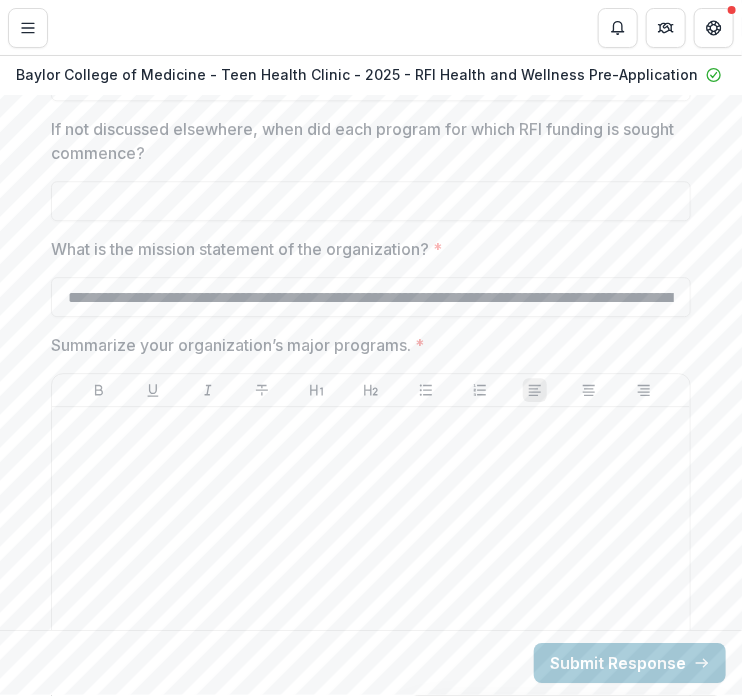type on "**********" 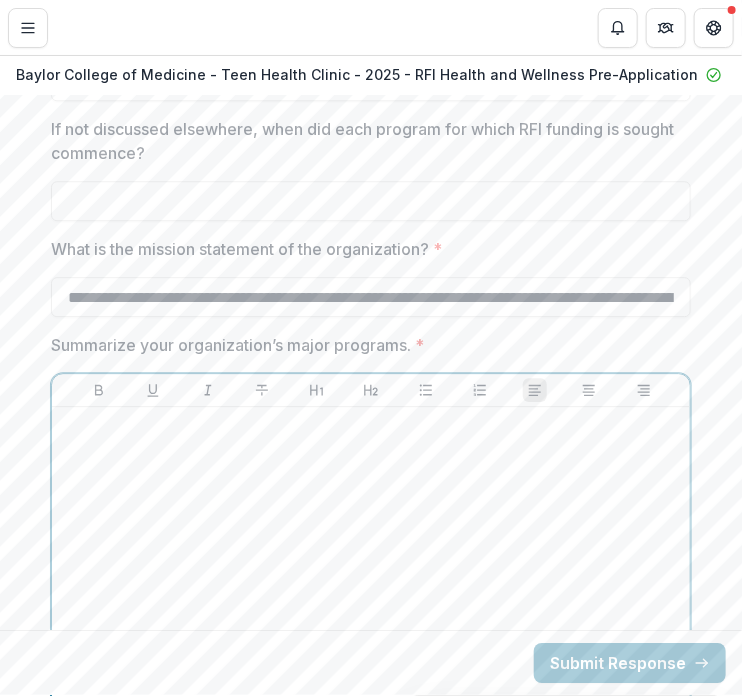 click at bounding box center (371, 565) 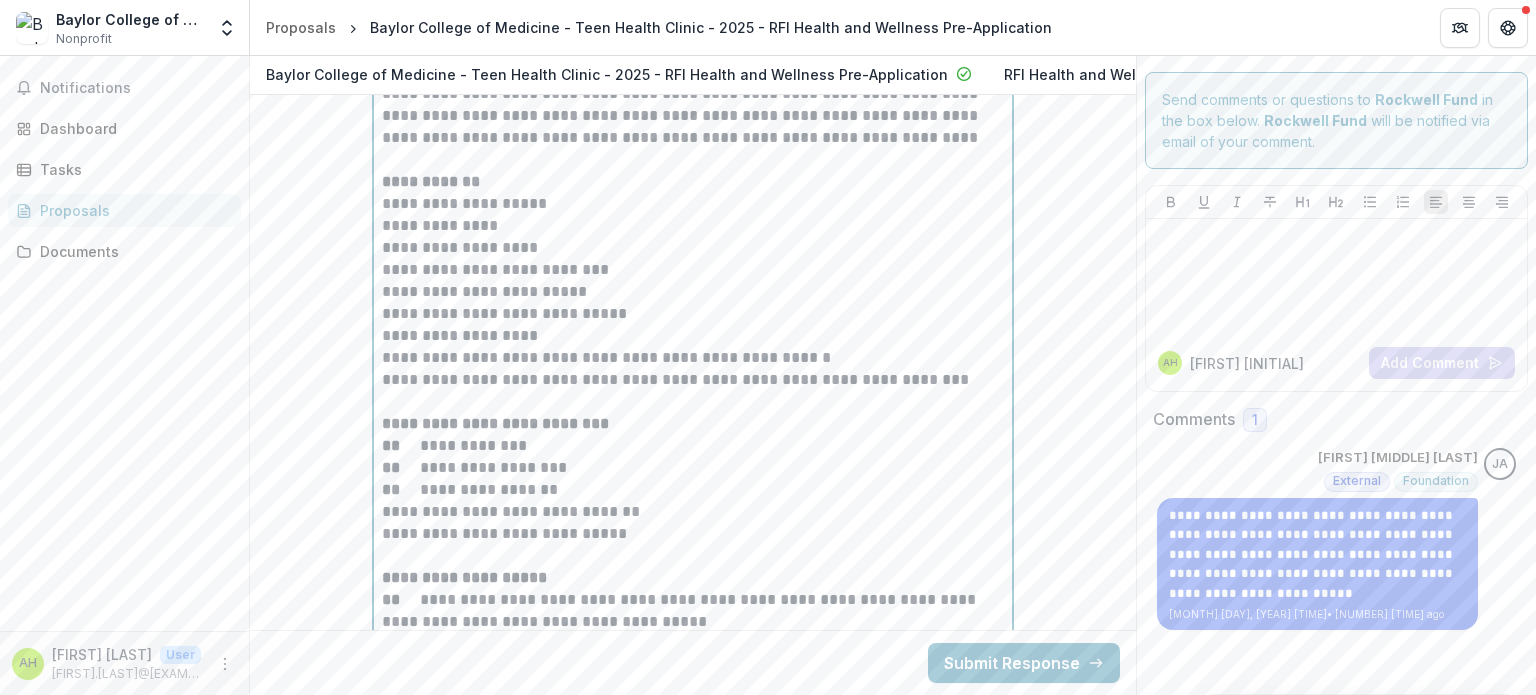 scroll, scrollTop: 8886, scrollLeft: 0, axis: vertical 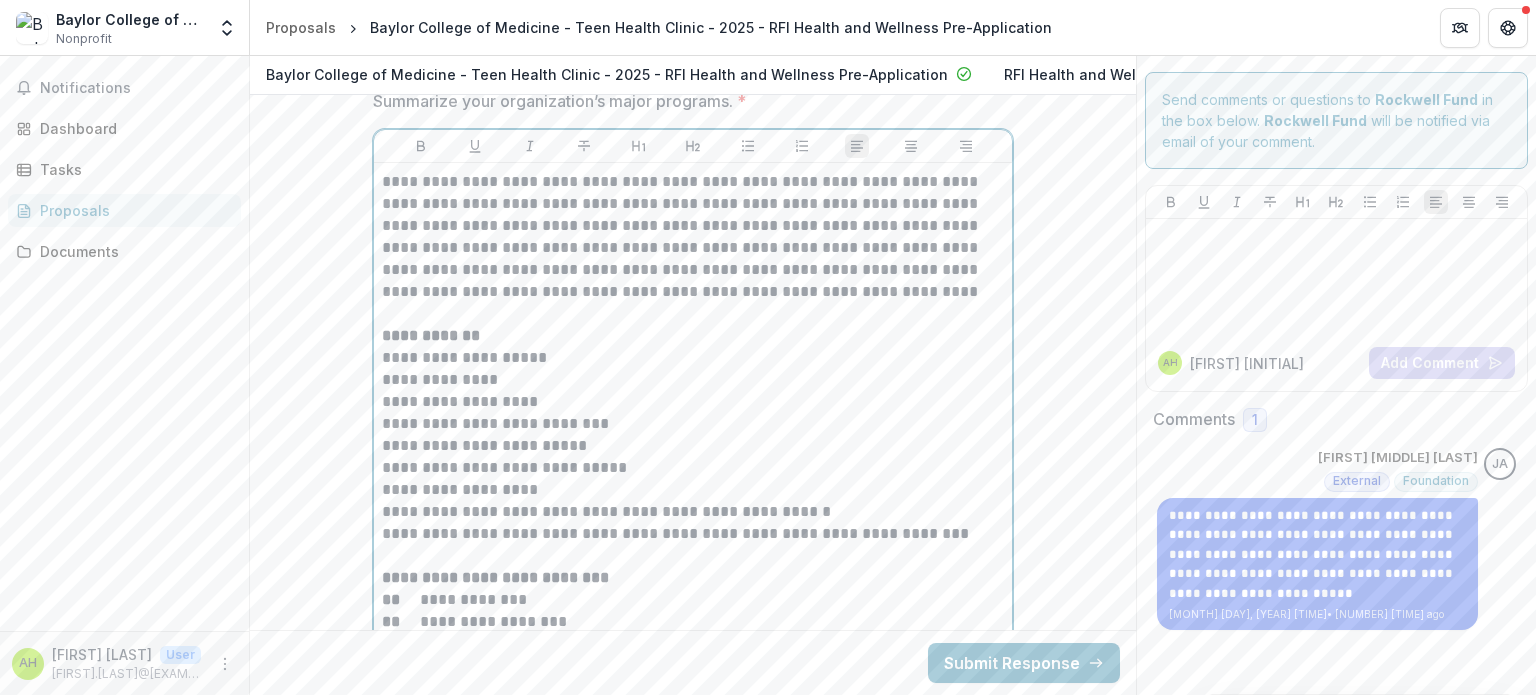click on "**********" at bounding box center (693, 237) 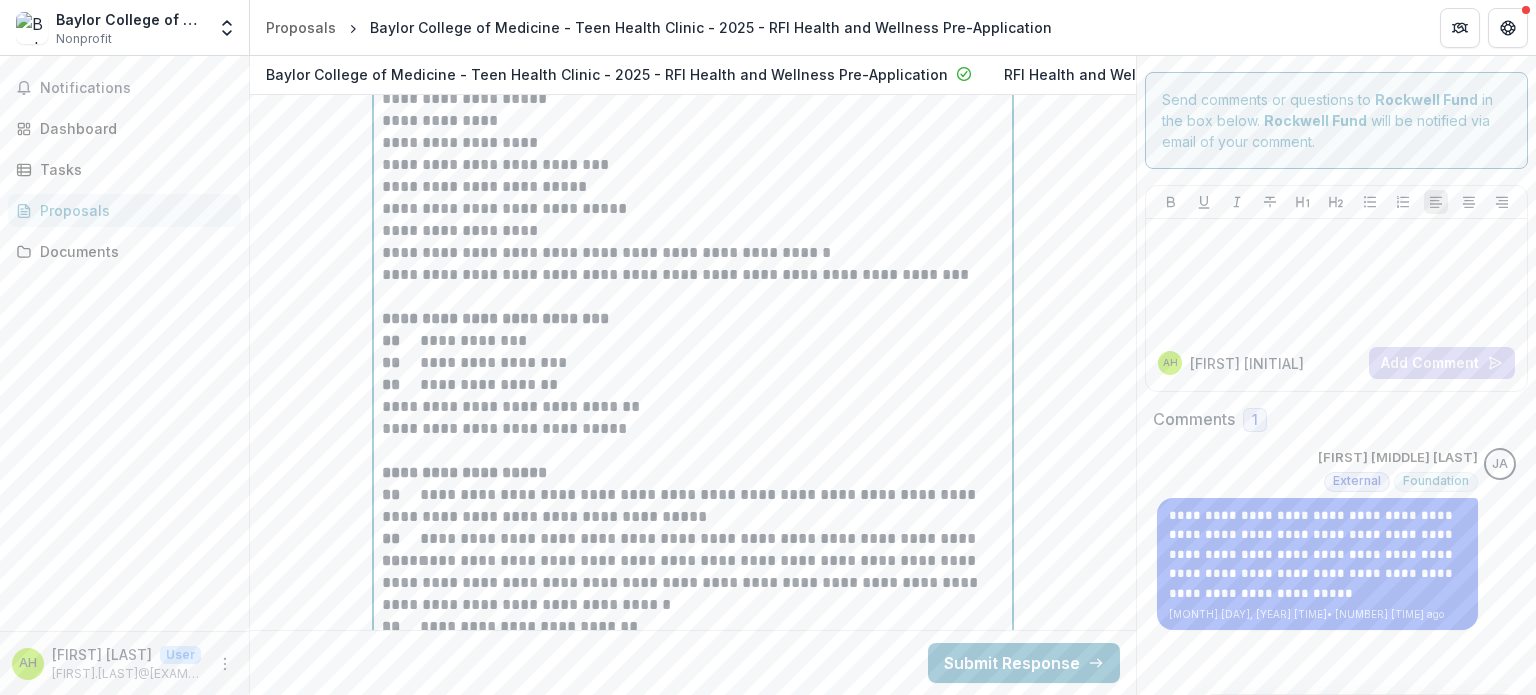 scroll, scrollTop: 9168, scrollLeft: 0, axis: vertical 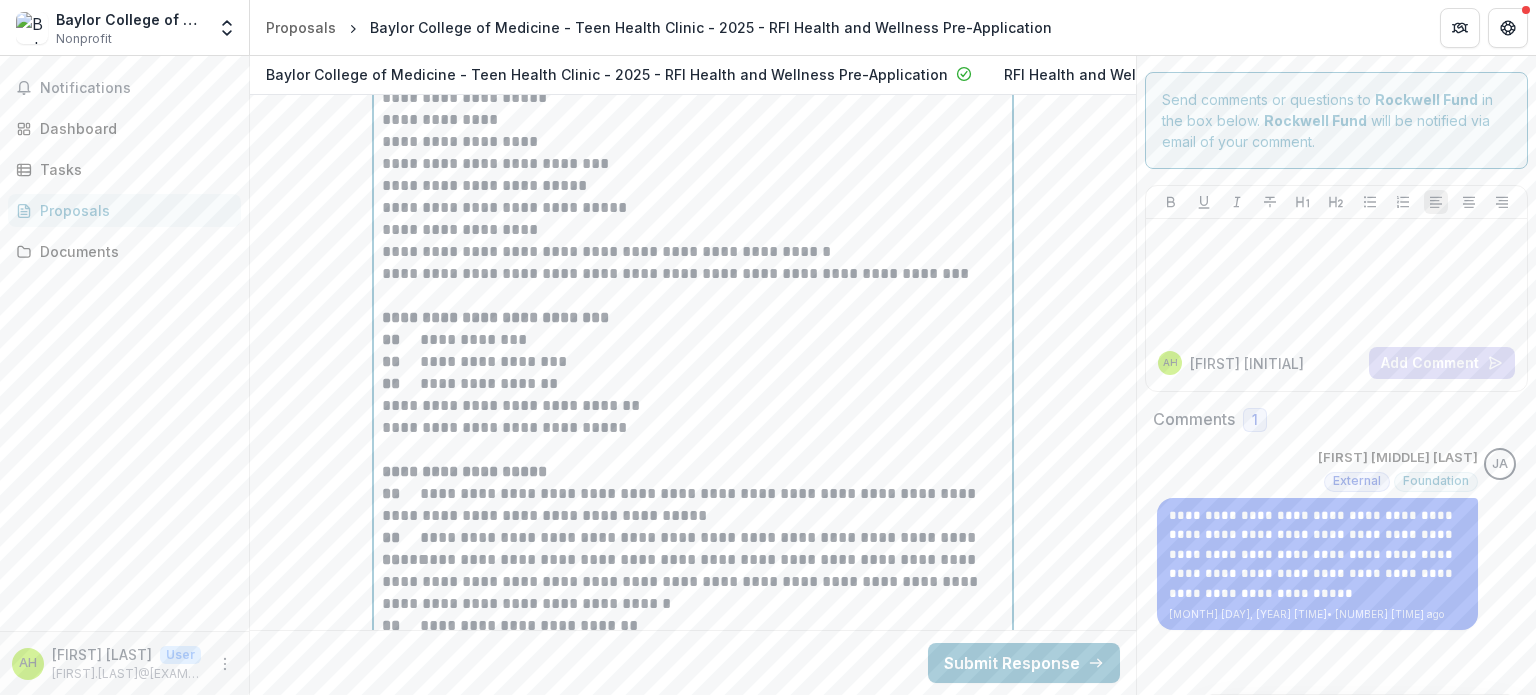 click on "**********" at bounding box center [693, 384] 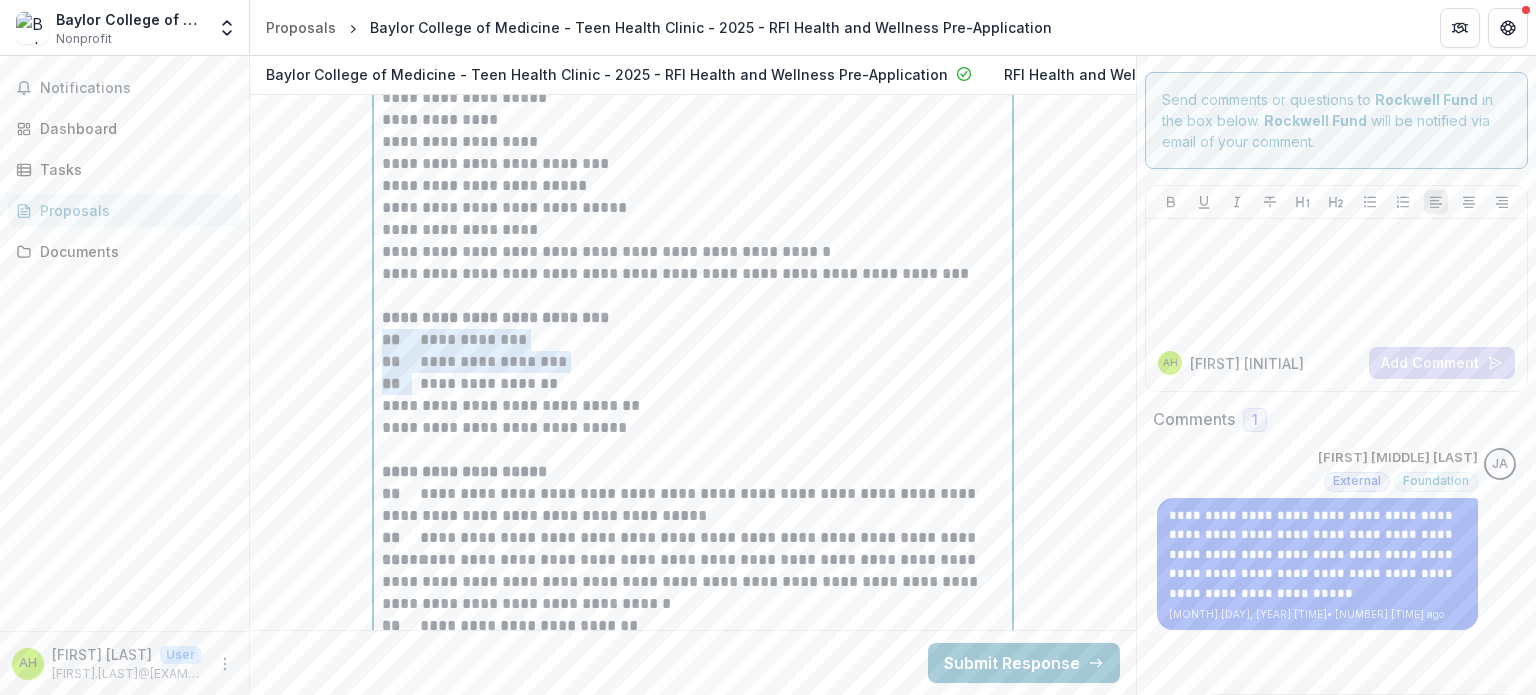 drag, startPoint x: 404, startPoint y: 383, endPoint x: 374, endPoint y: 337, distance: 54.91812 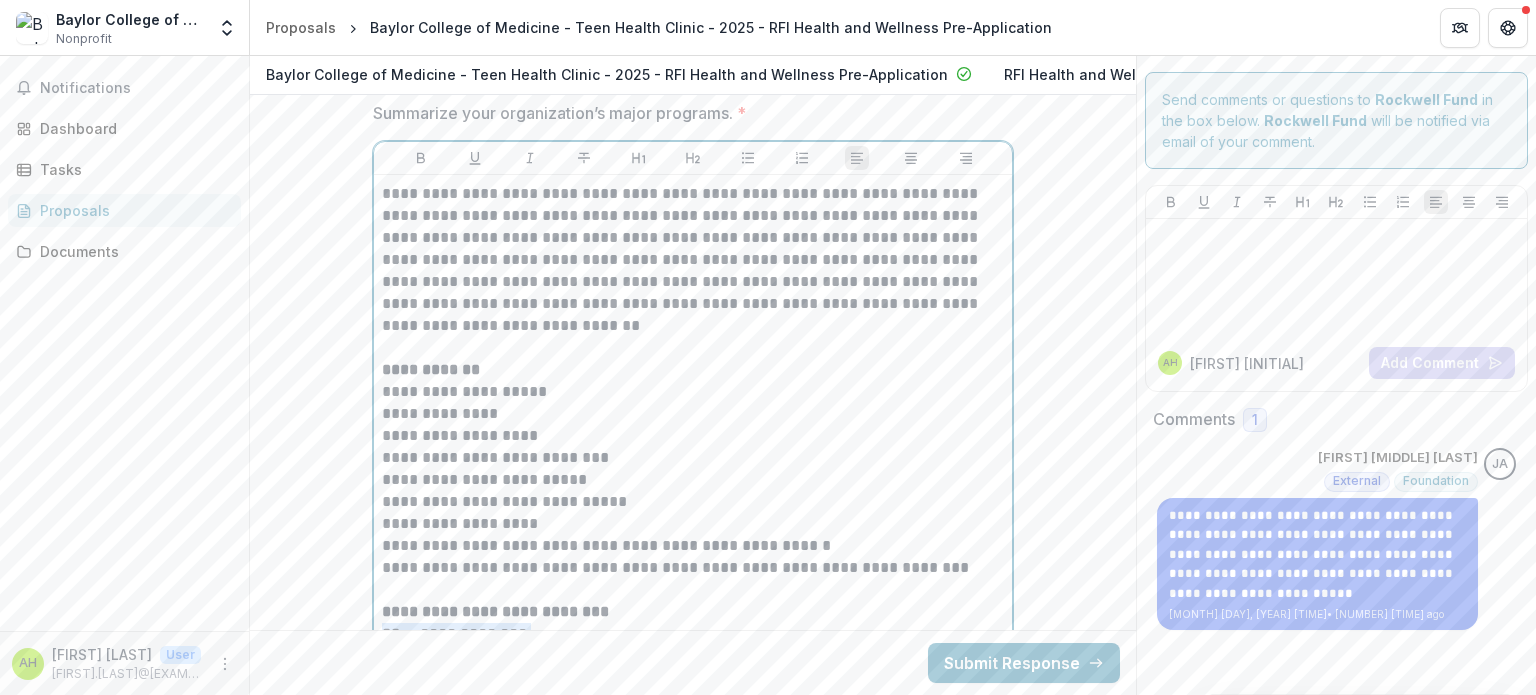 scroll, scrollTop: 8824, scrollLeft: 0, axis: vertical 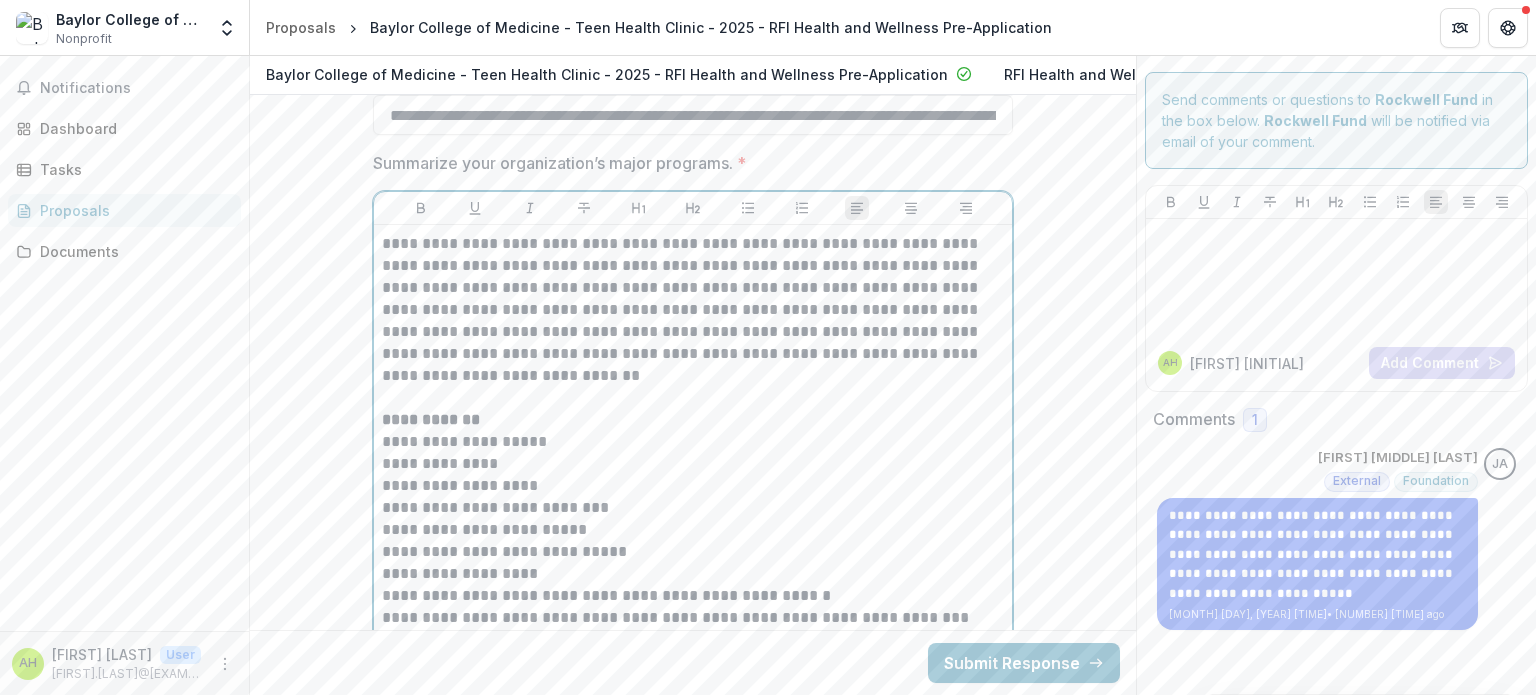 click on "**********" at bounding box center [693, 310] 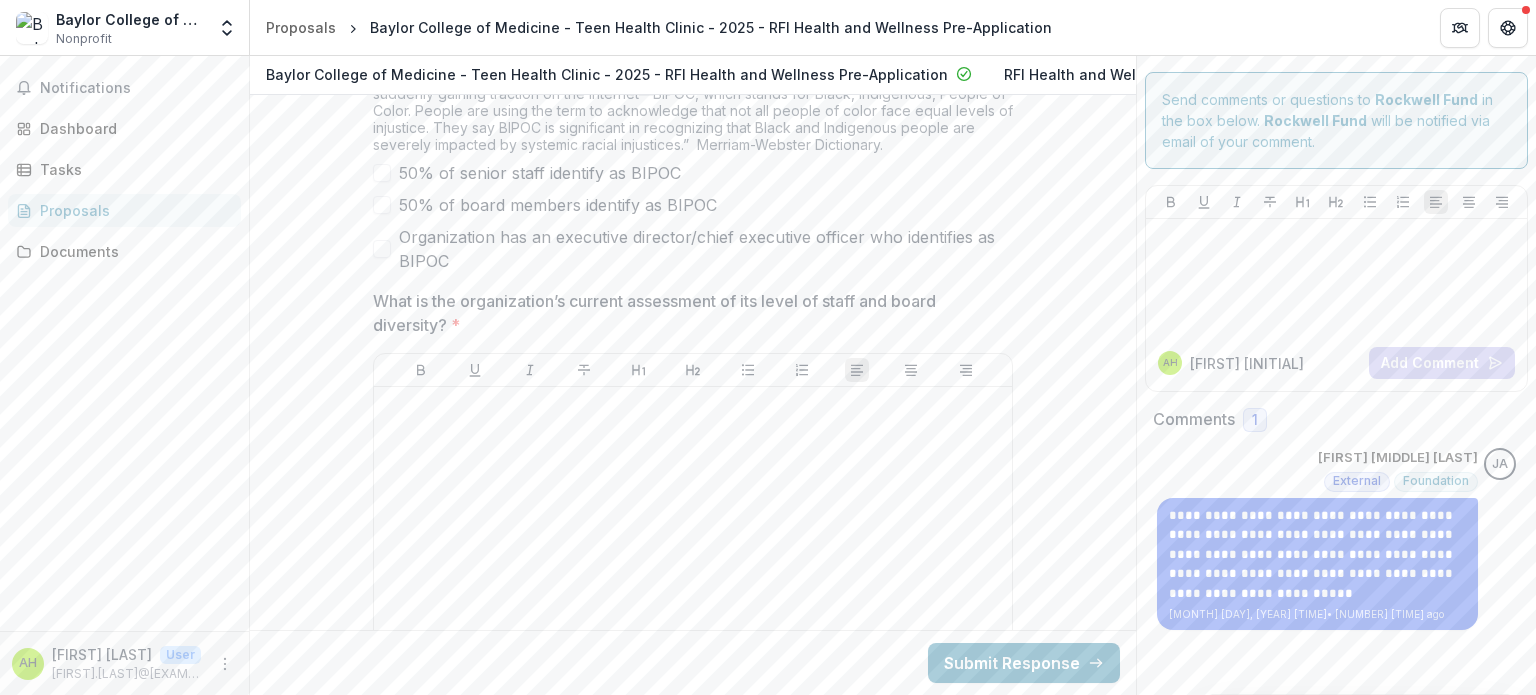 scroll, scrollTop: 10404, scrollLeft: 0, axis: vertical 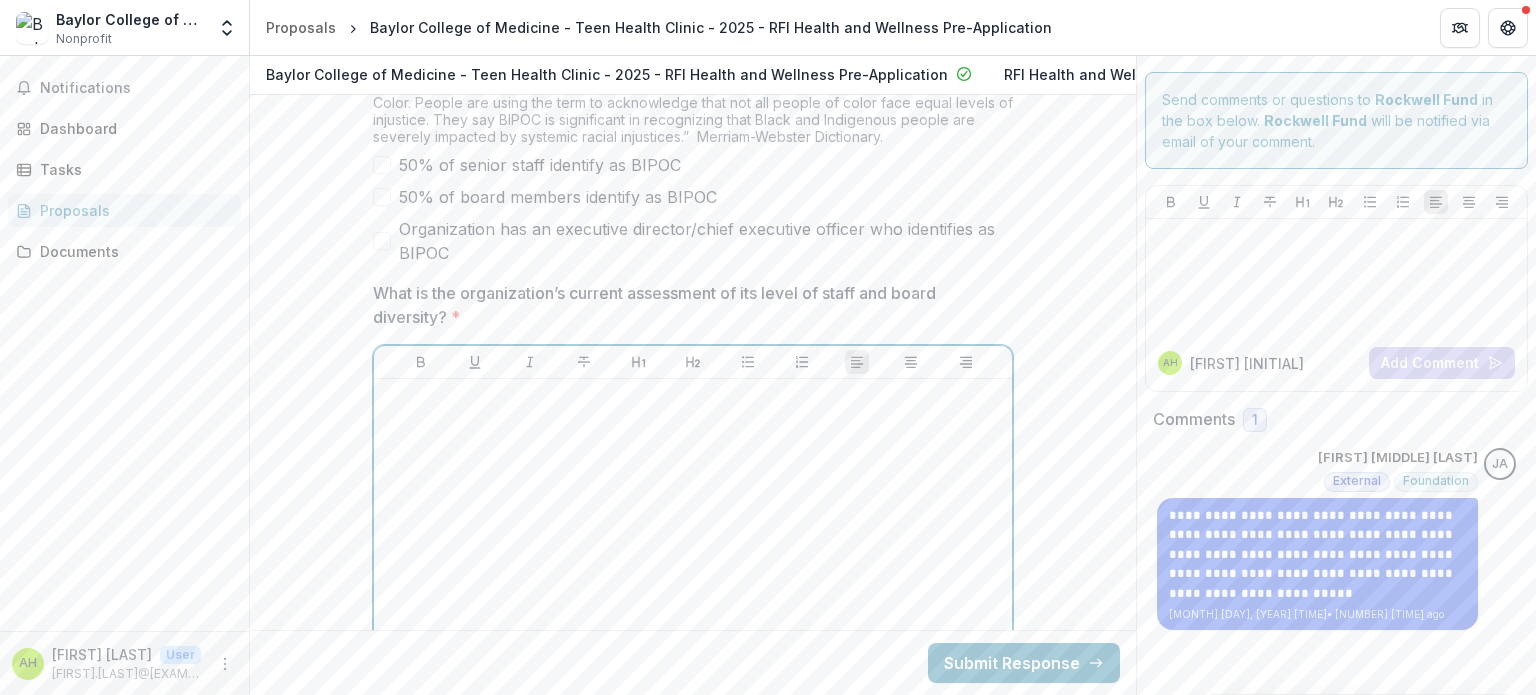 click at bounding box center (693, 537) 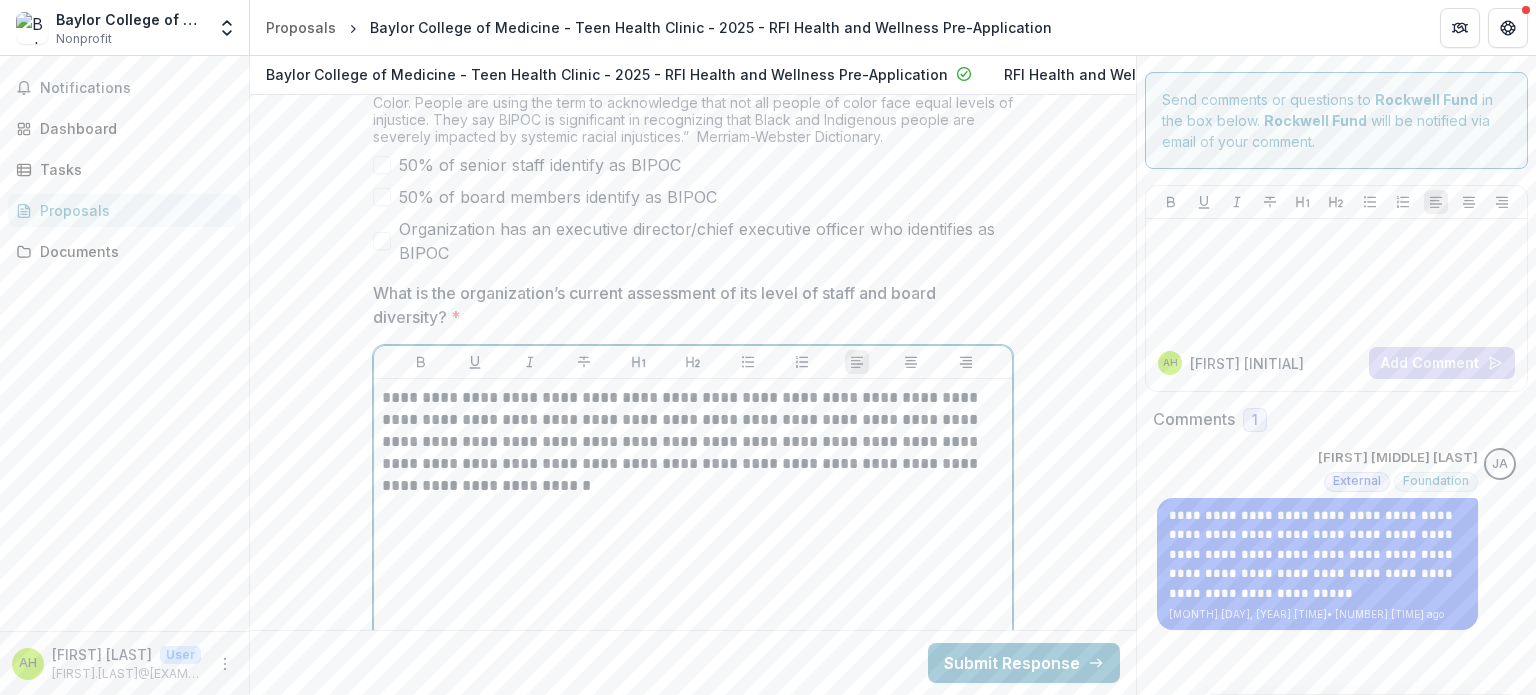 click on "**********" at bounding box center (693, 431) 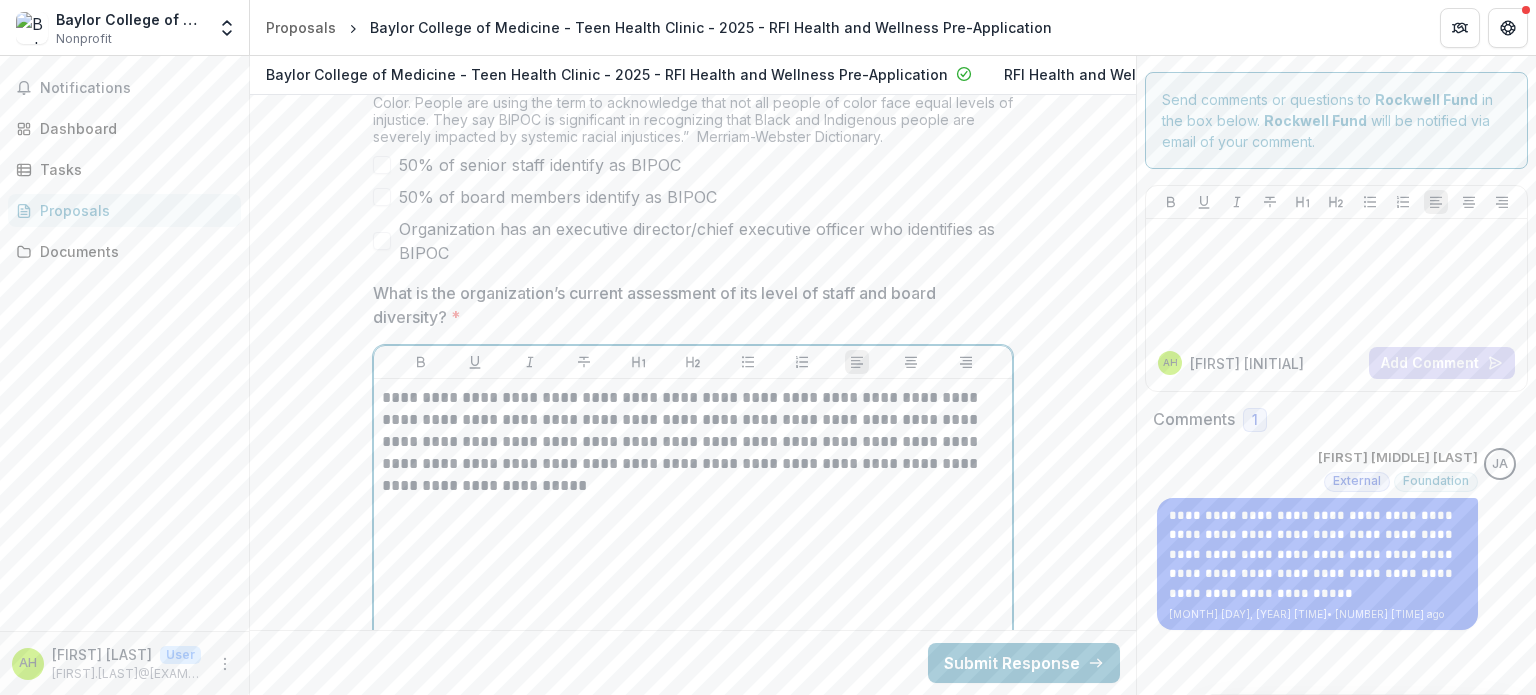 click on "**********" at bounding box center (693, 431) 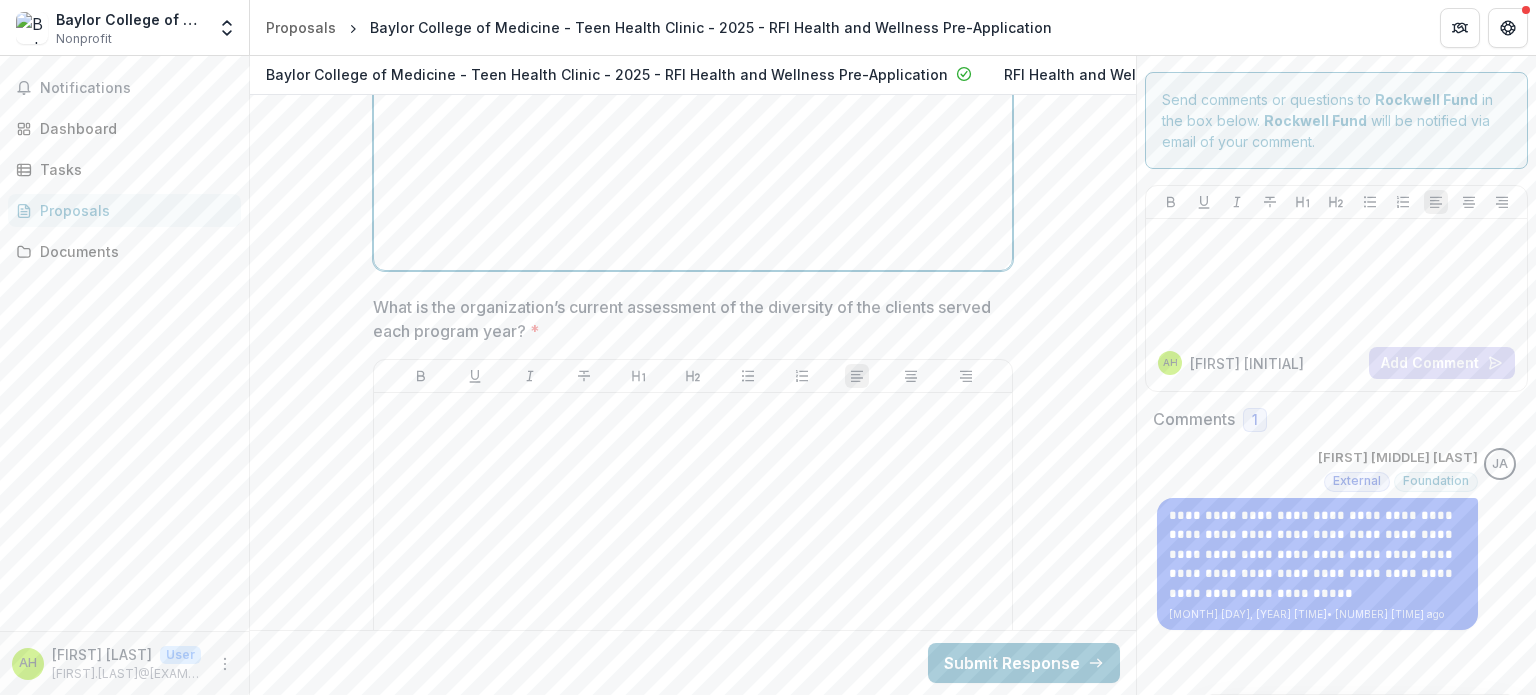 scroll, scrollTop: 10810, scrollLeft: 0, axis: vertical 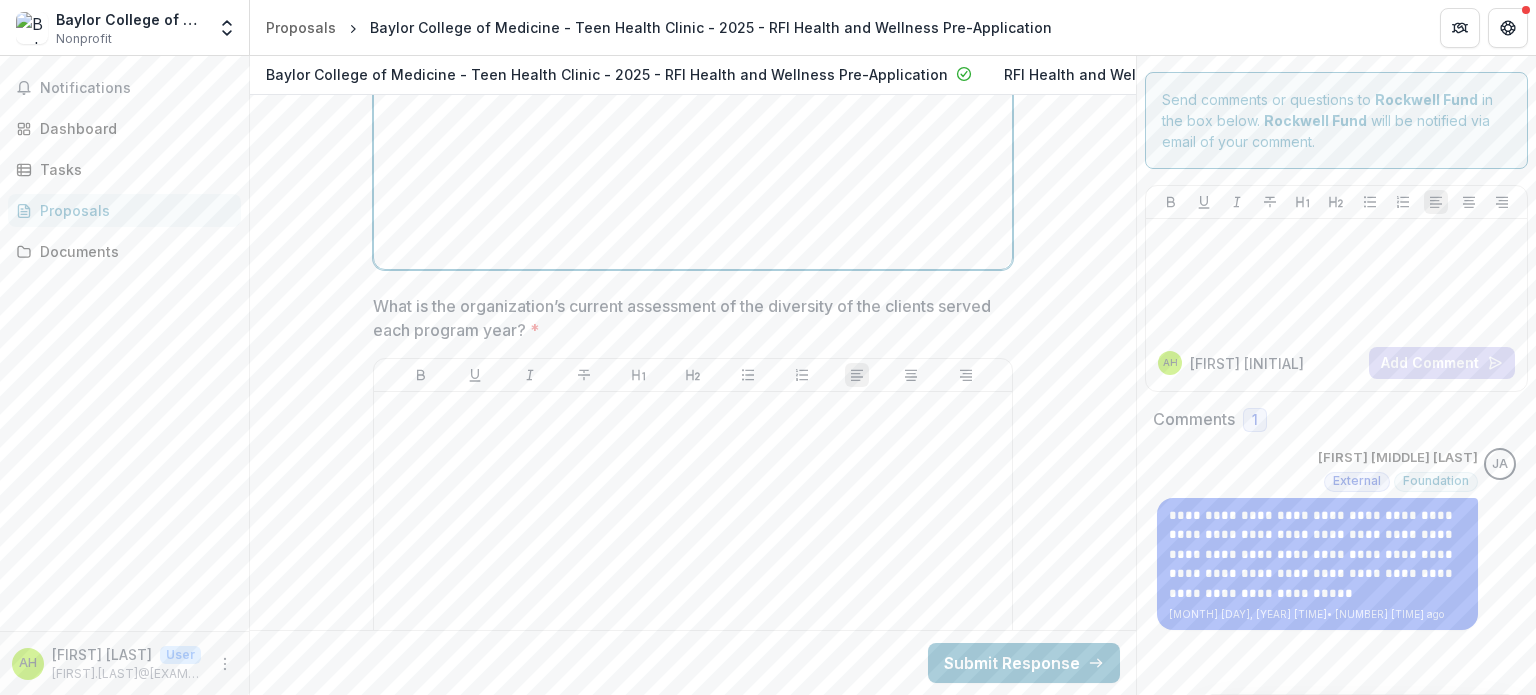 click on "**********" at bounding box center [693, 111] 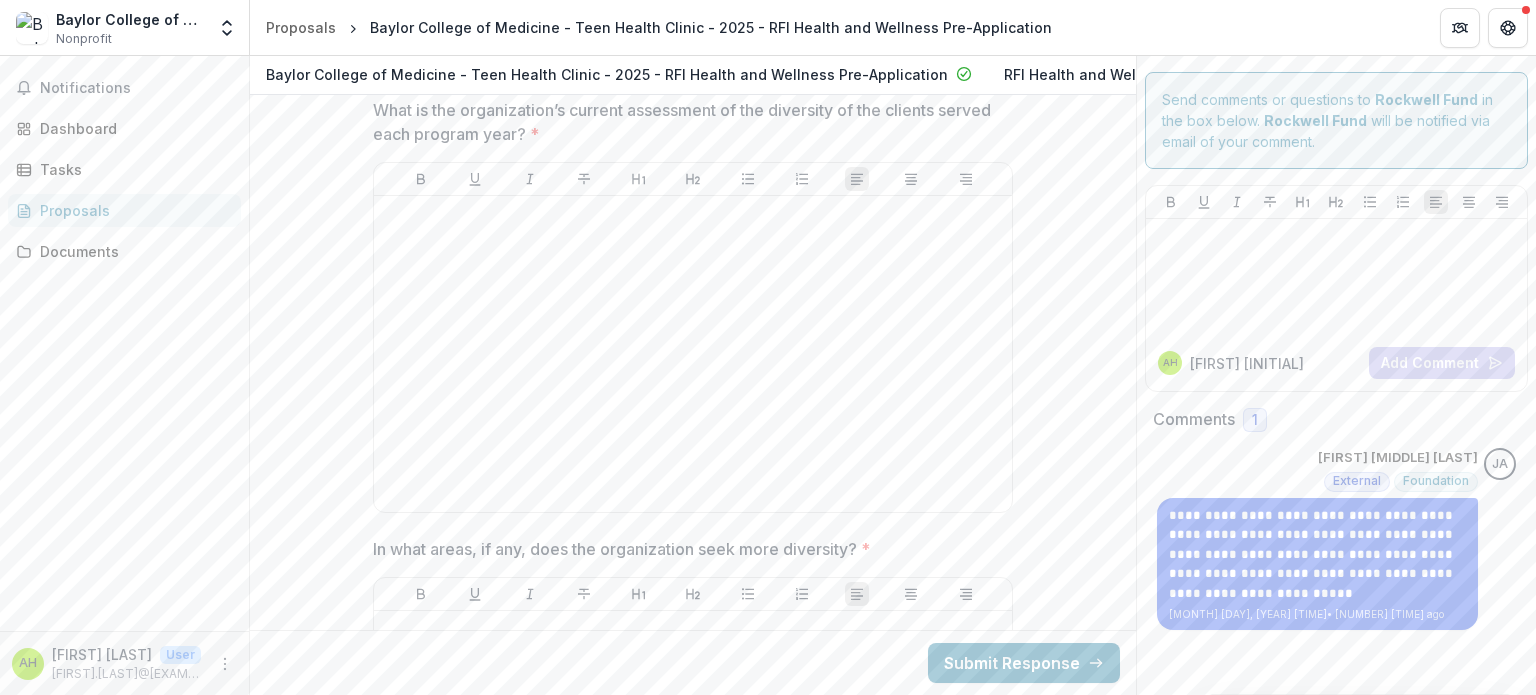 scroll, scrollTop: 11008, scrollLeft: 0, axis: vertical 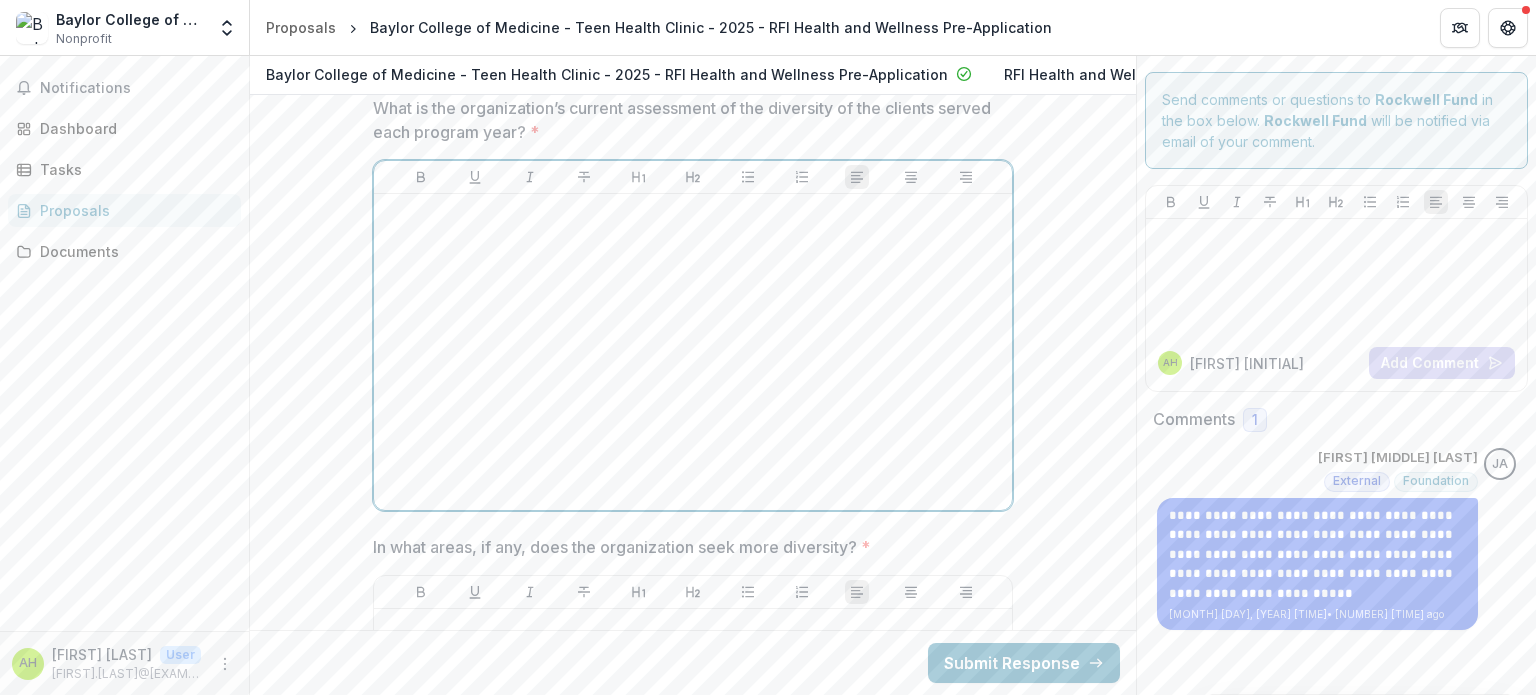 click at bounding box center (693, 352) 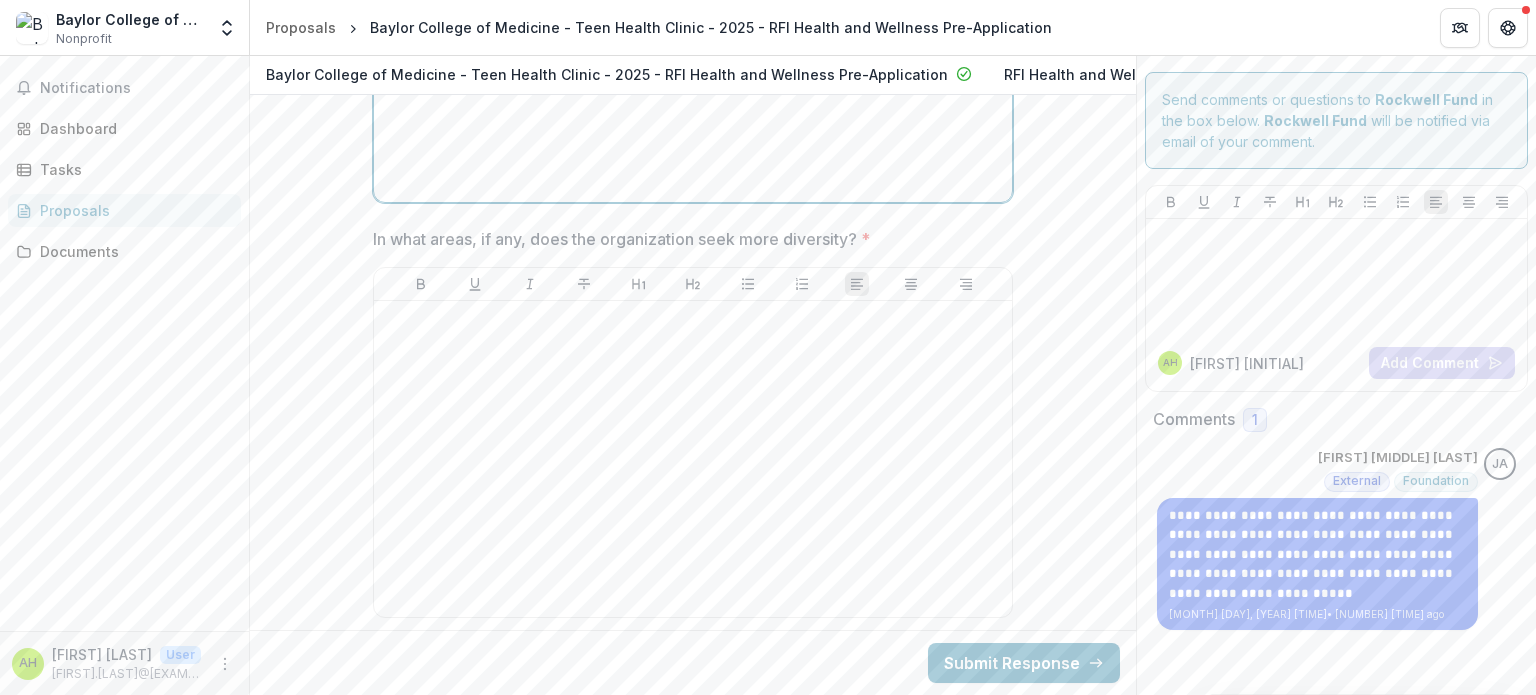 scroll, scrollTop: 11360, scrollLeft: 0, axis: vertical 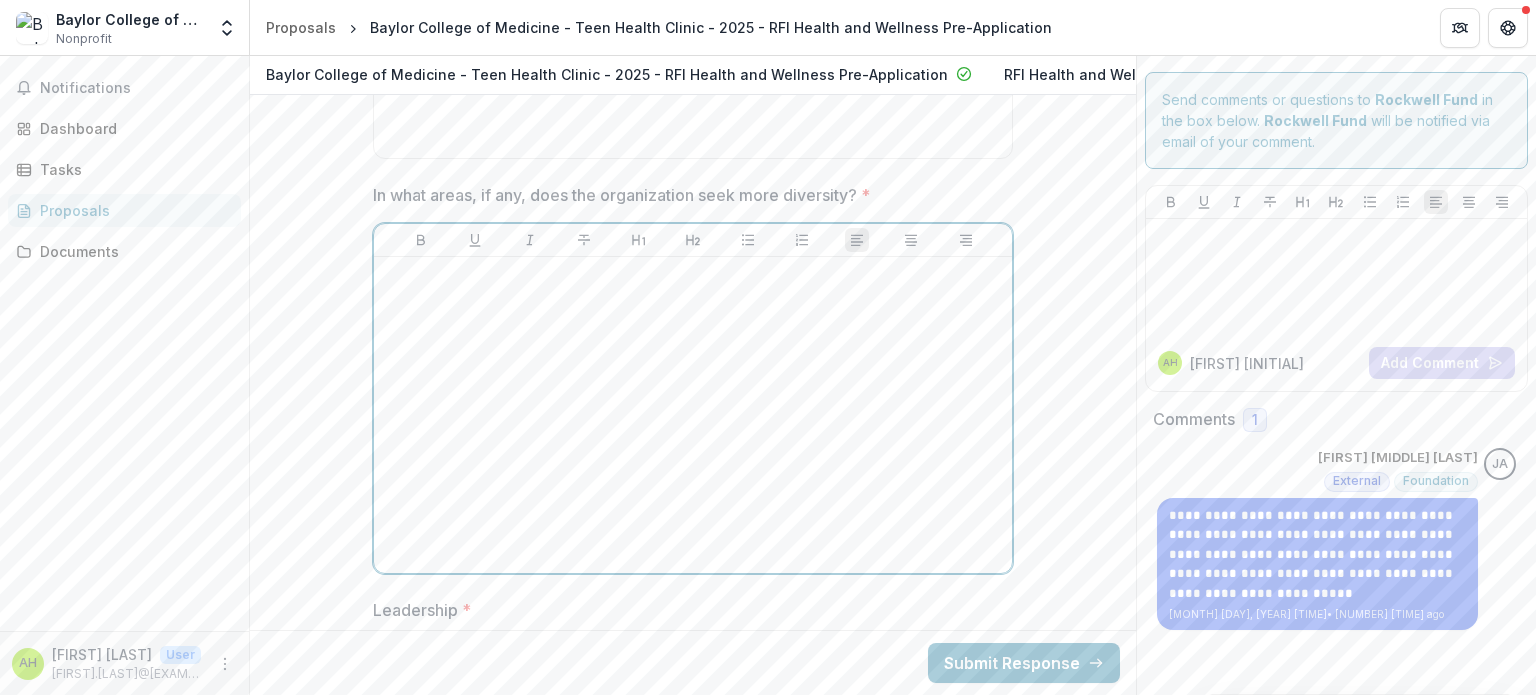 click at bounding box center (693, 415) 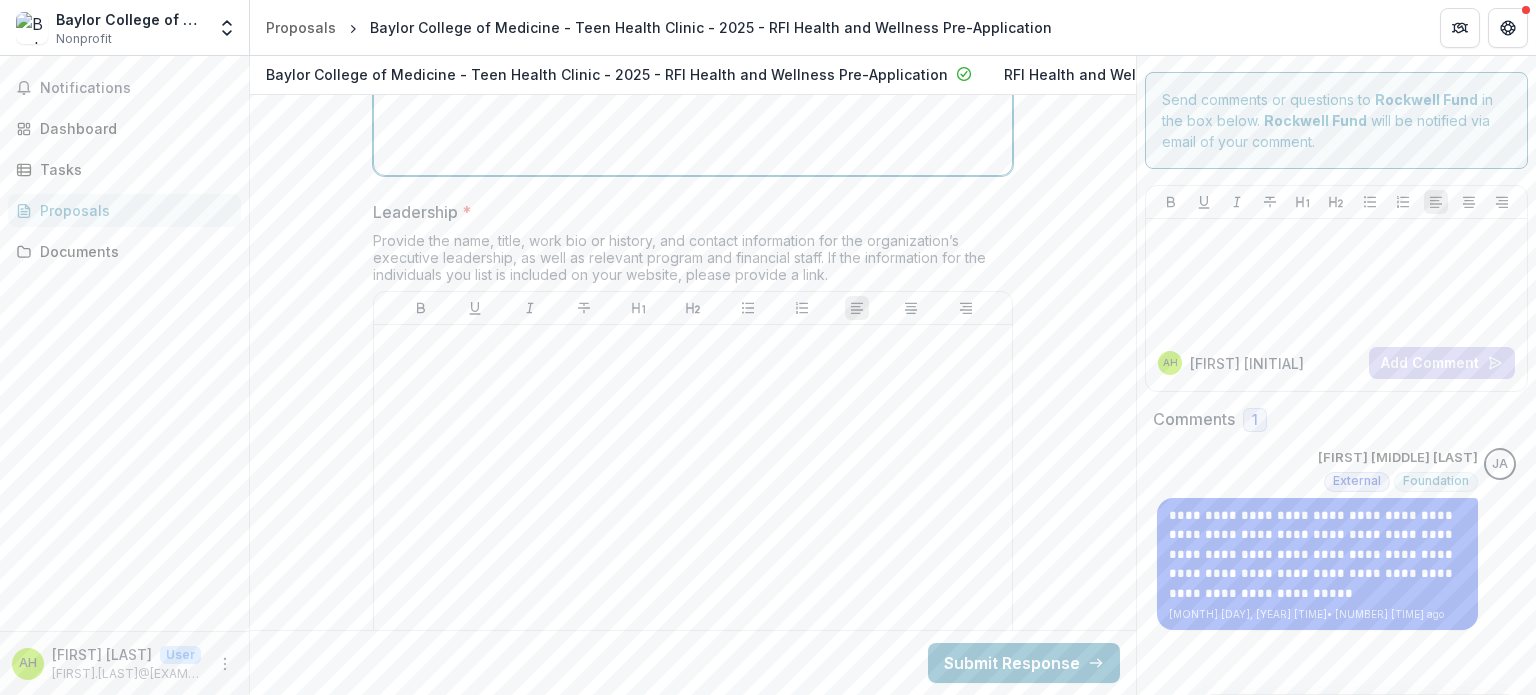 scroll, scrollTop: 11760, scrollLeft: 0, axis: vertical 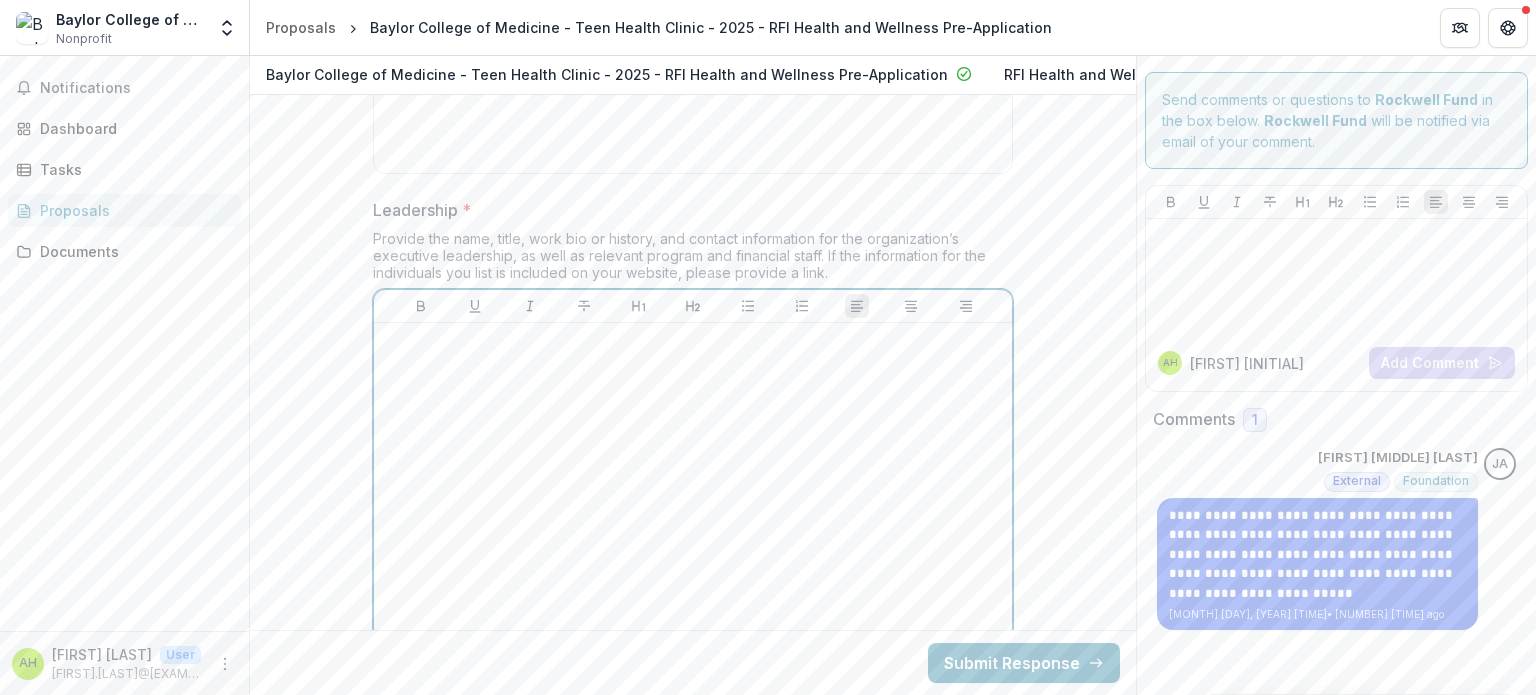 click at bounding box center (693, 481) 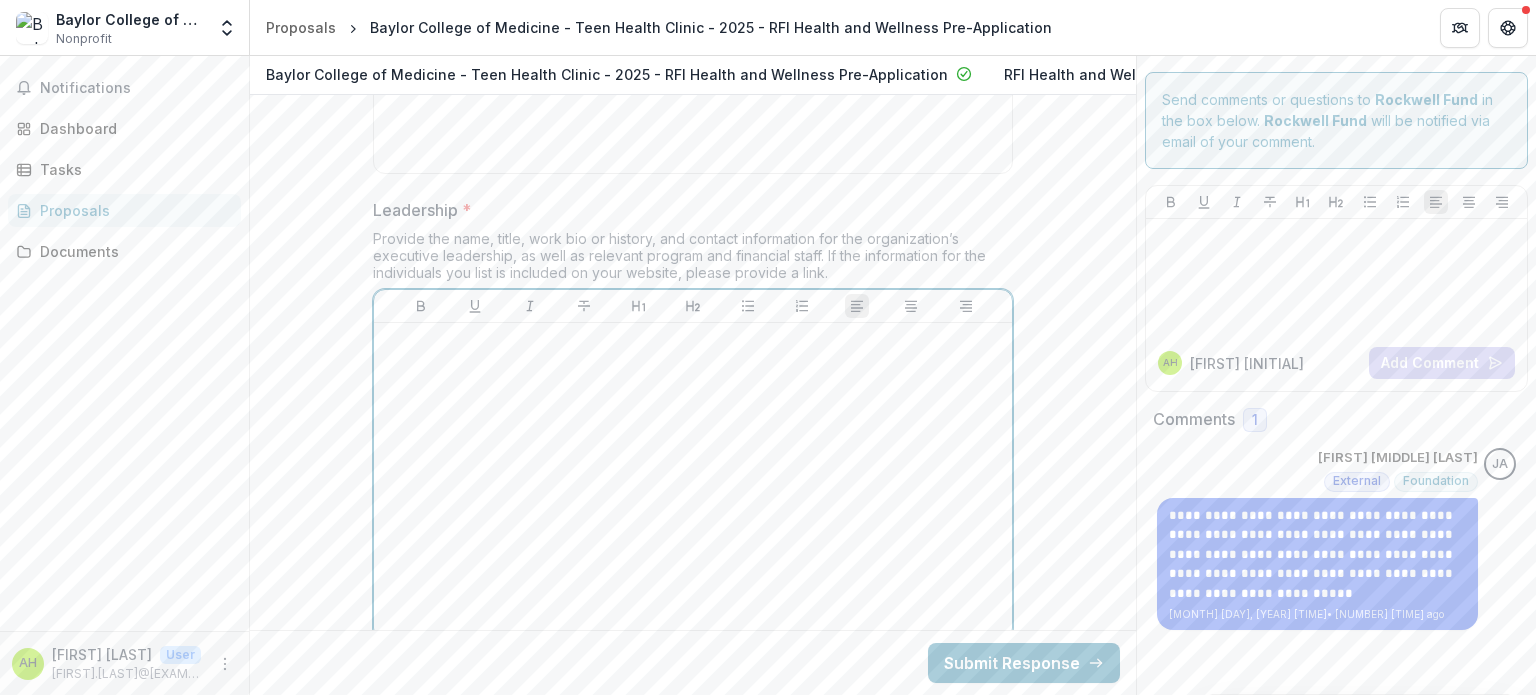 type 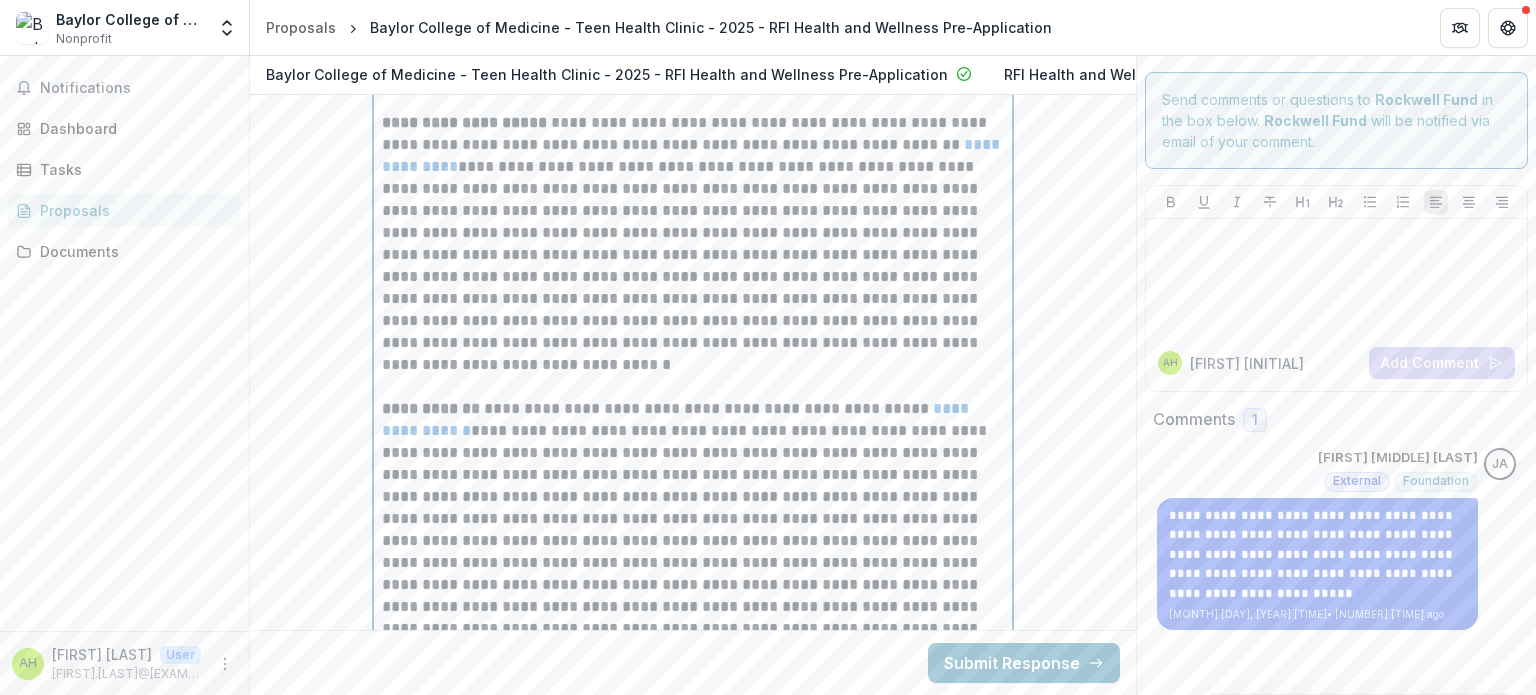 scroll, scrollTop: 11791, scrollLeft: 0, axis: vertical 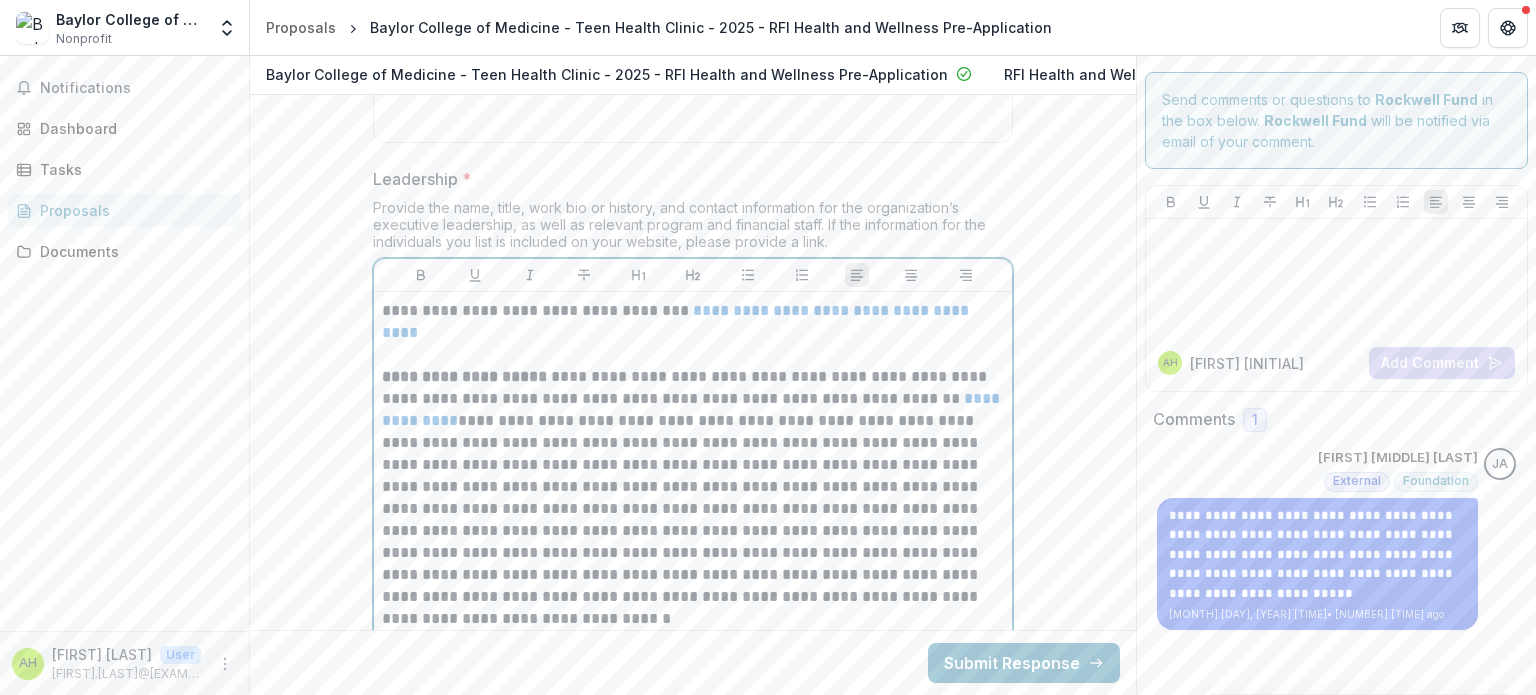 click at bounding box center [693, 355] 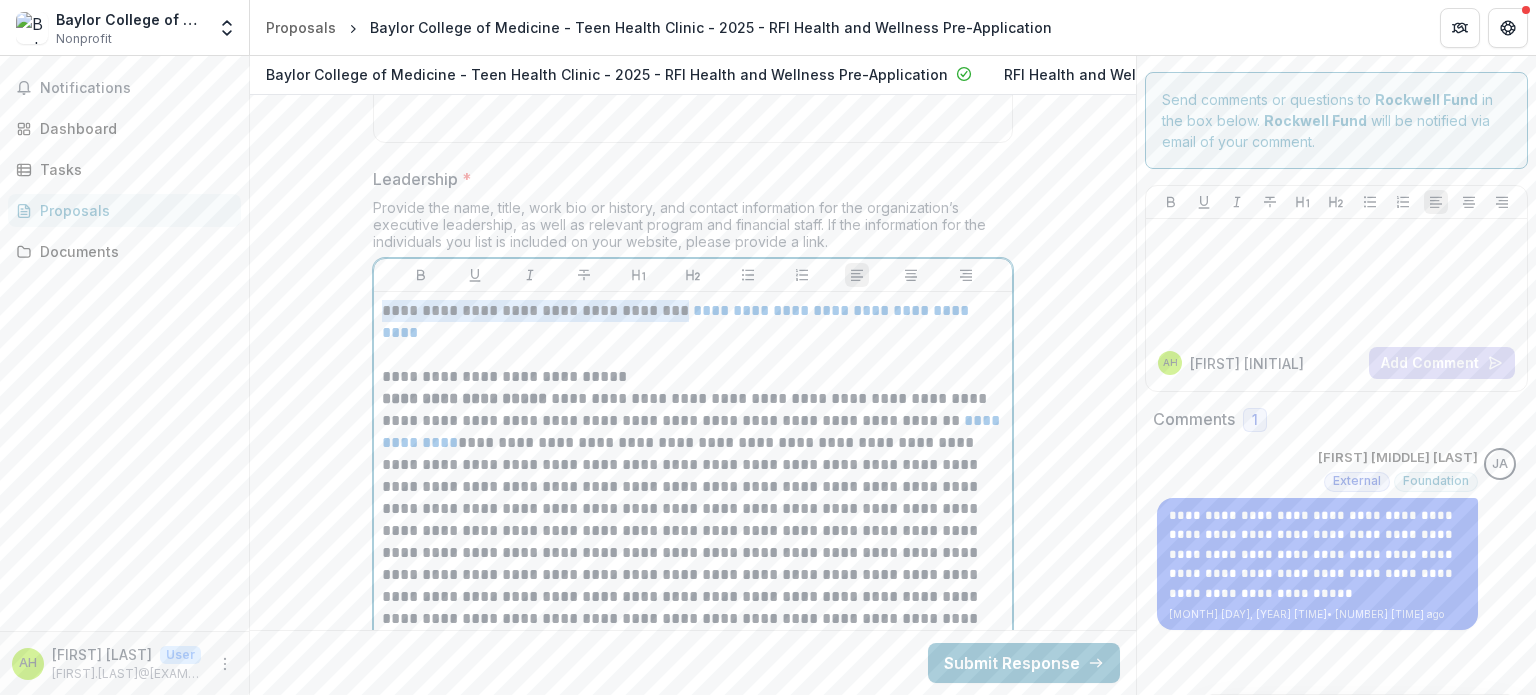 drag, startPoint x: 677, startPoint y: 306, endPoint x: 368, endPoint y: 305, distance: 309.00162 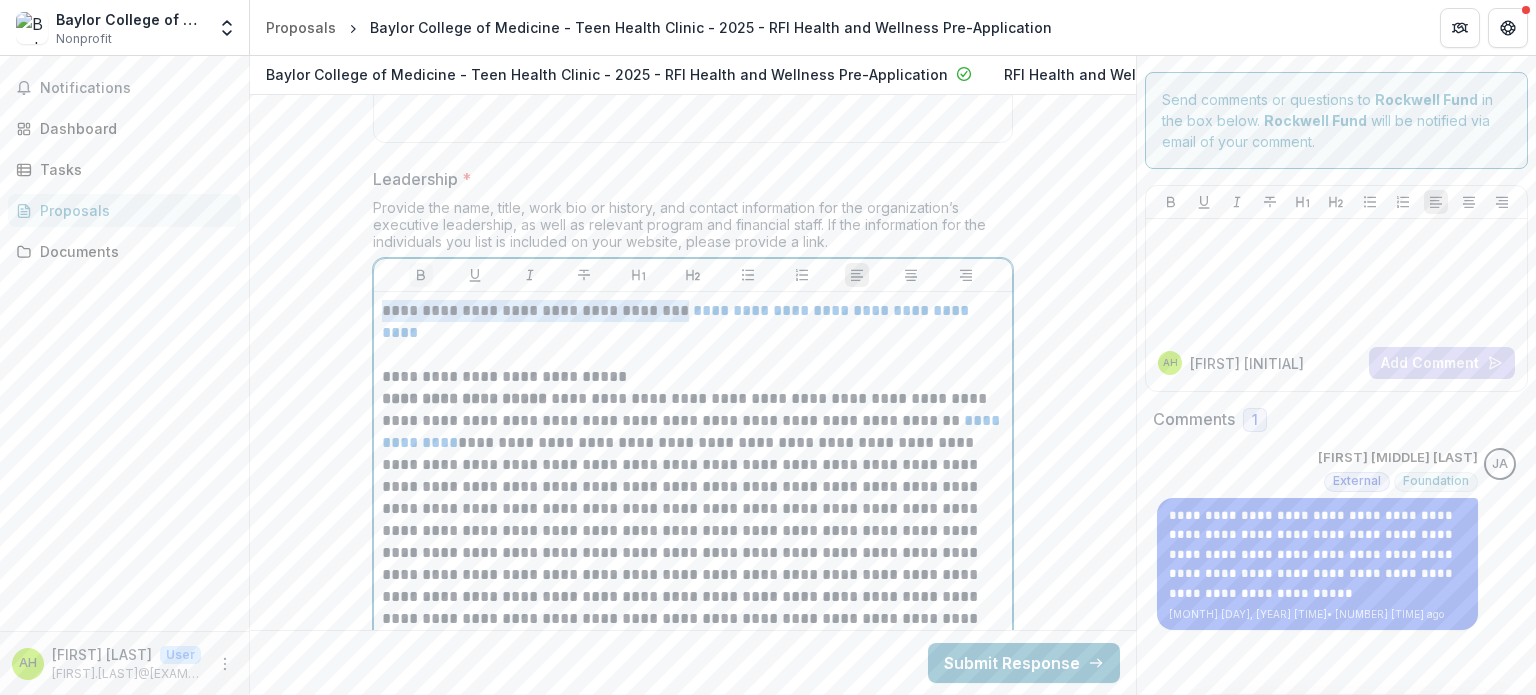 click 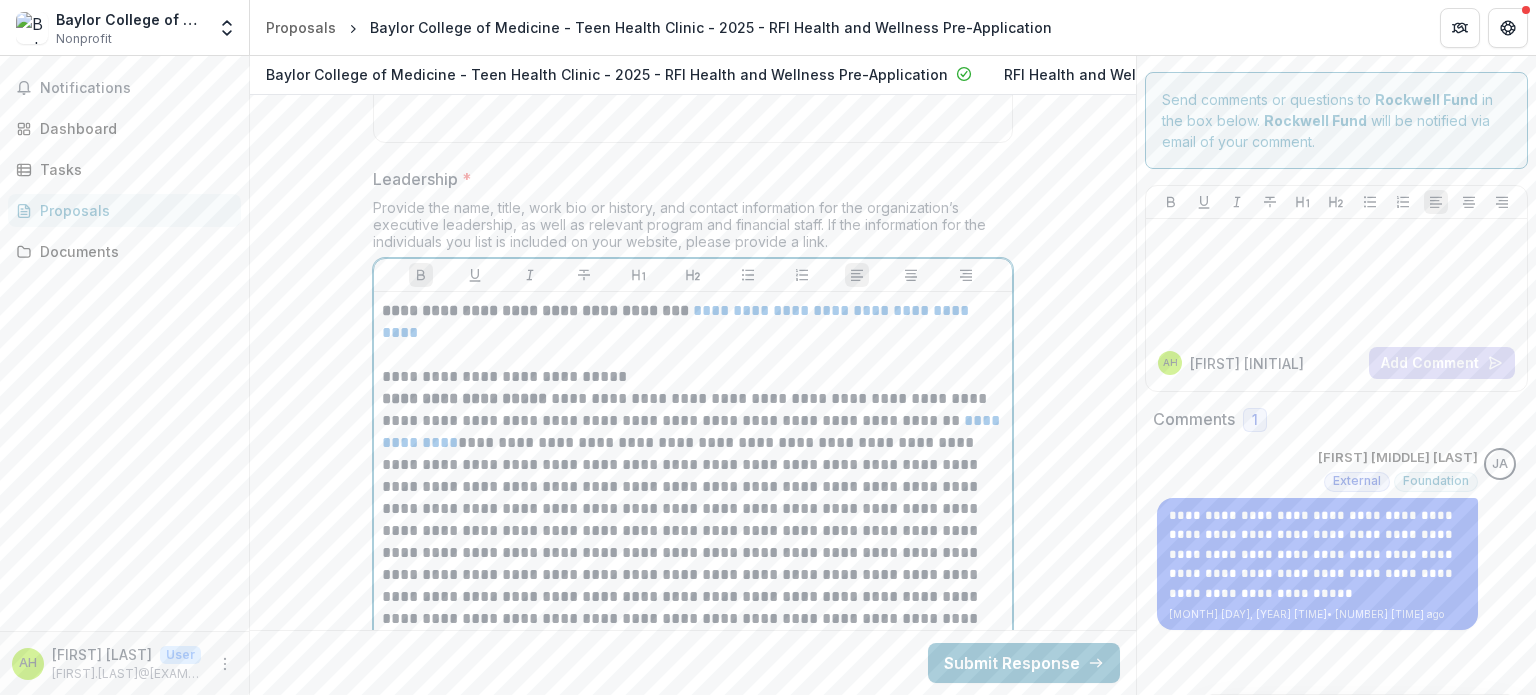 click at bounding box center [693, 355] 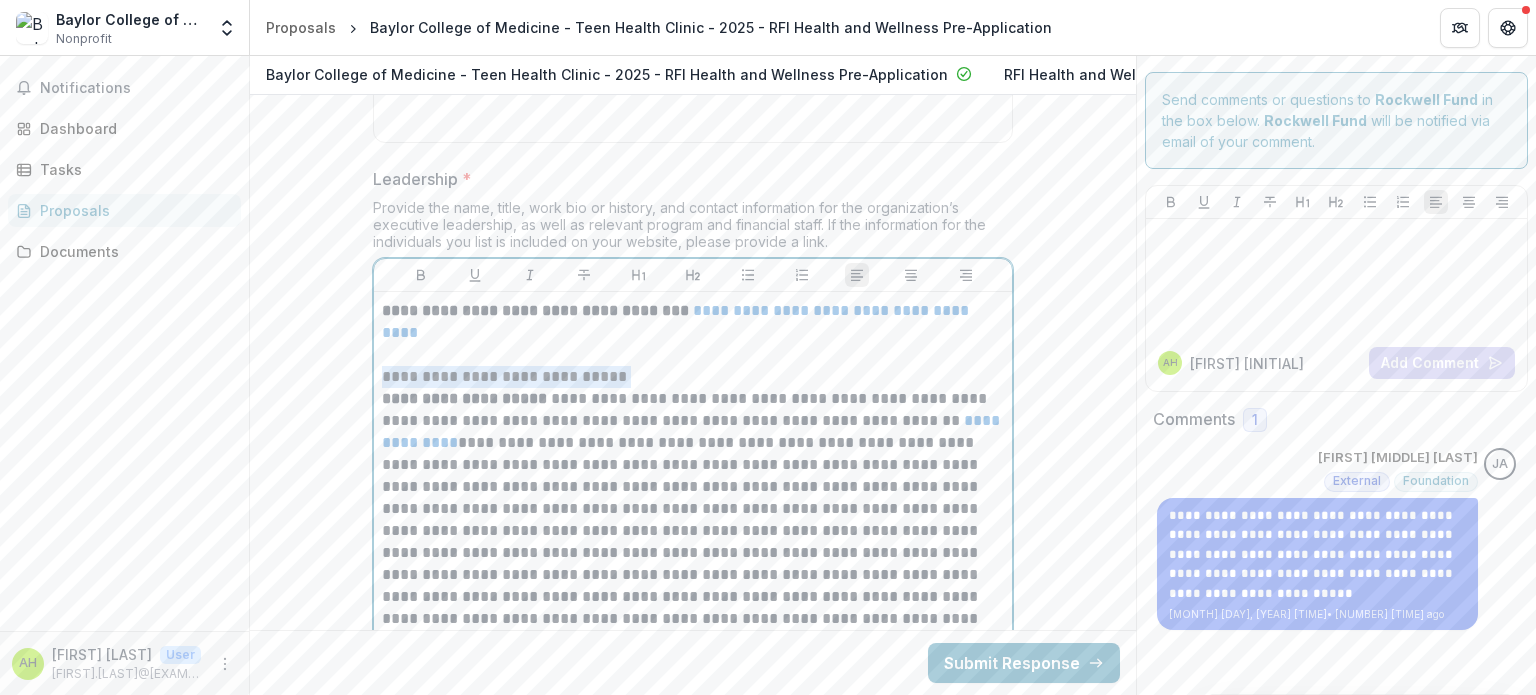 drag, startPoint x: 632, startPoint y: 366, endPoint x: 371, endPoint y: 361, distance: 261.04788 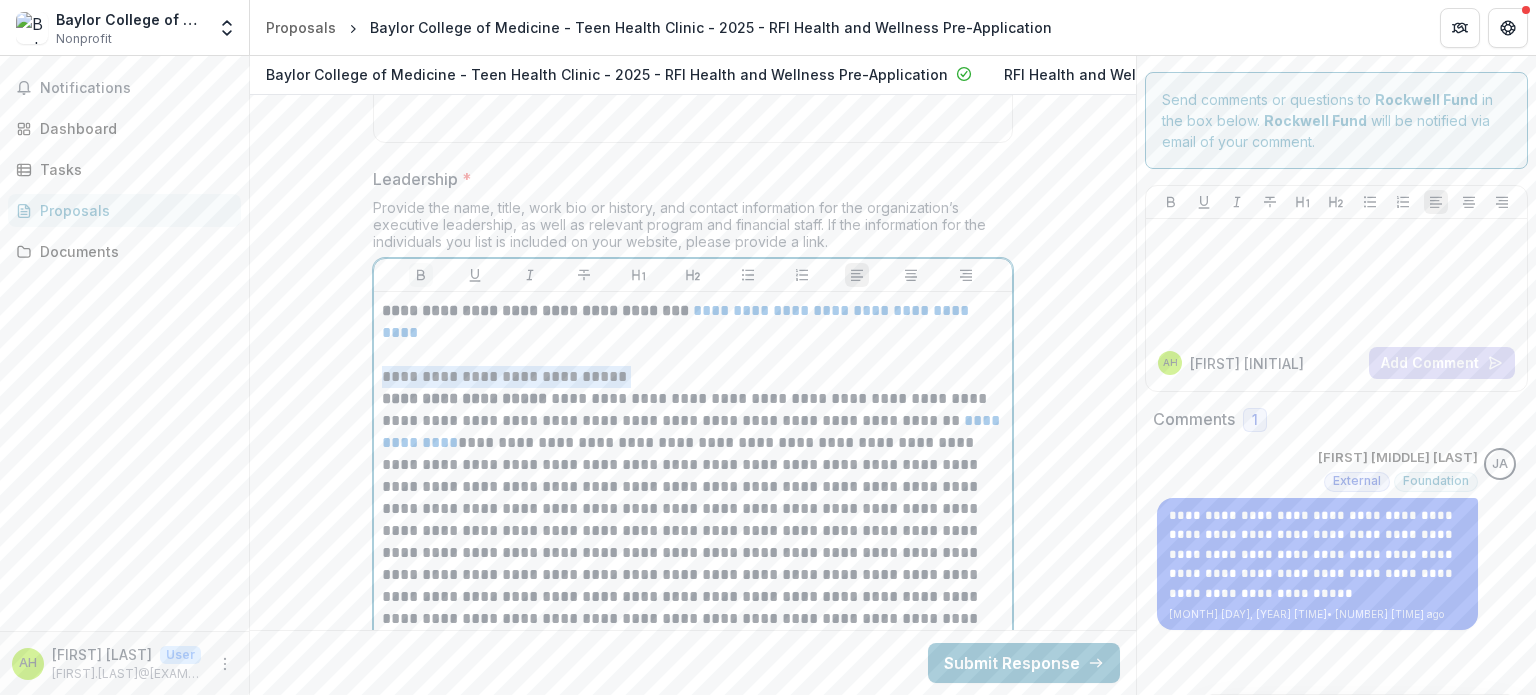 click 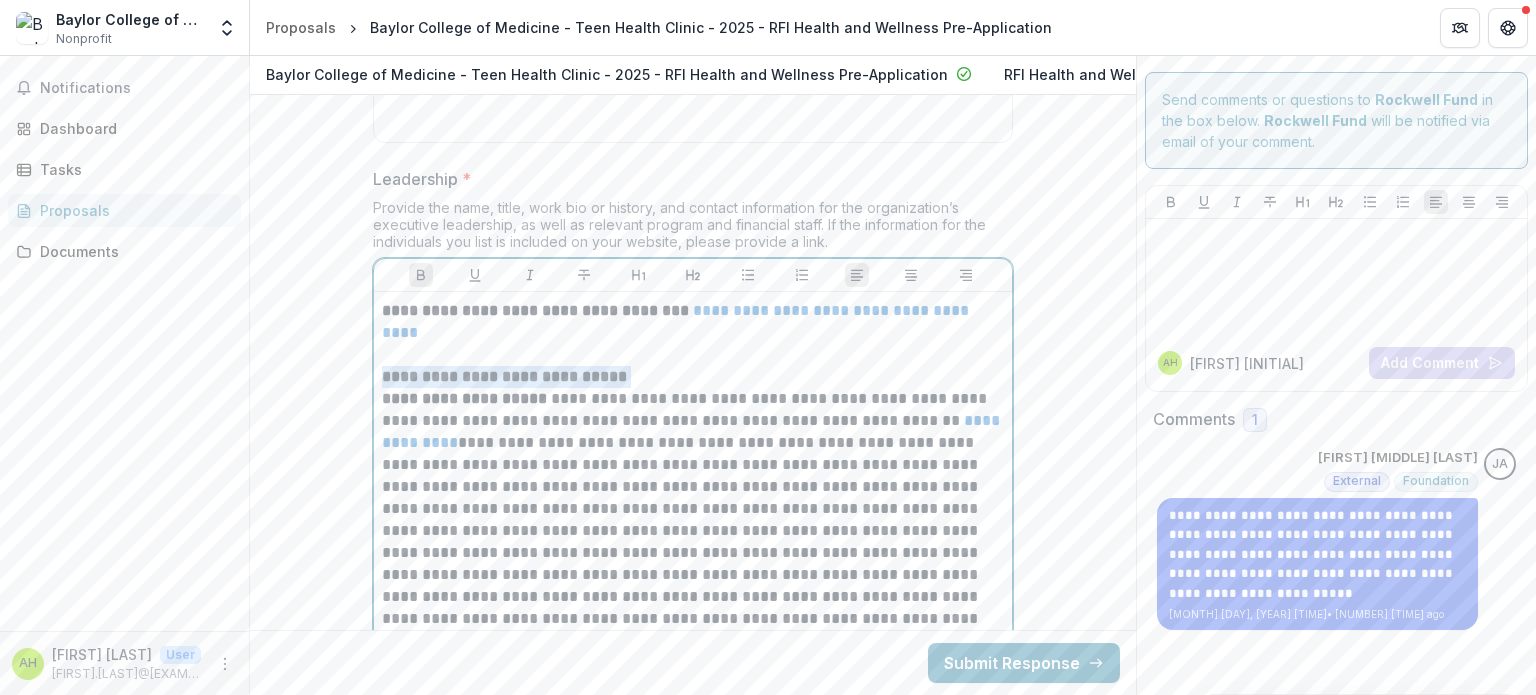 click on "**********" at bounding box center [693, 377] 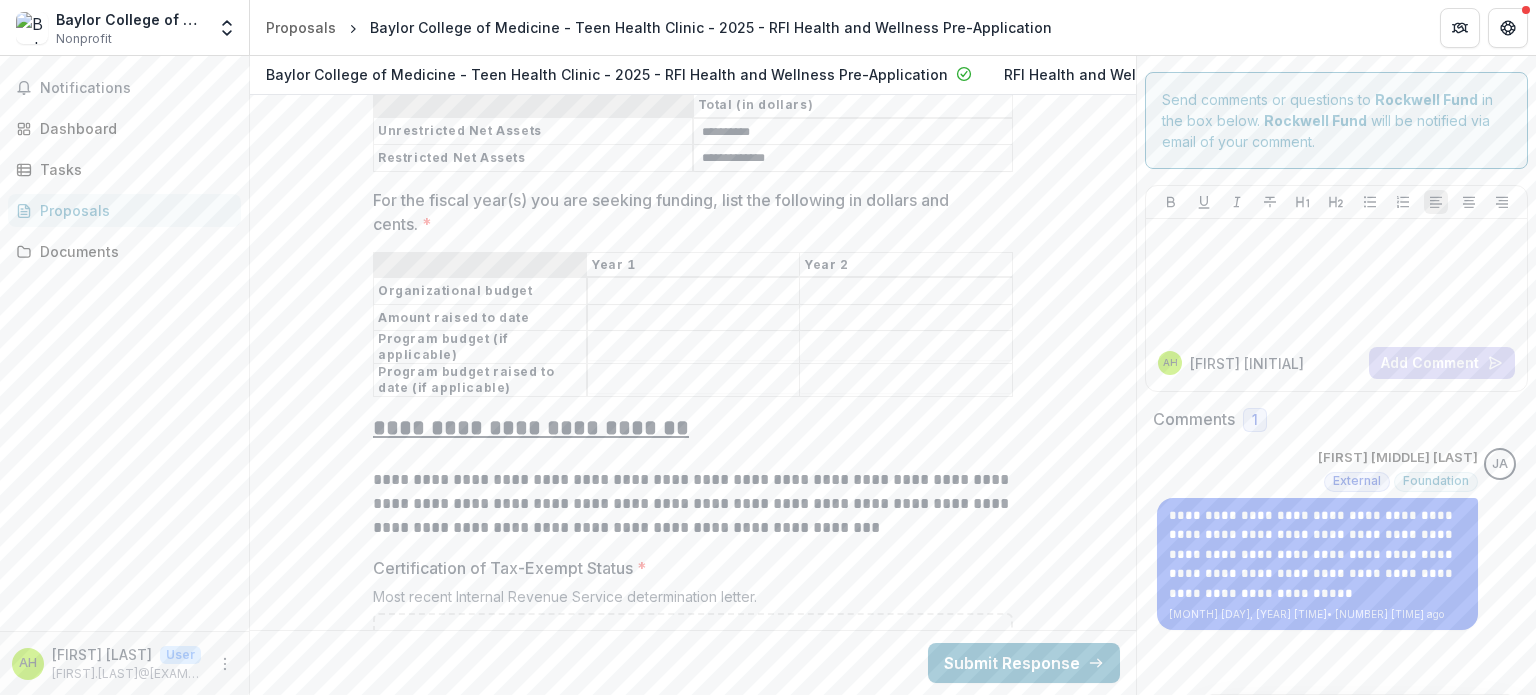 scroll, scrollTop: 14345, scrollLeft: 0, axis: vertical 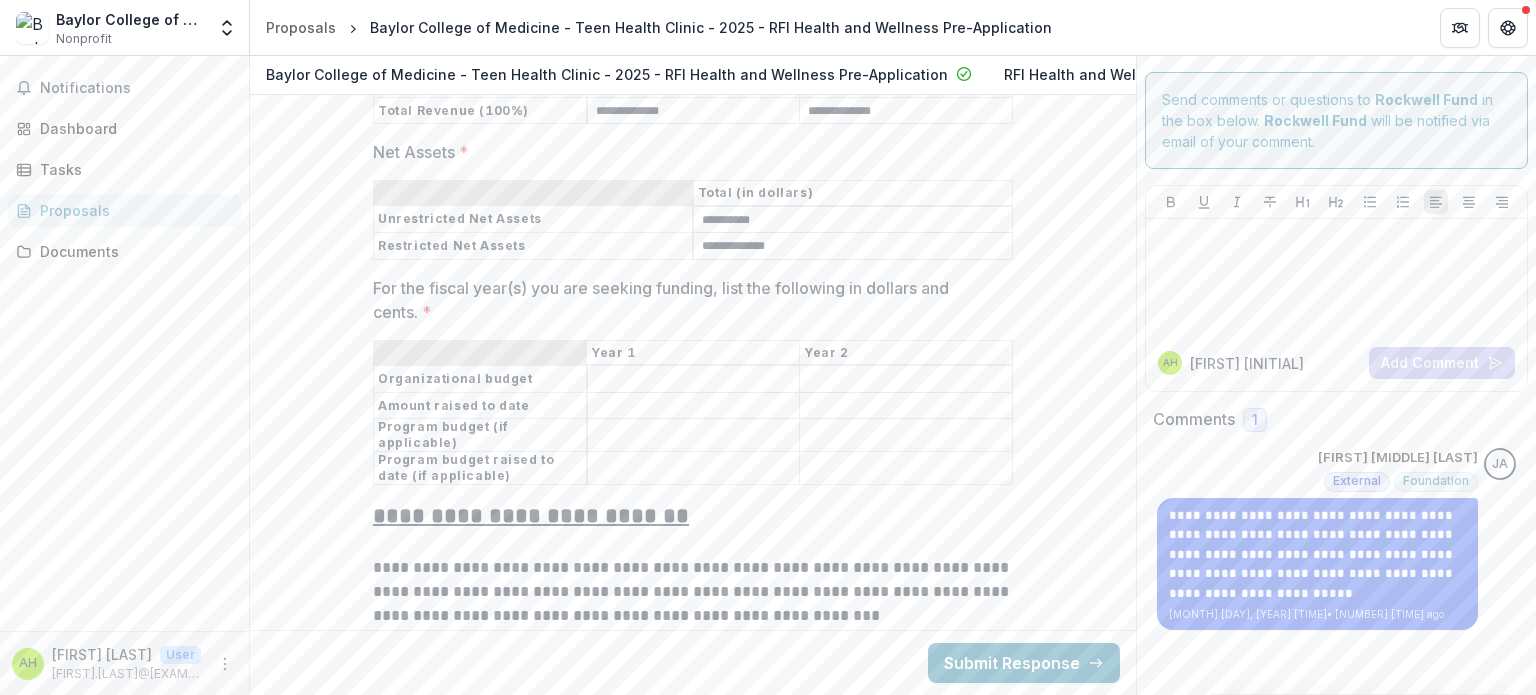 click on "For the fiscal year(s) you are seeking funding, list the following in dollars and cents.  *" at bounding box center [694, 380] 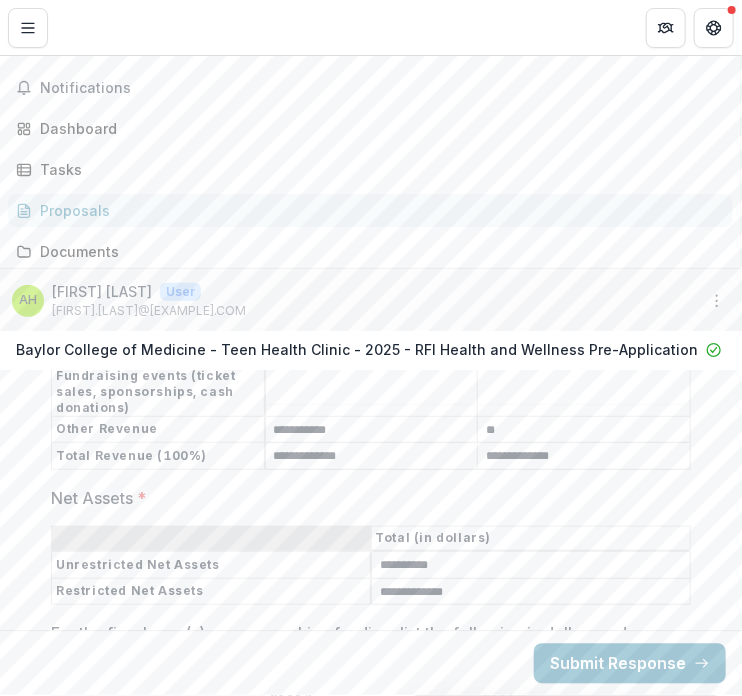 scroll, scrollTop: 14328, scrollLeft: 0, axis: vertical 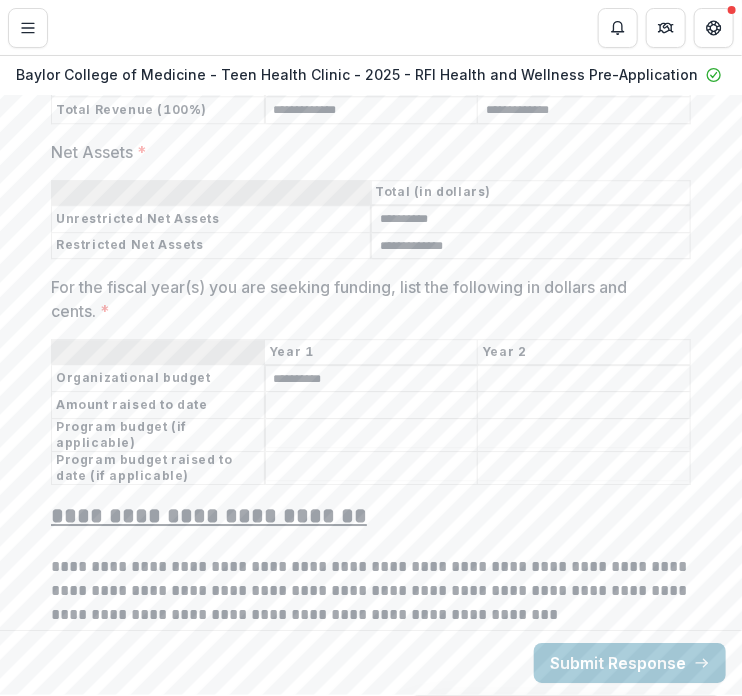 click on "For the fiscal year(s) you are seeking funding, list the following in dollars and cents.  *" at bounding box center [372, 406] 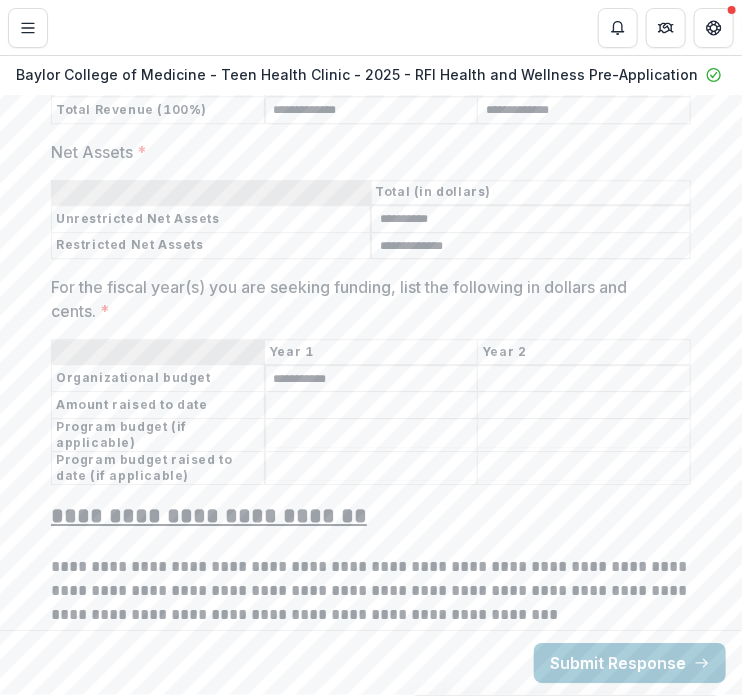 click on "**********" at bounding box center [372, 379] 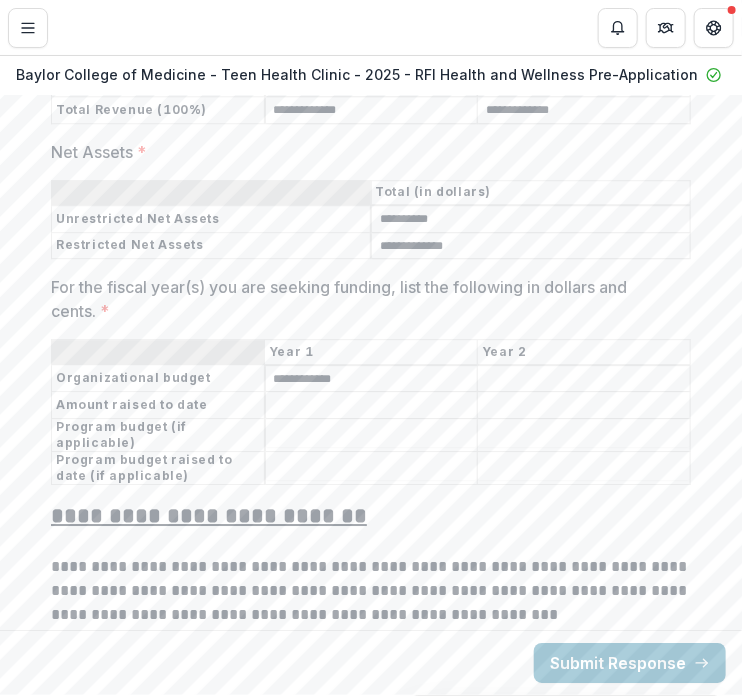 click on "**********" at bounding box center (372, 379) 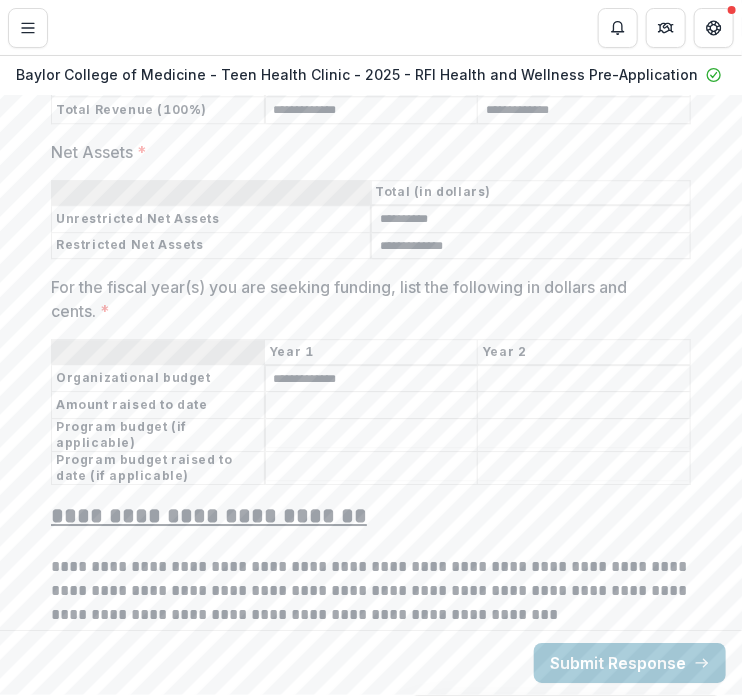 type on "**********" 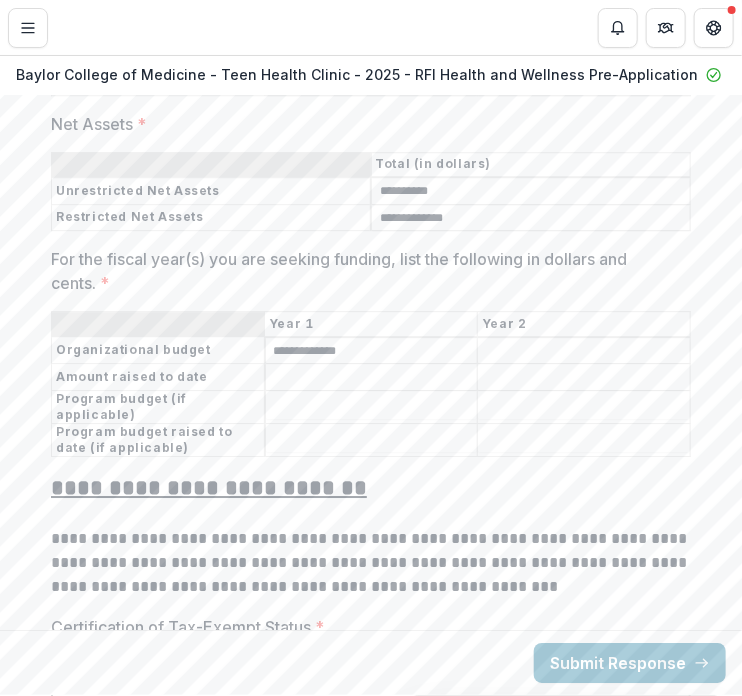 scroll, scrollTop: 14359, scrollLeft: 0, axis: vertical 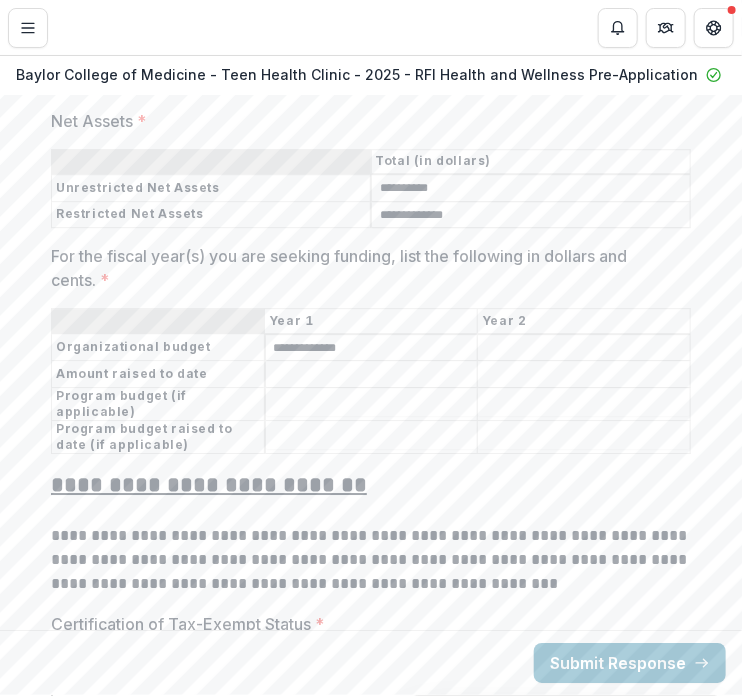 click on "For the fiscal year(s) you are seeking funding, list the following in dollars and cents.  *" at bounding box center (365, 268) 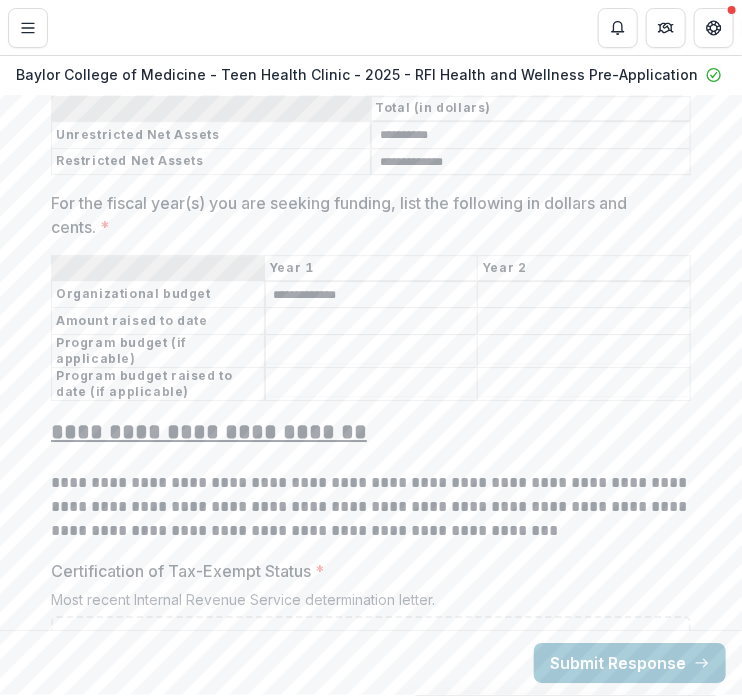 scroll, scrollTop: 14415, scrollLeft: 0, axis: vertical 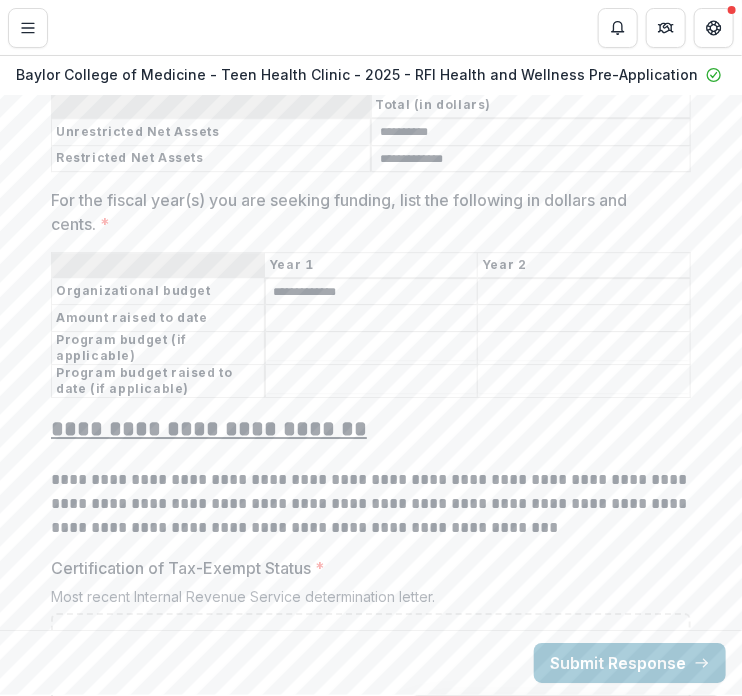 click on "**********" at bounding box center (371, 504) 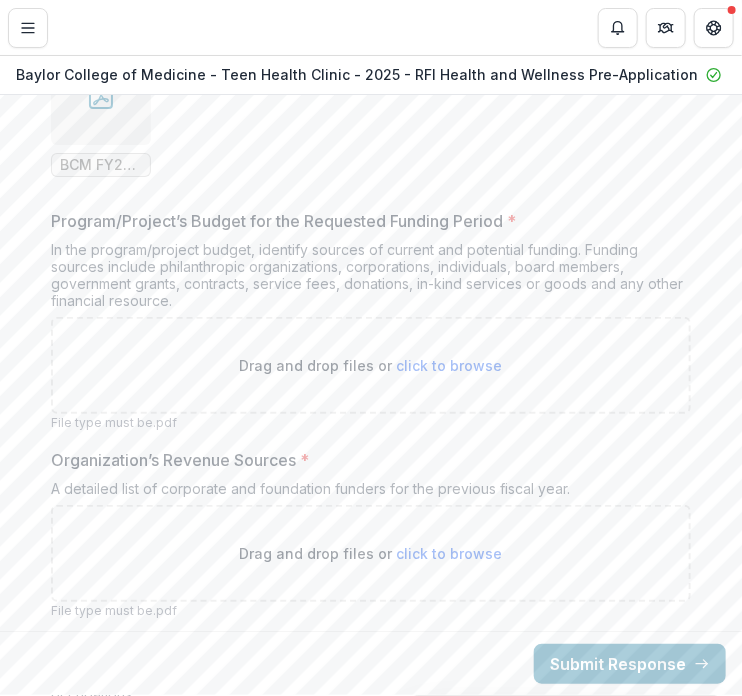 scroll, scrollTop: 16752, scrollLeft: 0, axis: vertical 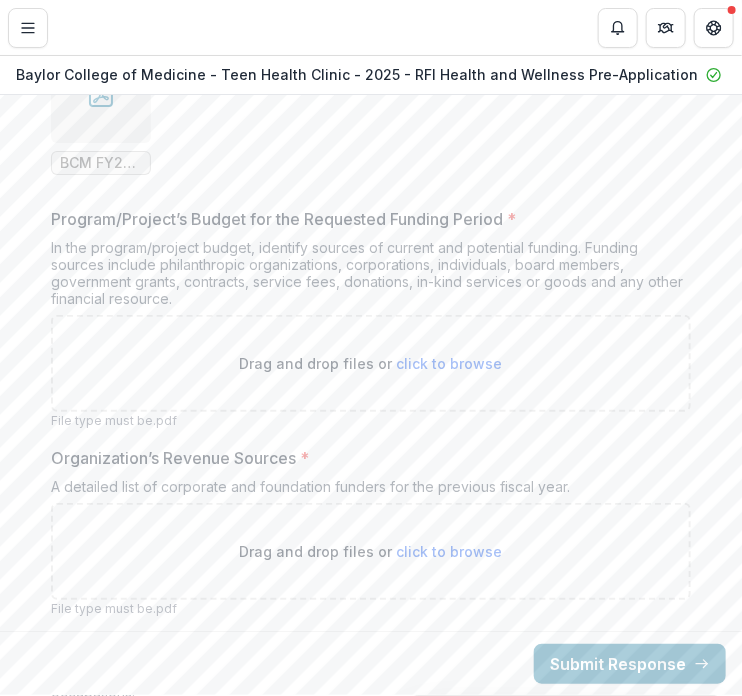 click on "click to browse" at bounding box center [450, 363] 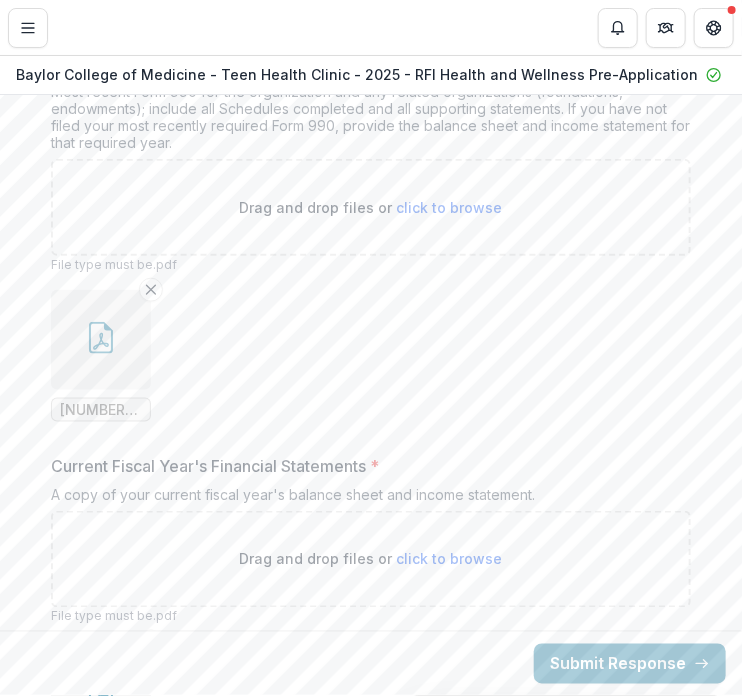 scroll, scrollTop: 15260, scrollLeft: 0, axis: vertical 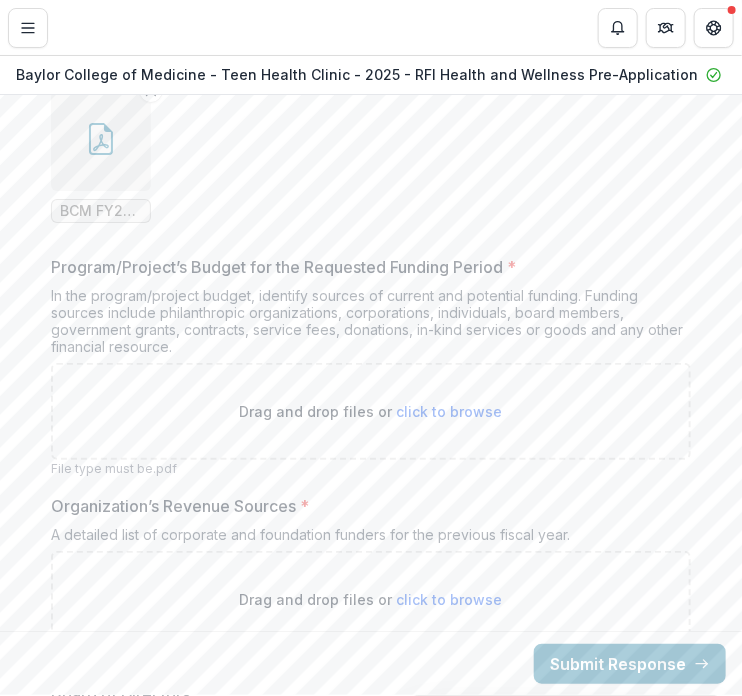 click on "Drag and drop files or   click to browse" at bounding box center (371, 411) 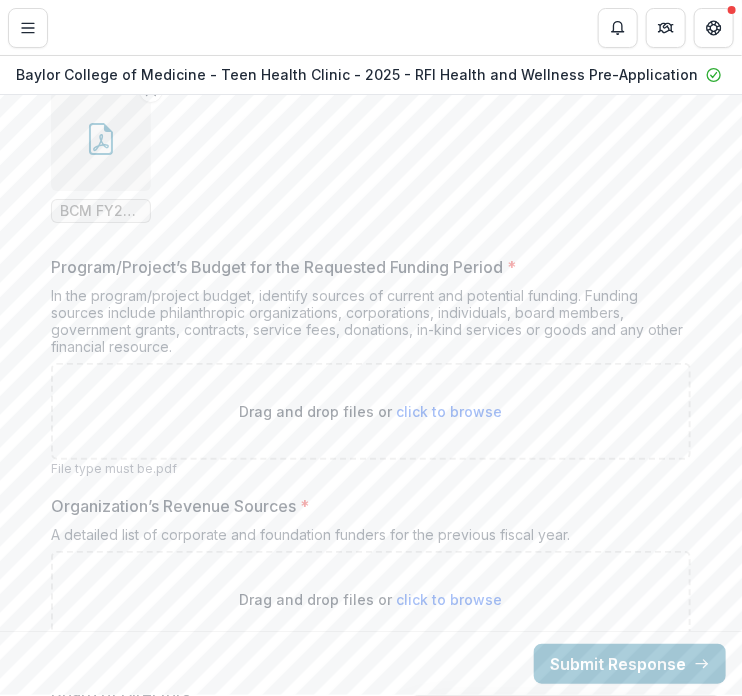 type on "**********" 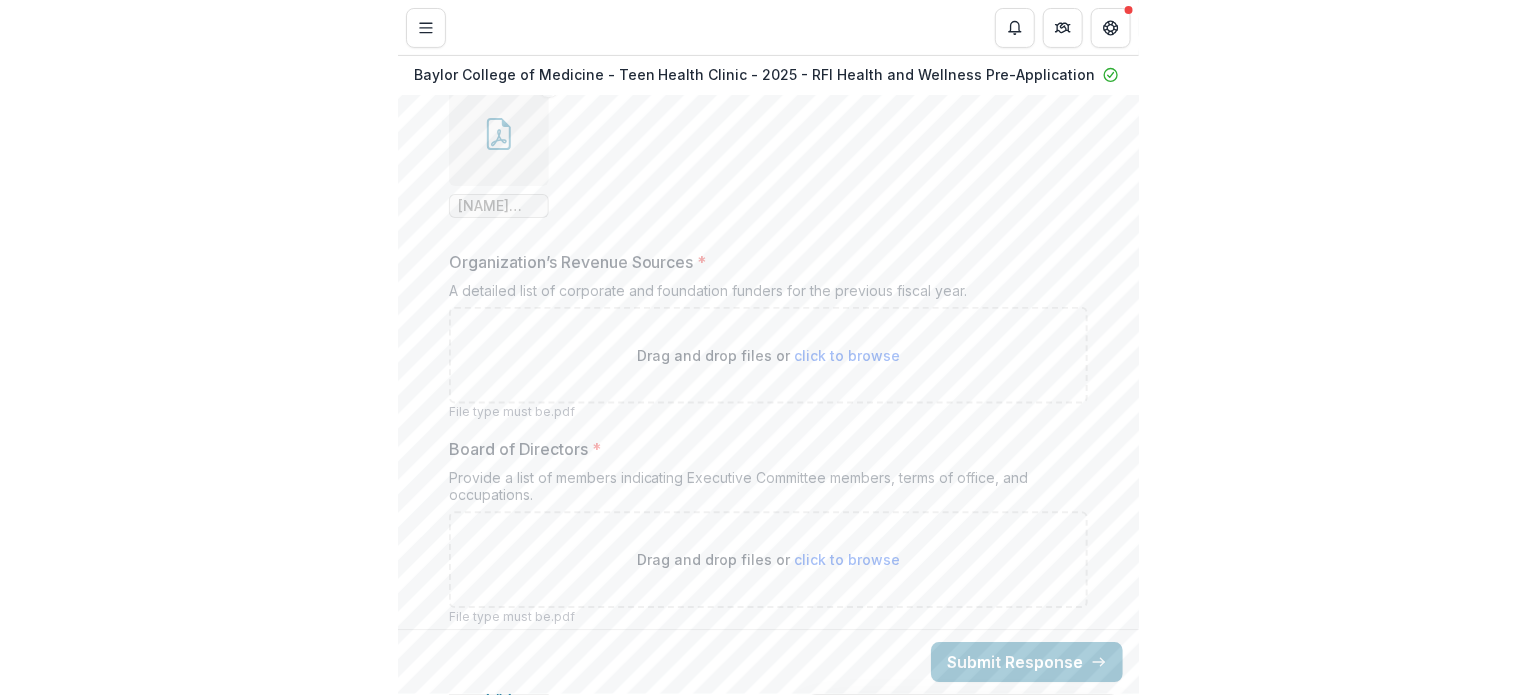 scroll, scrollTop: 17120, scrollLeft: 0, axis: vertical 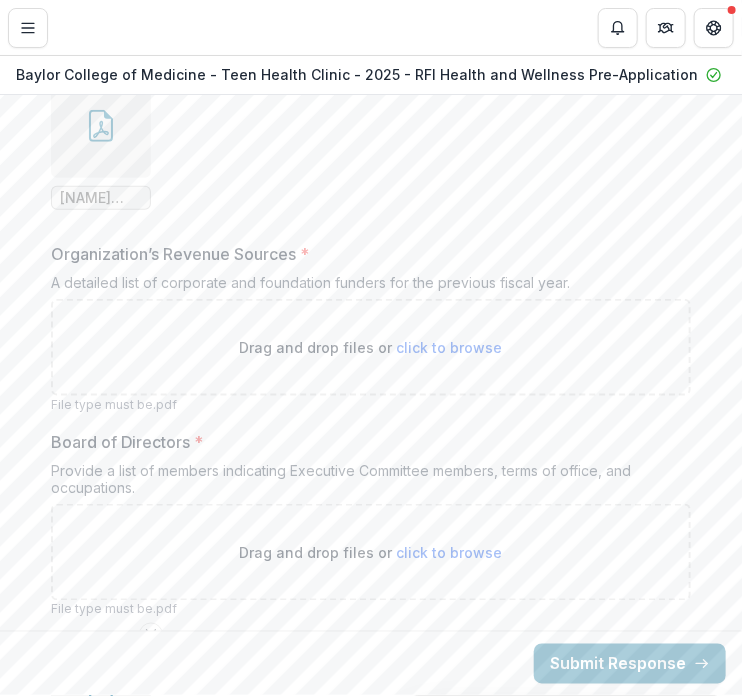 click on "Drag and drop files or   click to browse" at bounding box center (371, 347) 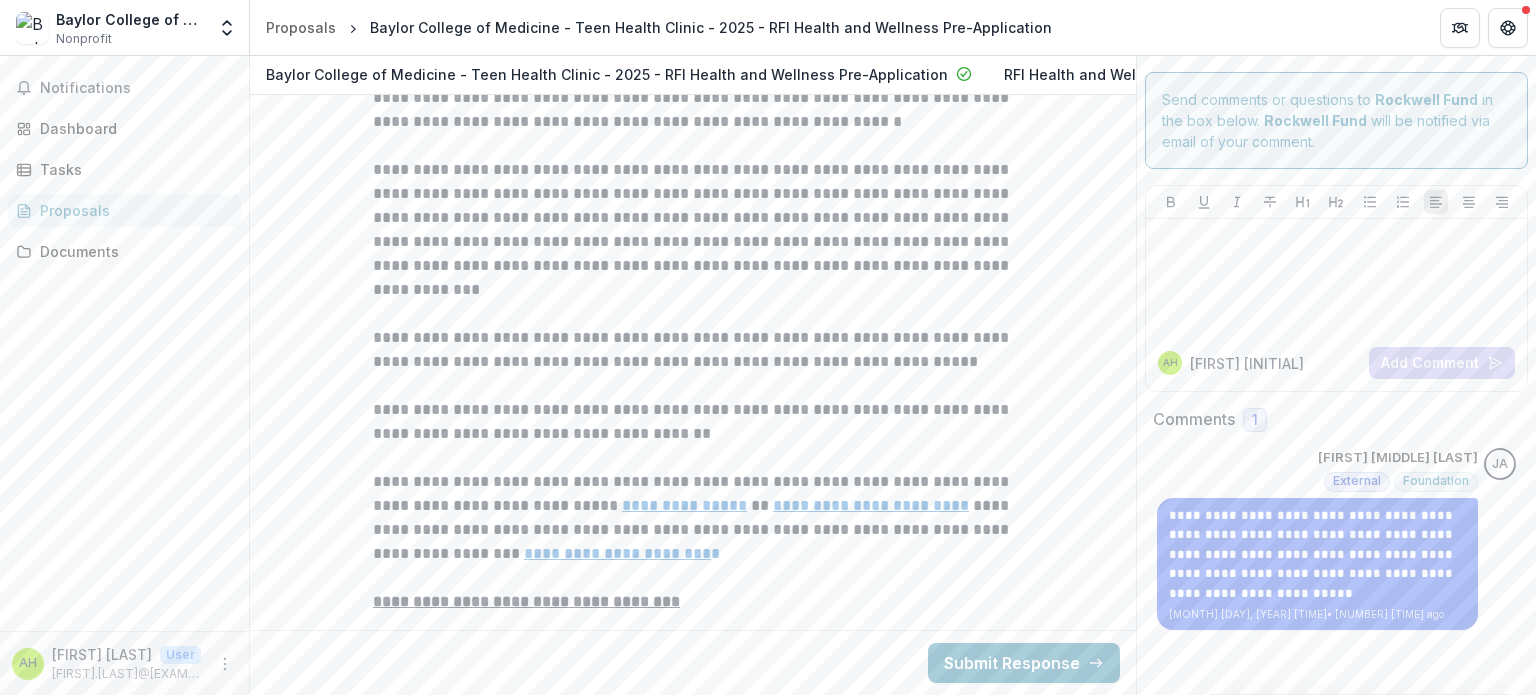 scroll, scrollTop: 0, scrollLeft: 0, axis: both 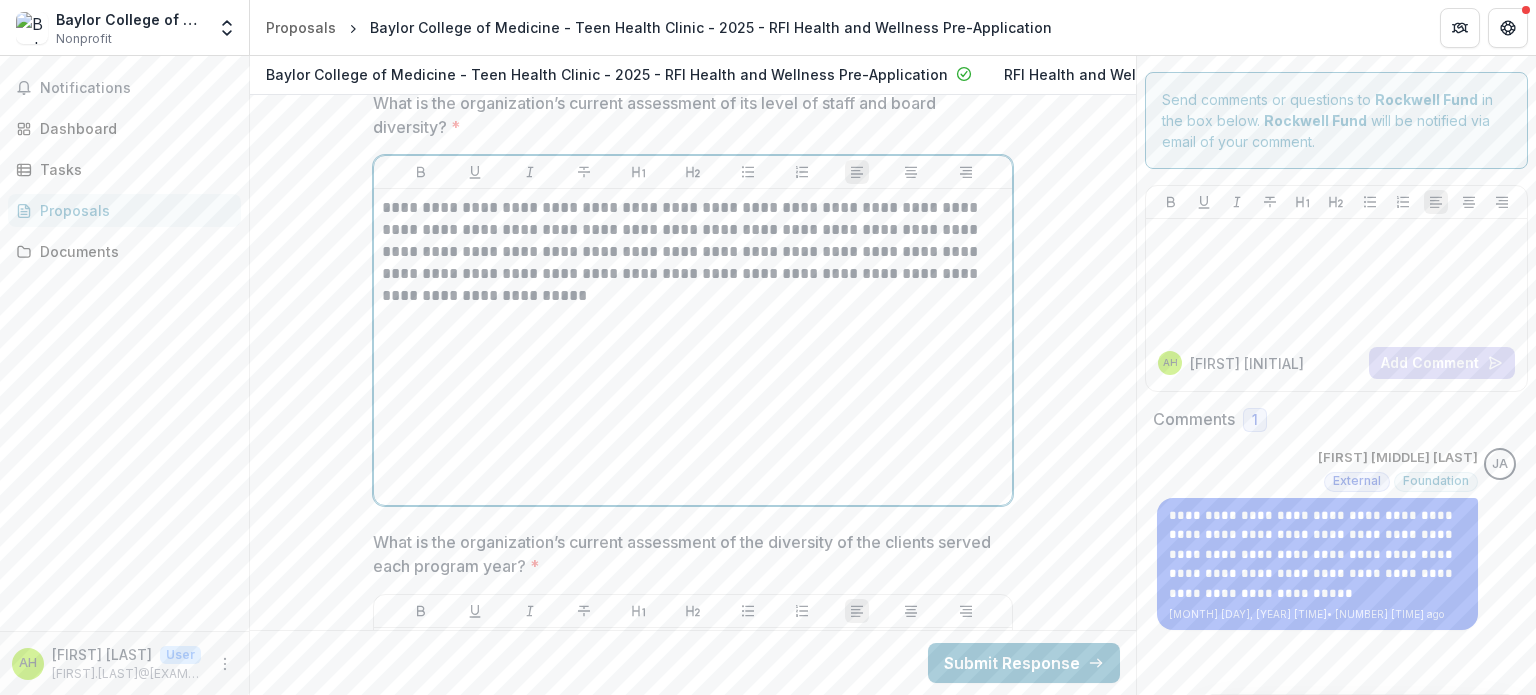 click on "**********" at bounding box center [693, 241] 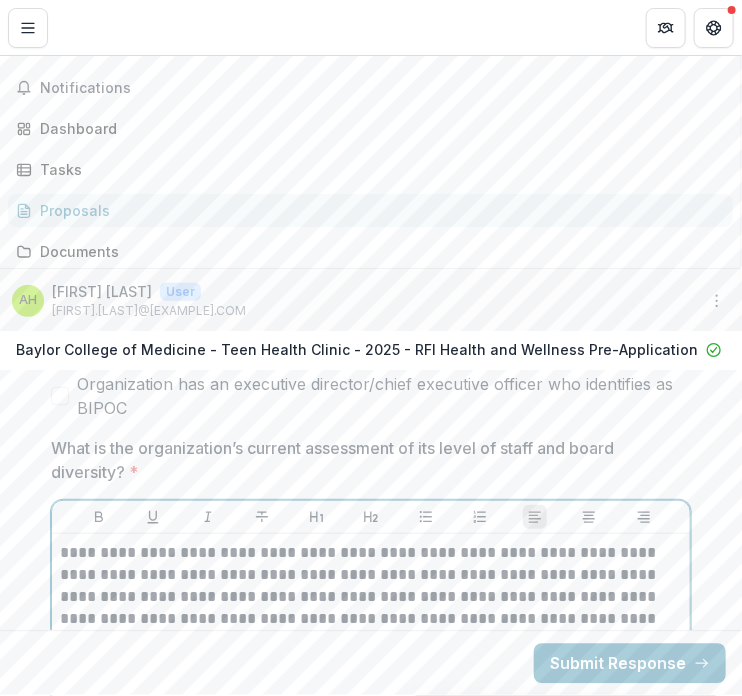 scroll, scrollTop: 10644, scrollLeft: 0, axis: vertical 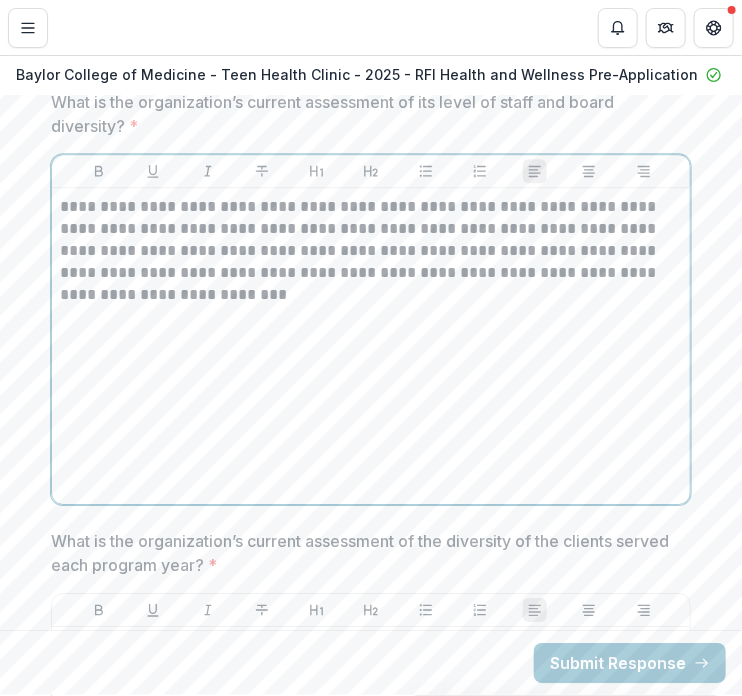 click on "**********" at bounding box center [371, 346] 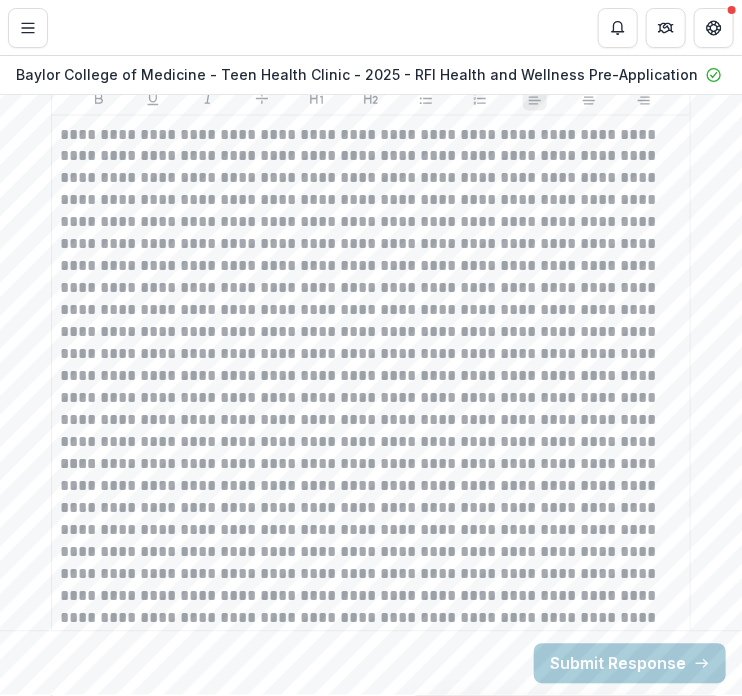 scroll, scrollTop: 4545, scrollLeft: 0, axis: vertical 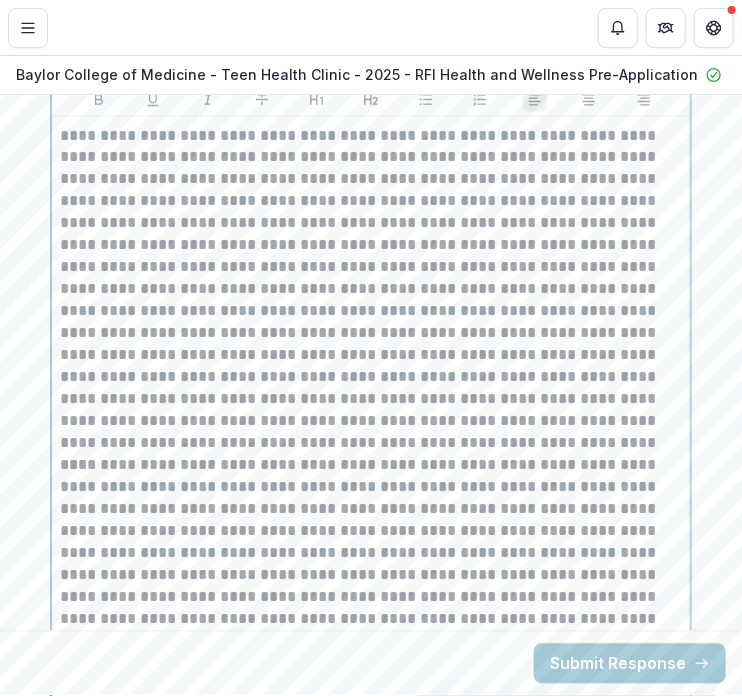 click on "[MONTH] [DAY], [YEAR] [TIME]" at bounding box center (371, 851) 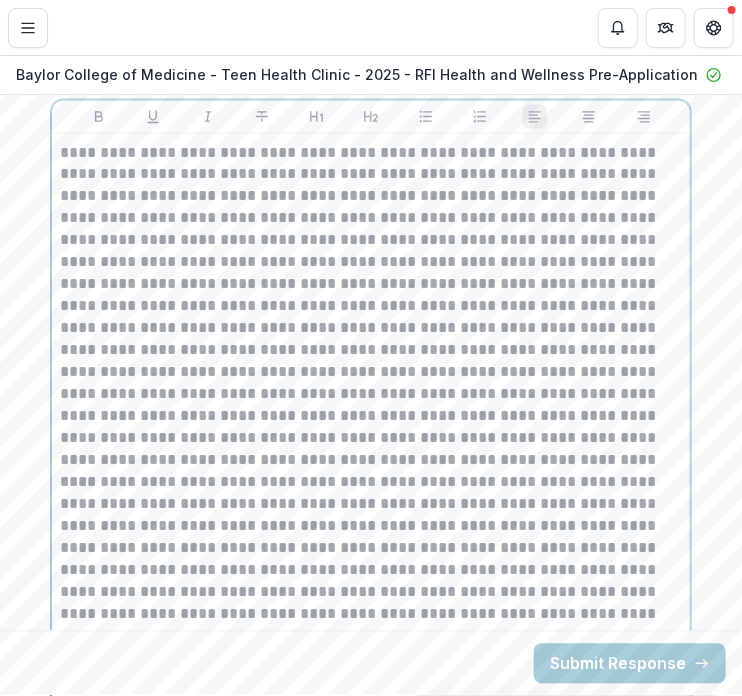 scroll, scrollTop: 4517, scrollLeft: 0, axis: vertical 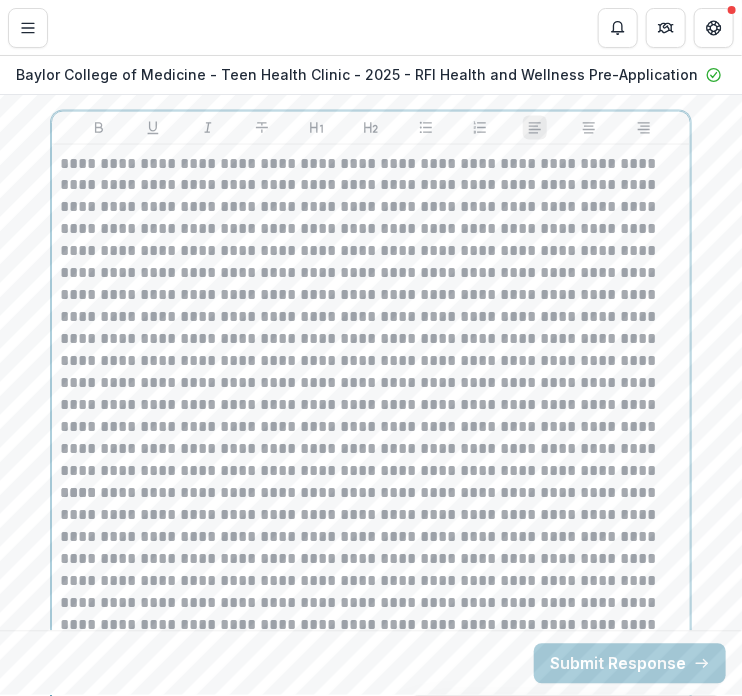 click at bounding box center [371, 318] 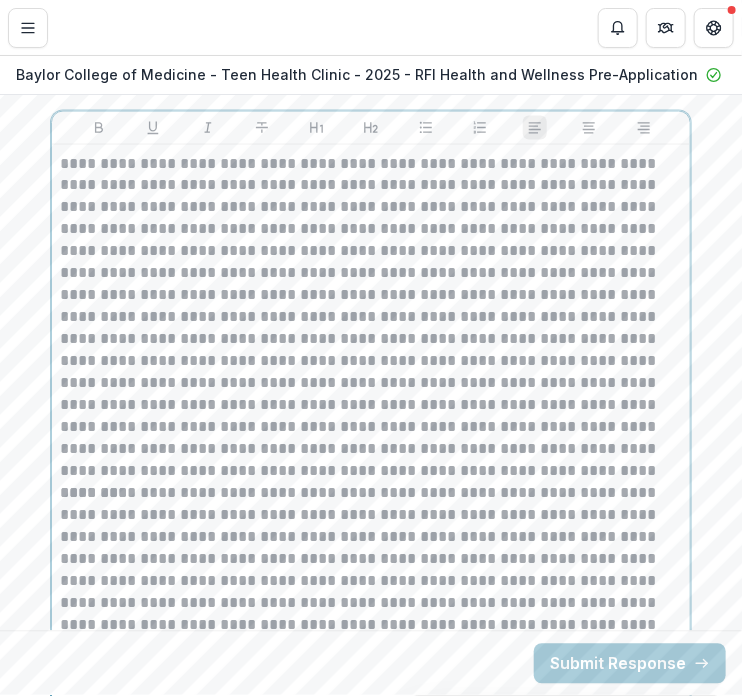click at bounding box center [371, 318] 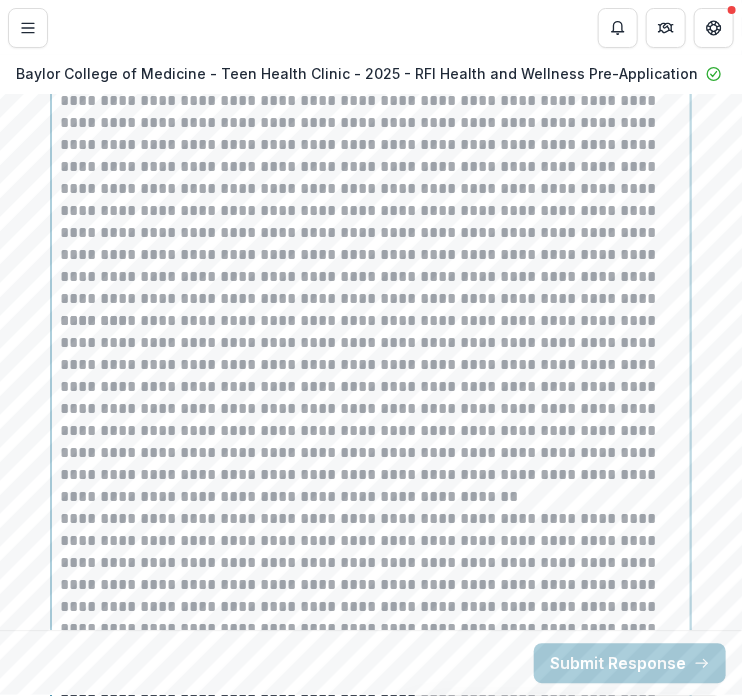scroll, scrollTop: 4691, scrollLeft: 0, axis: vertical 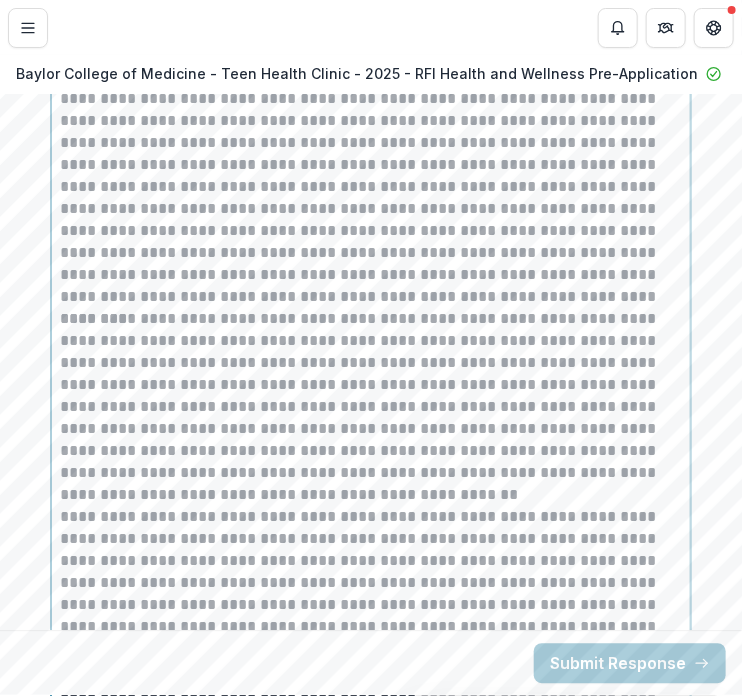 click on "**********" at bounding box center [371, 408] 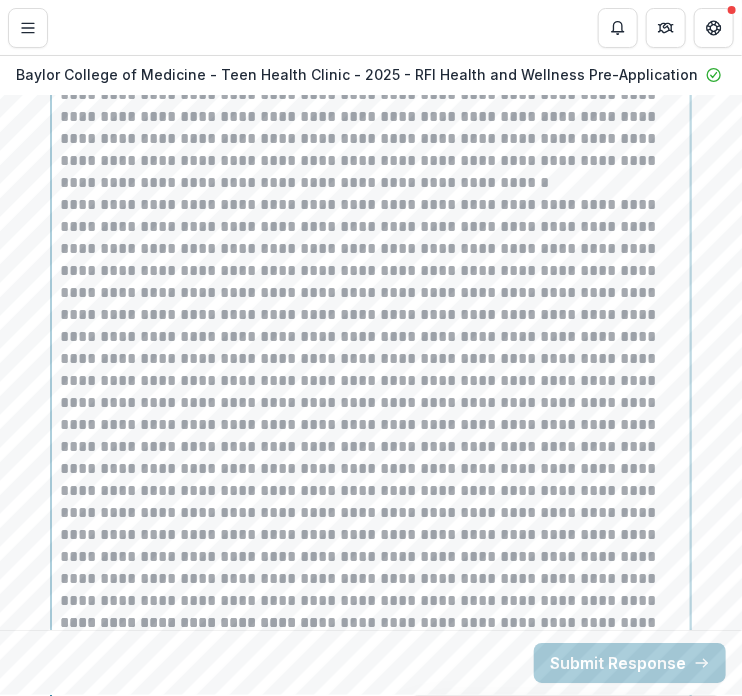 scroll, scrollTop: 5005, scrollLeft: 0, axis: vertical 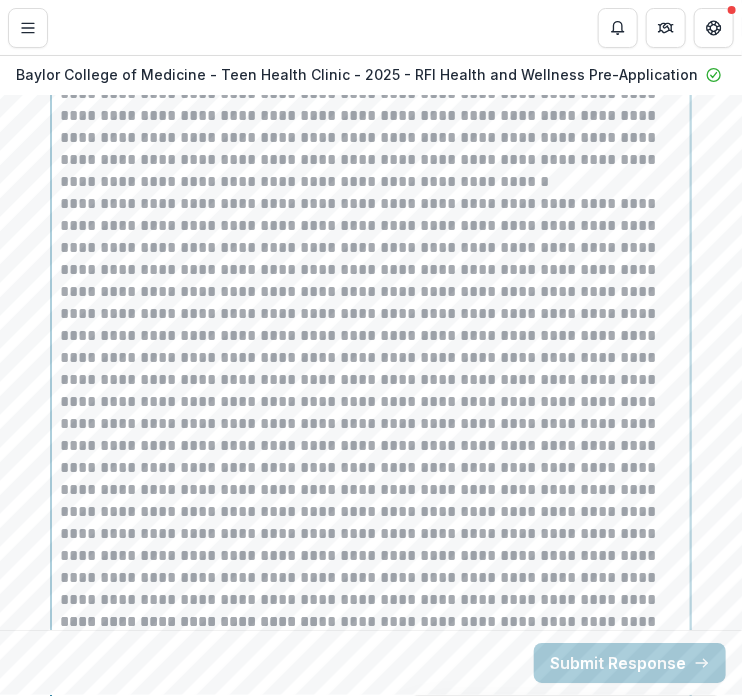 click at bounding box center (371, 402) 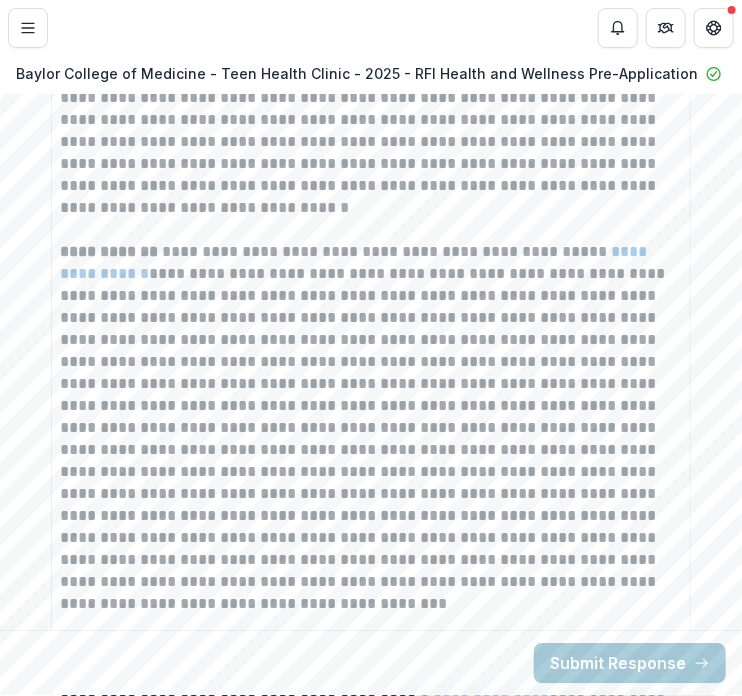 scroll, scrollTop: 4934, scrollLeft: 0, axis: vertical 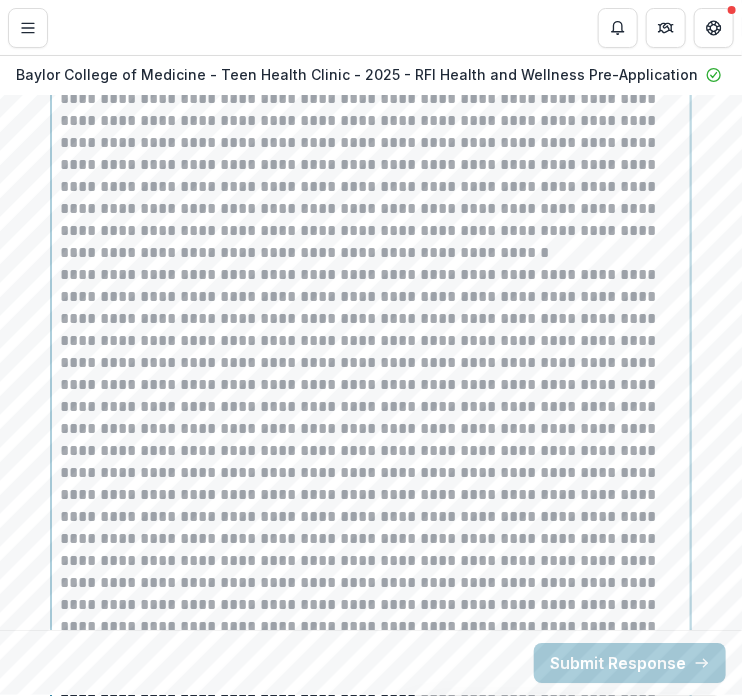 click at bounding box center [371, 473] 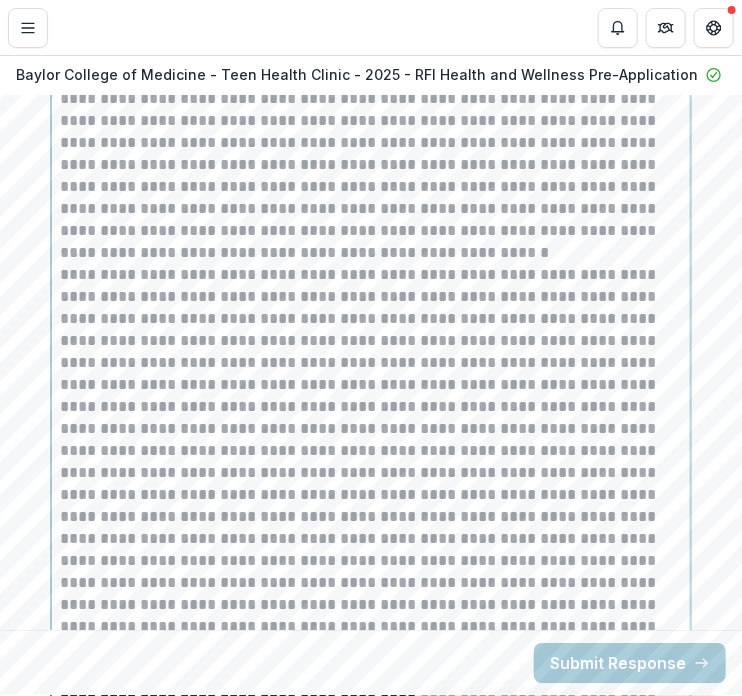 click at bounding box center (371, 473) 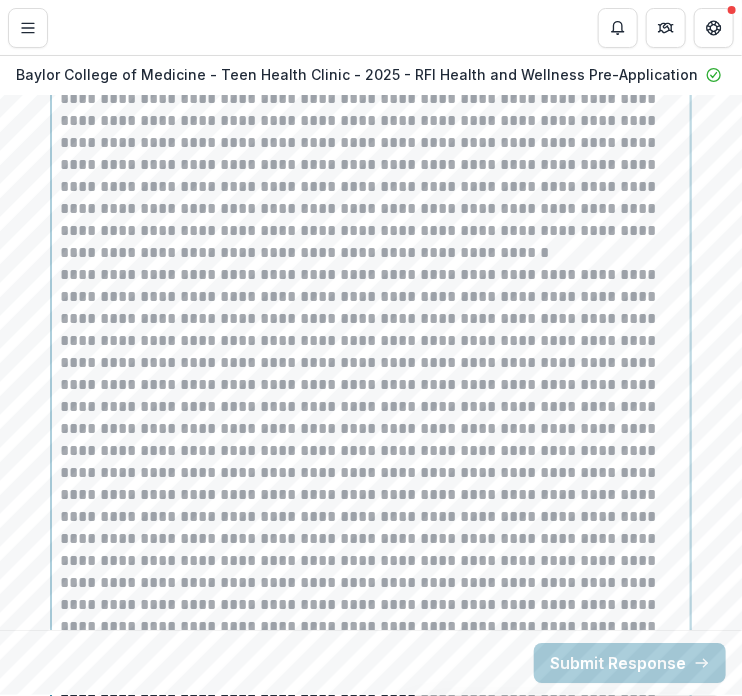 click at bounding box center [371, 473] 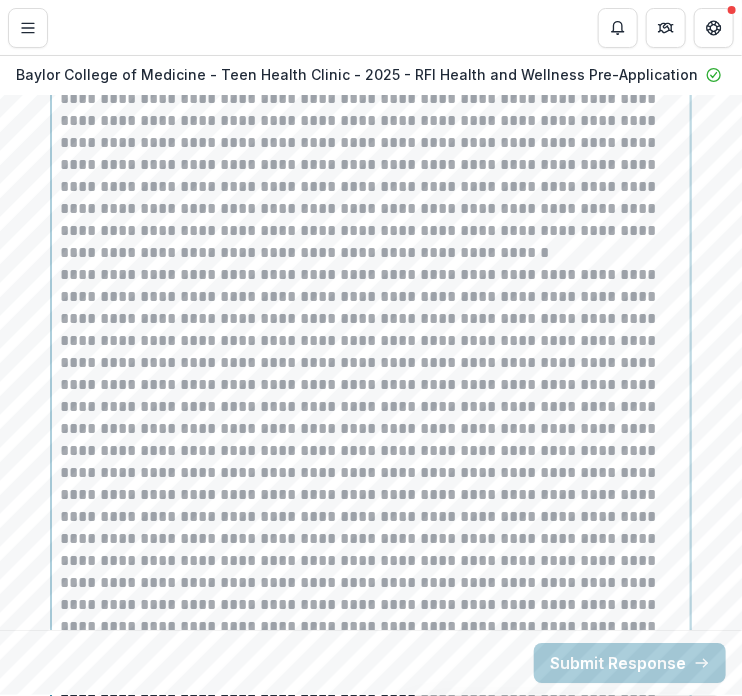 click at bounding box center [371, 473] 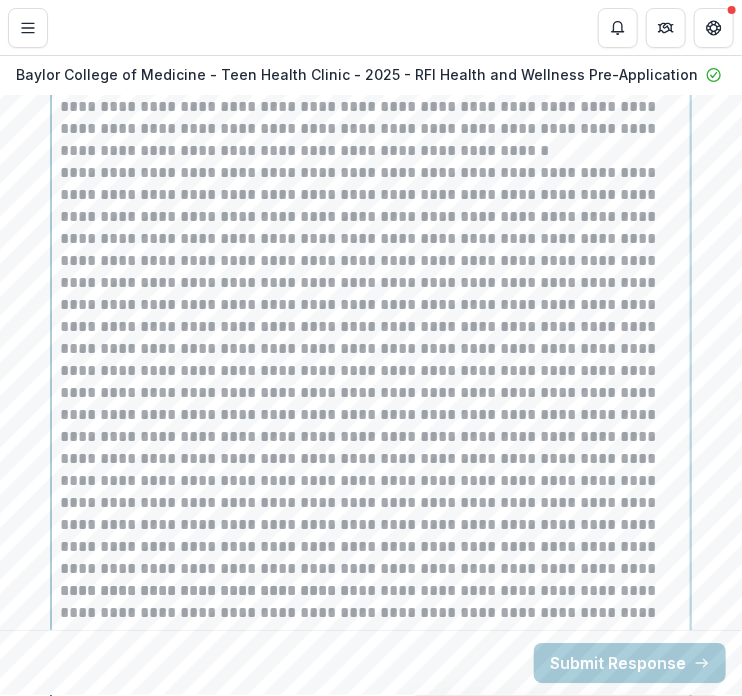 scroll, scrollTop: 5037, scrollLeft: 0, axis: vertical 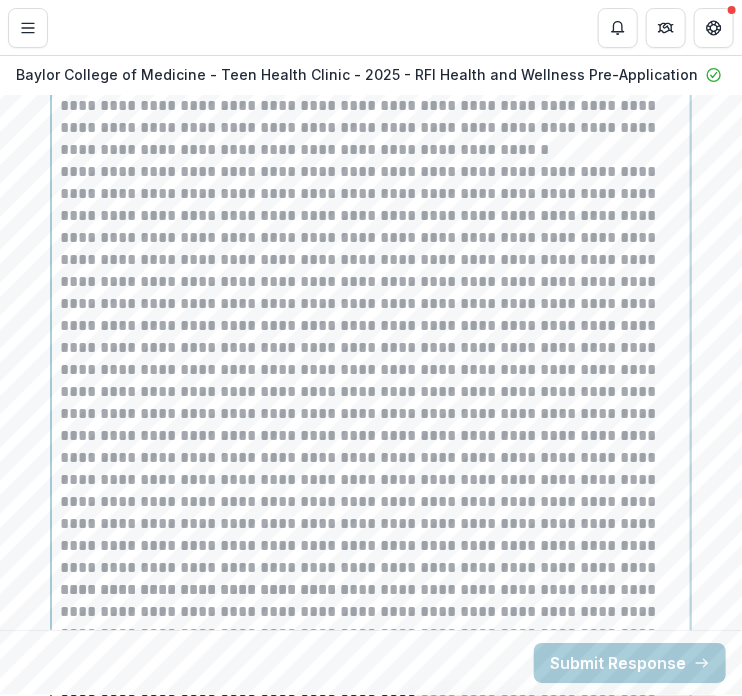 click at bounding box center (371, 370) 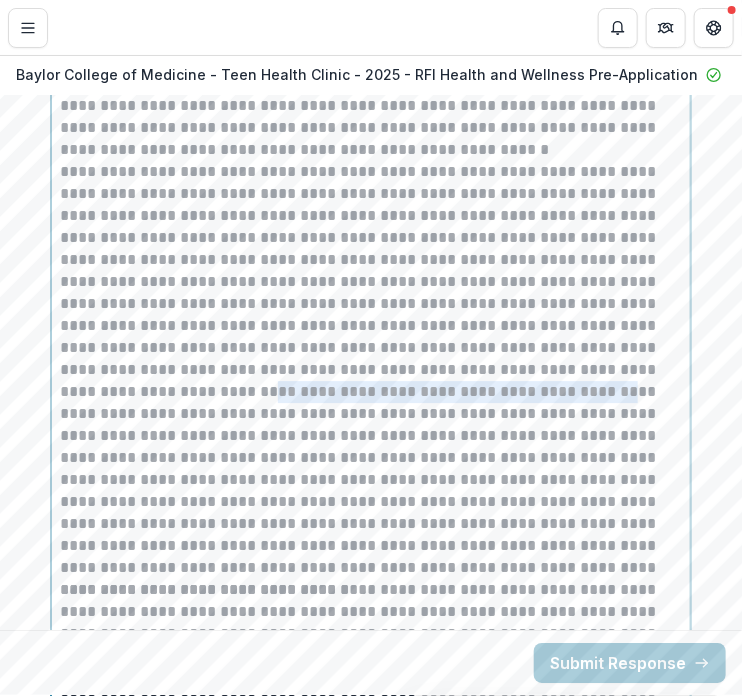 drag, startPoint x: 399, startPoint y: 403, endPoint x: 52, endPoint y: 408, distance: 347.036 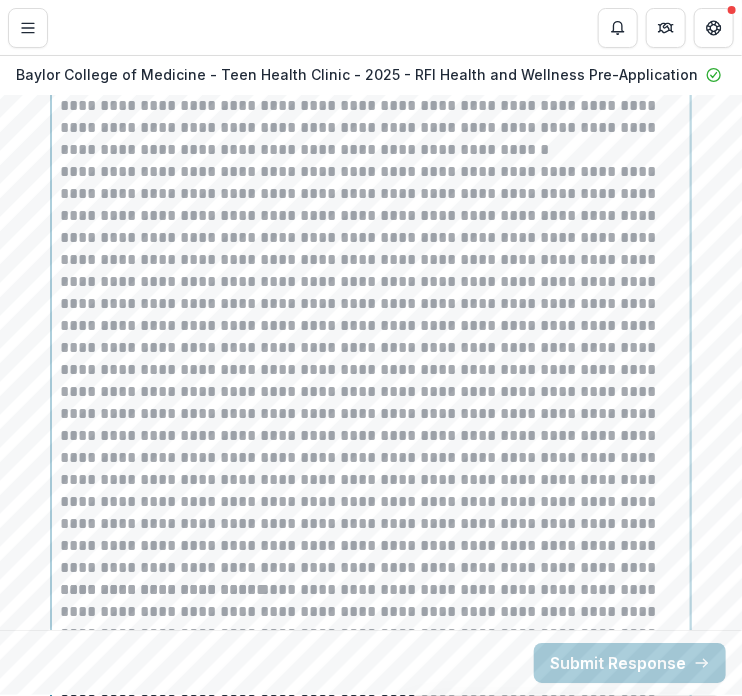 click at bounding box center [371, 370] 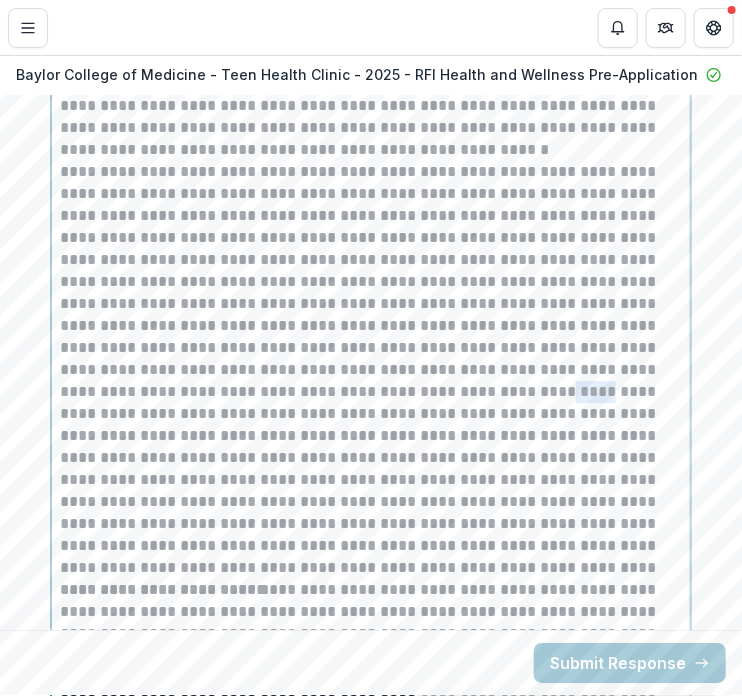click at bounding box center [371, 370] 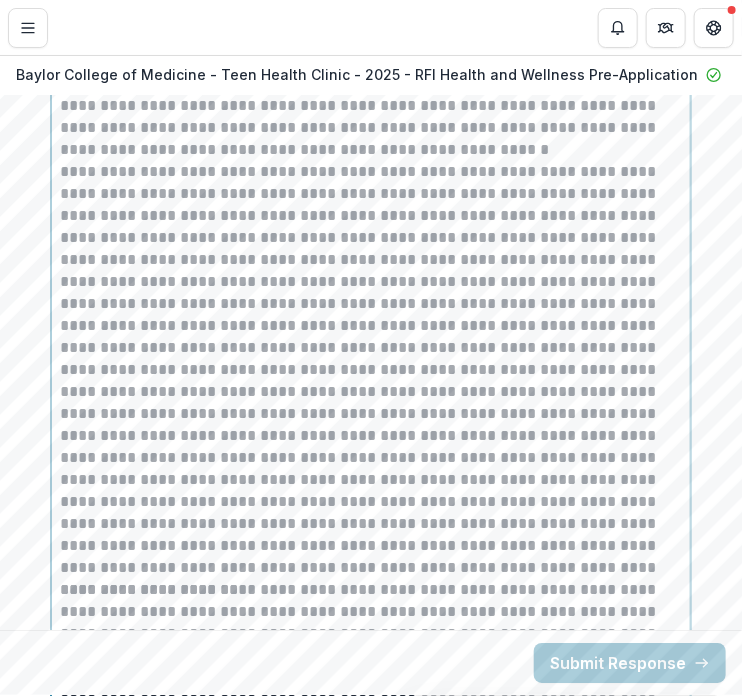 click at bounding box center (371, 370) 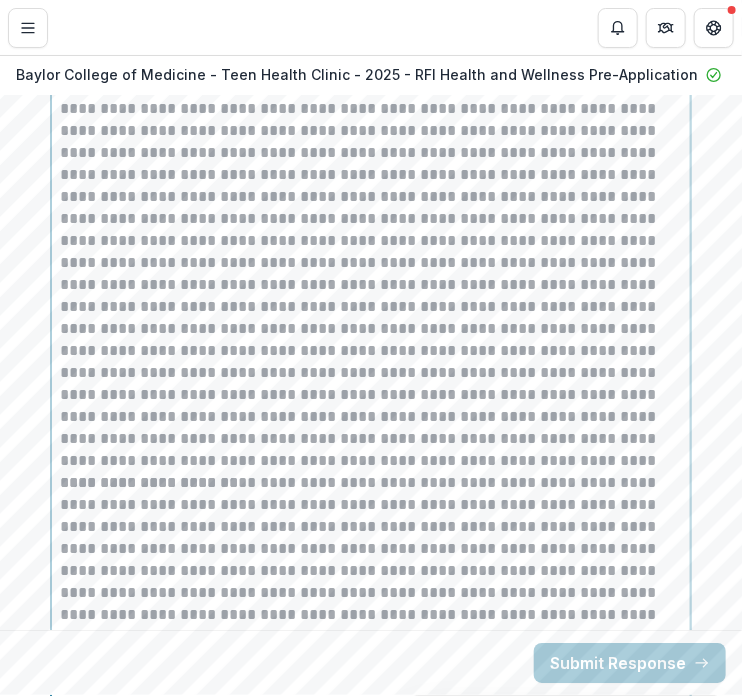 scroll, scrollTop: 5144, scrollLeft: 0, axis: vertical 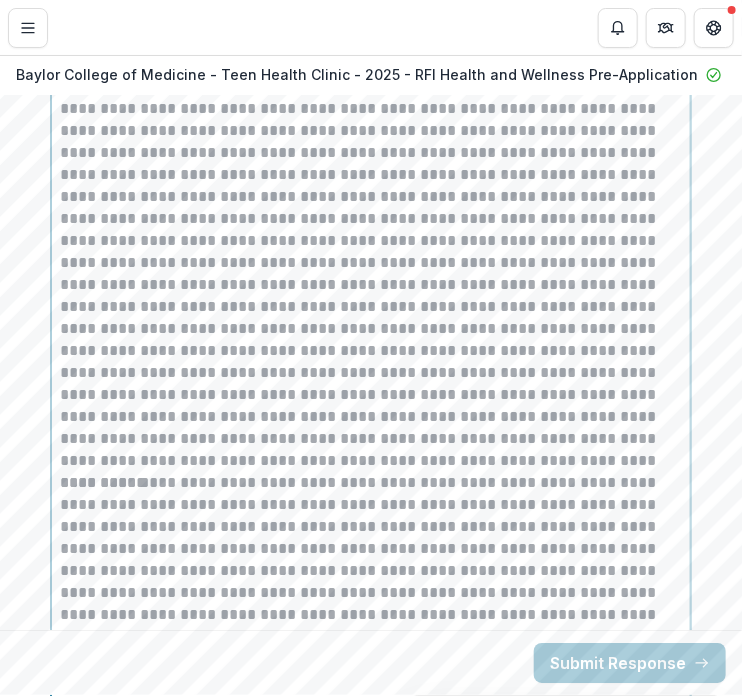click at bounding box center (371, 681) 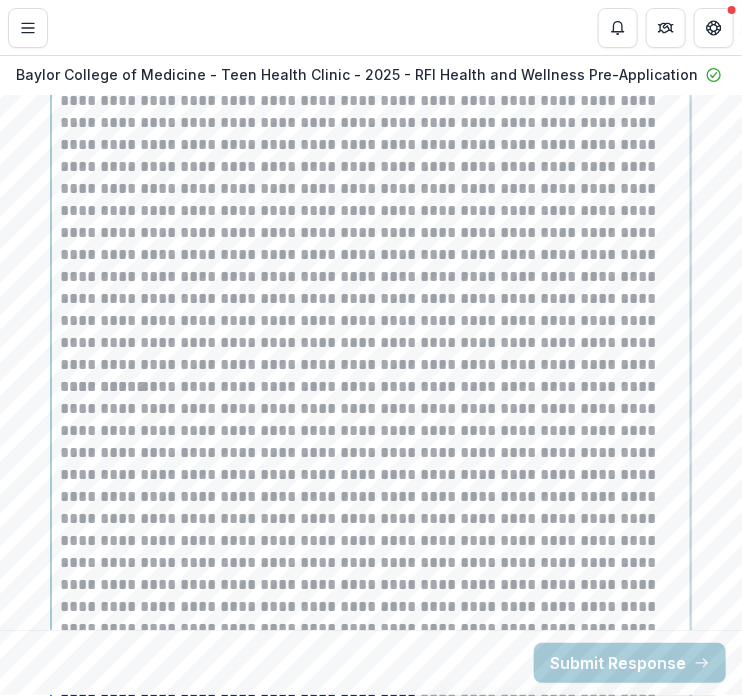 scroll, scrollTop: 5244, scrollLeft: 0, axis: vertical 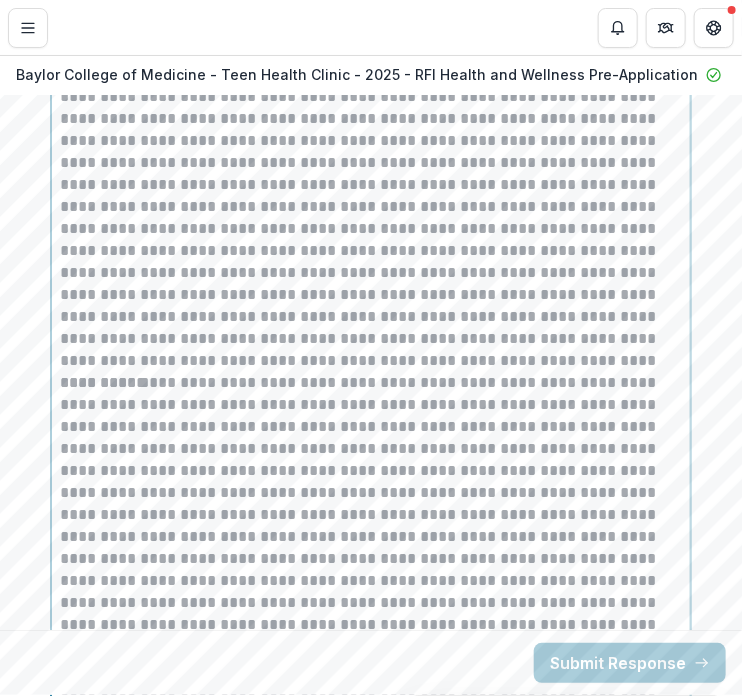 click at bounding box center [371, 581] 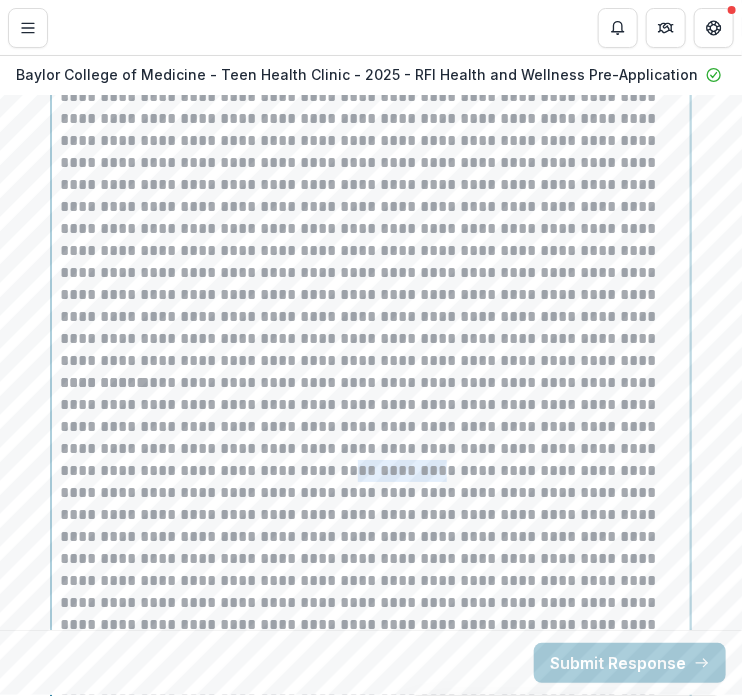 click at bounding box center (371, 581) 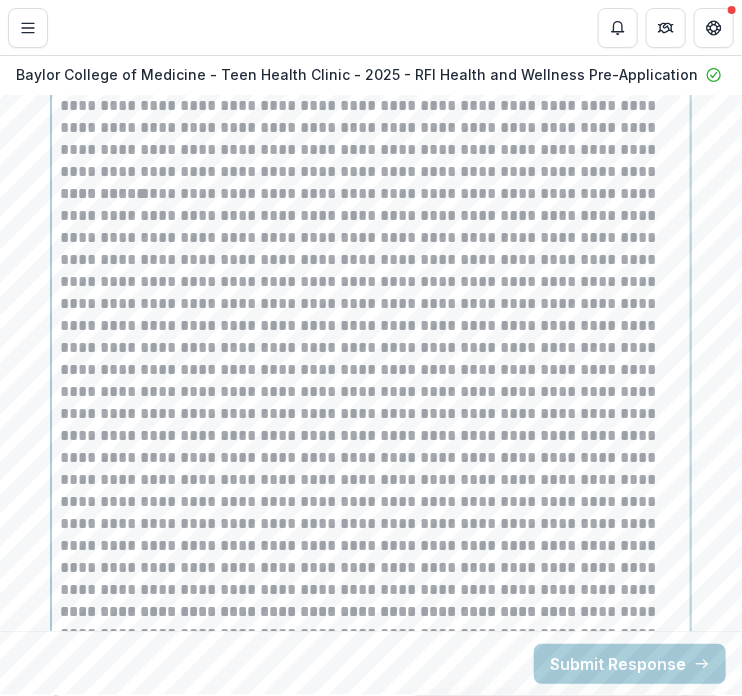 scroll, scrollTop: 5450, scrollLeft: 0, axis: vertical 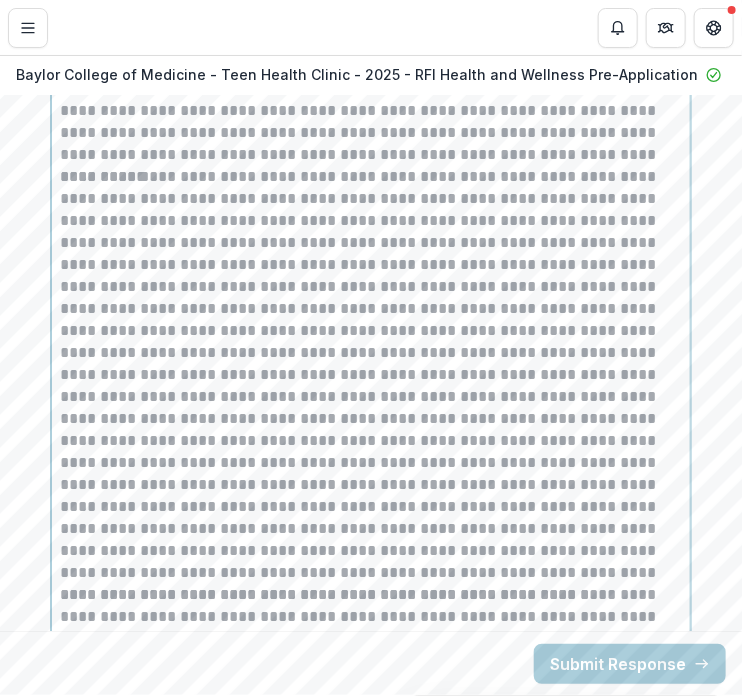 click at bounding box center (371, 375) 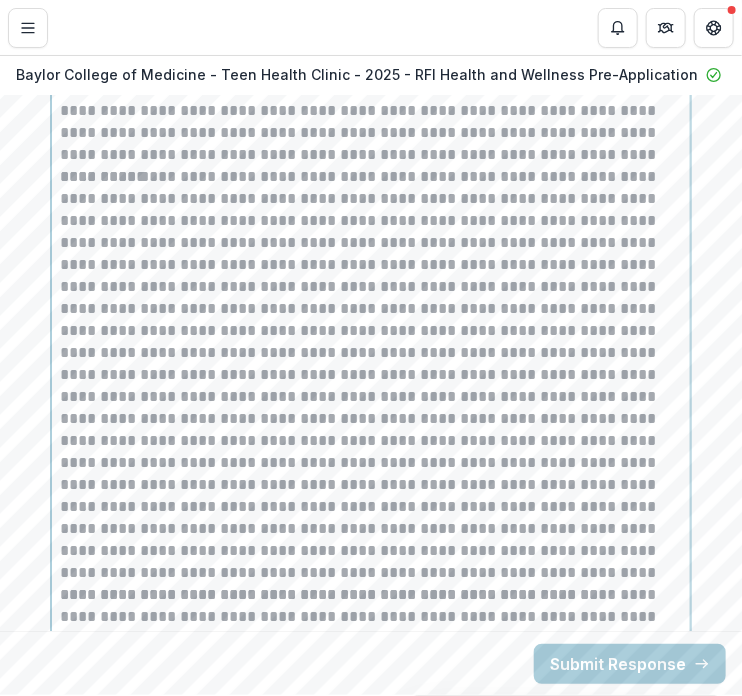 click at bounding box center (371, 375) 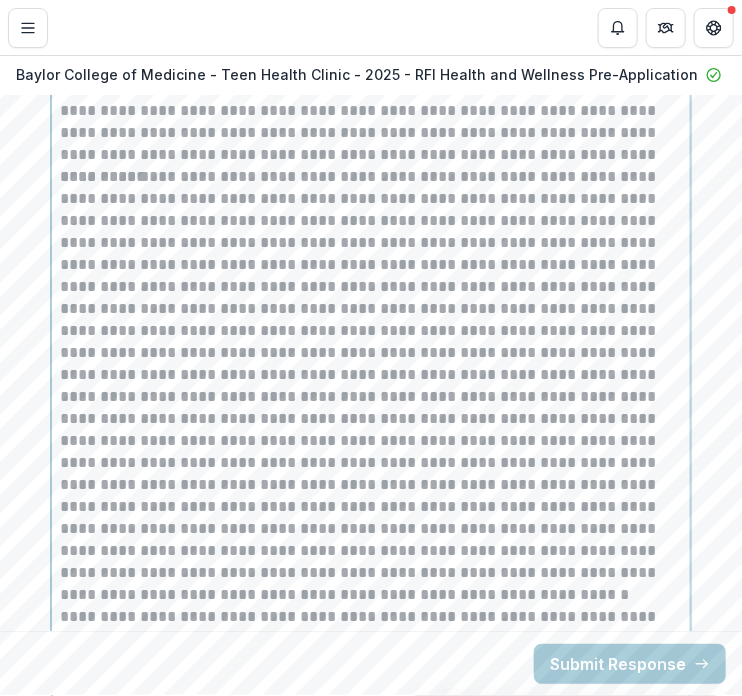 scroll, scrollTop: 5468, scrollLeft: 0, axis: vertical 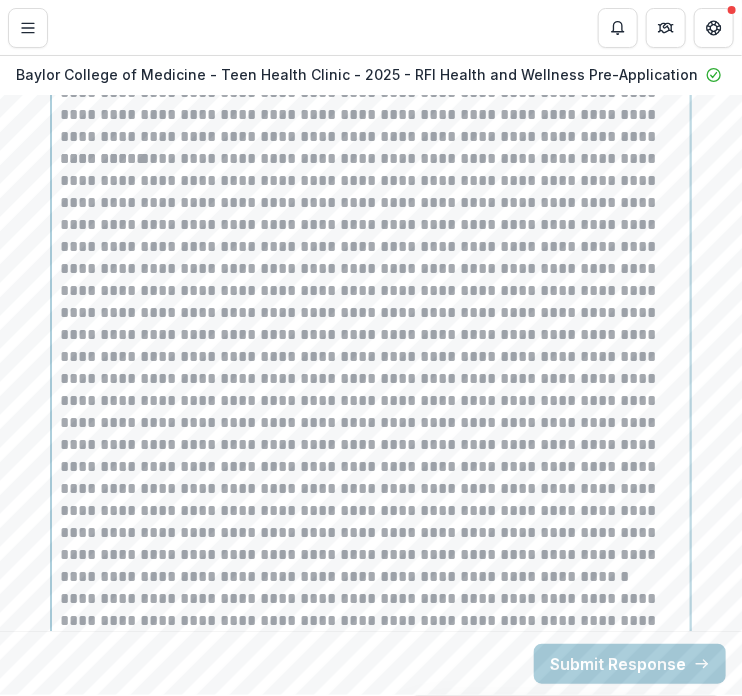 click at bounding box center [371, 368] 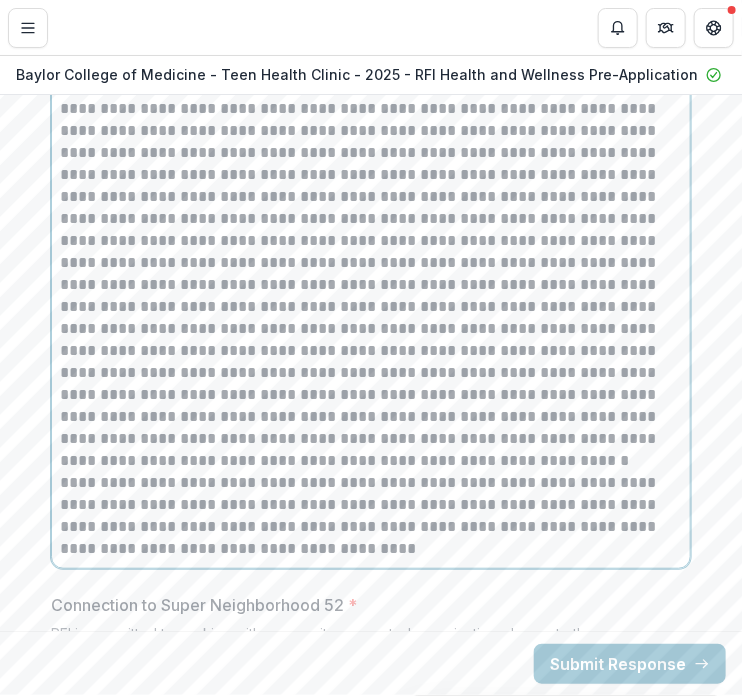 scroll, scrollTop: 5584, scrollLeft: 0, axis: vertical 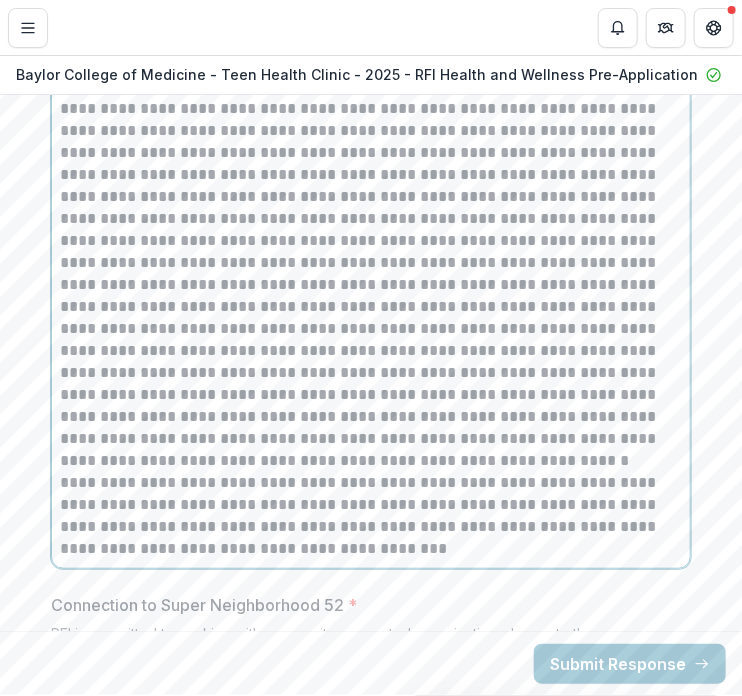 click on "**********" at bounding box center (371, 516) 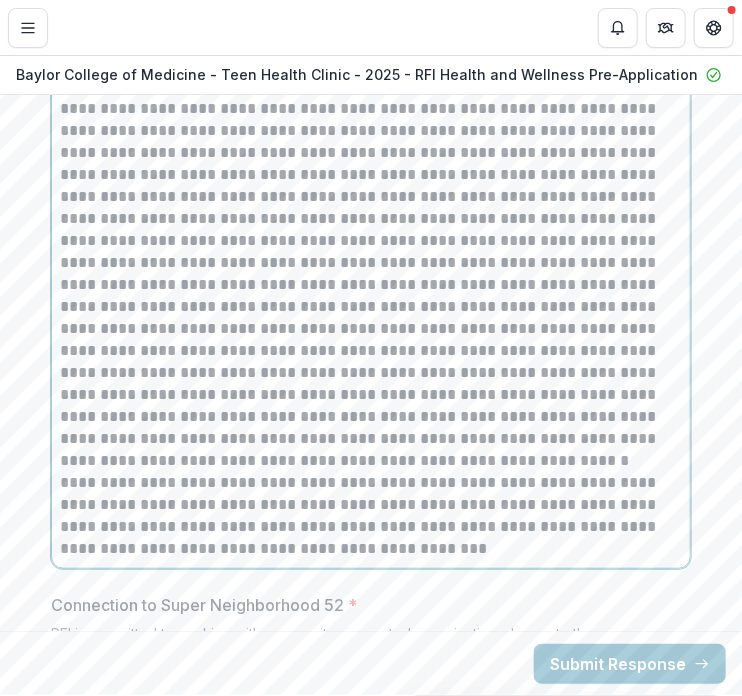 click on "**********" at bounding box center [371, 516] 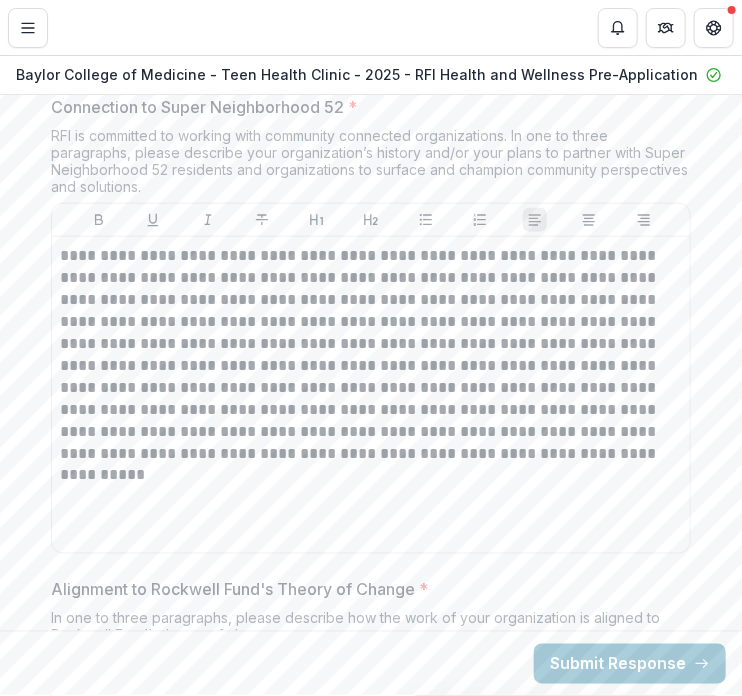 scroll, scrollTop: 6082, scrollLeft: 0, axis: vertical 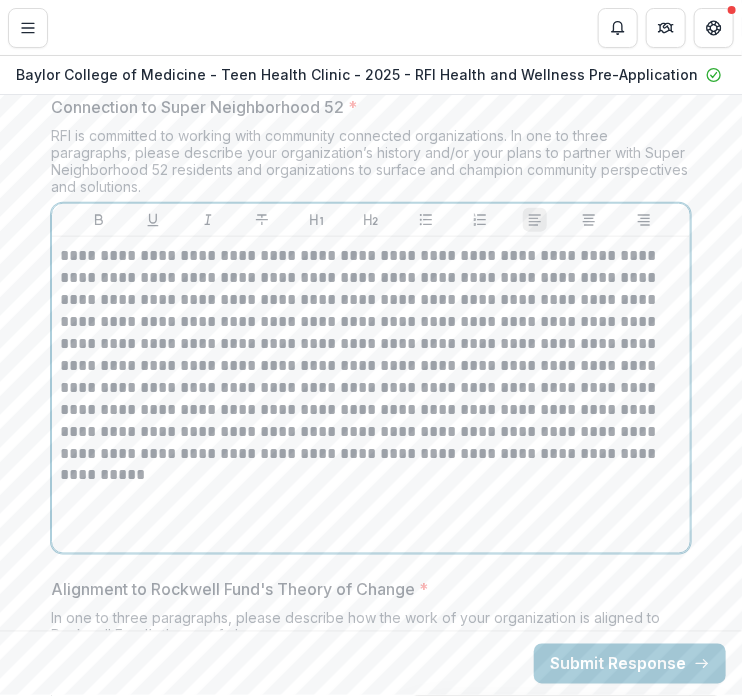 click on "**********" at bounding box center (371, 355) 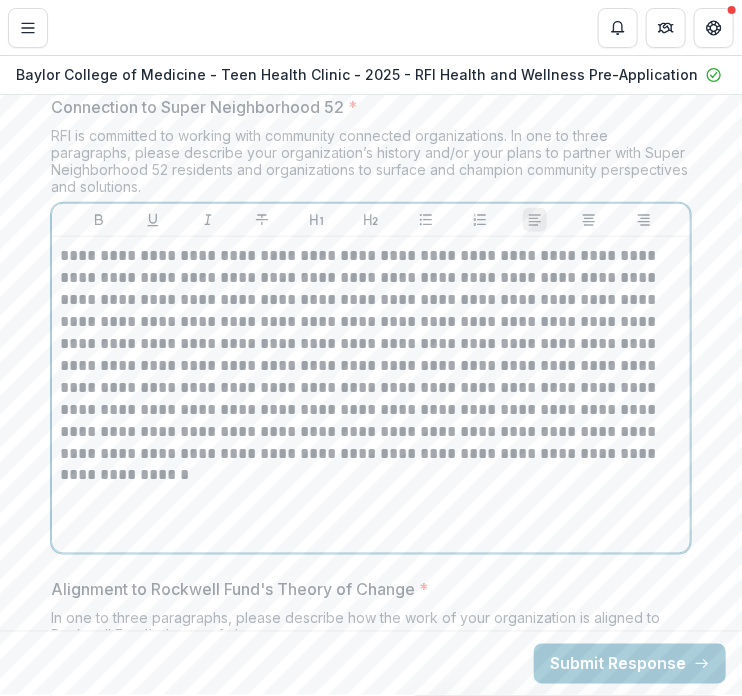 click on "**********" at bounding box center (371, 366) 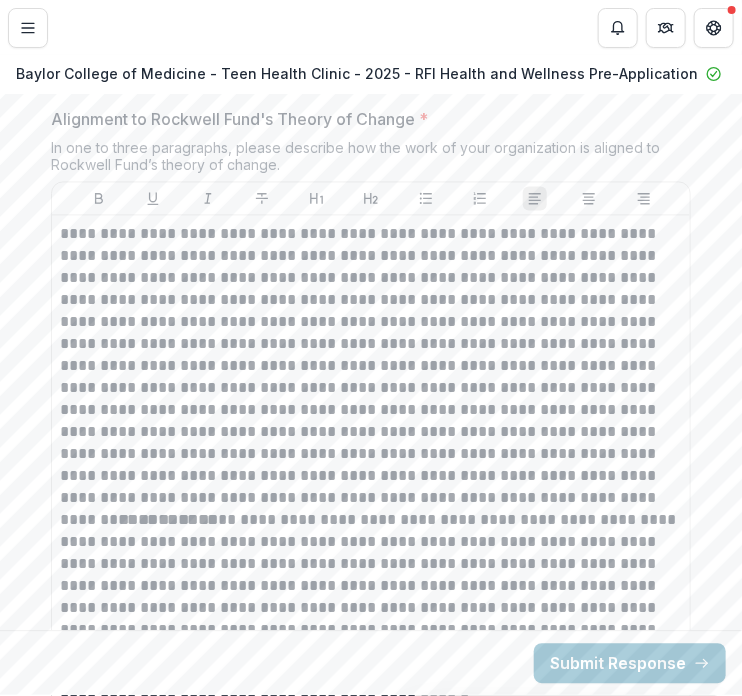 scroll, scrollTop: 6553, scrollLeft: 0, axis: vertical 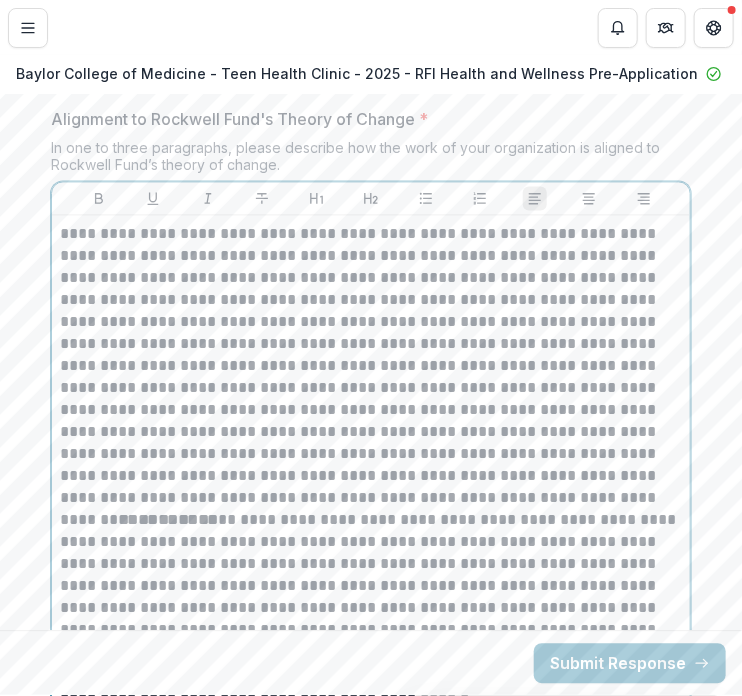 click on "[NAME] [NAME] [YEAR] [NAME] [NAME].pdf" at bounding box center (371, 366) 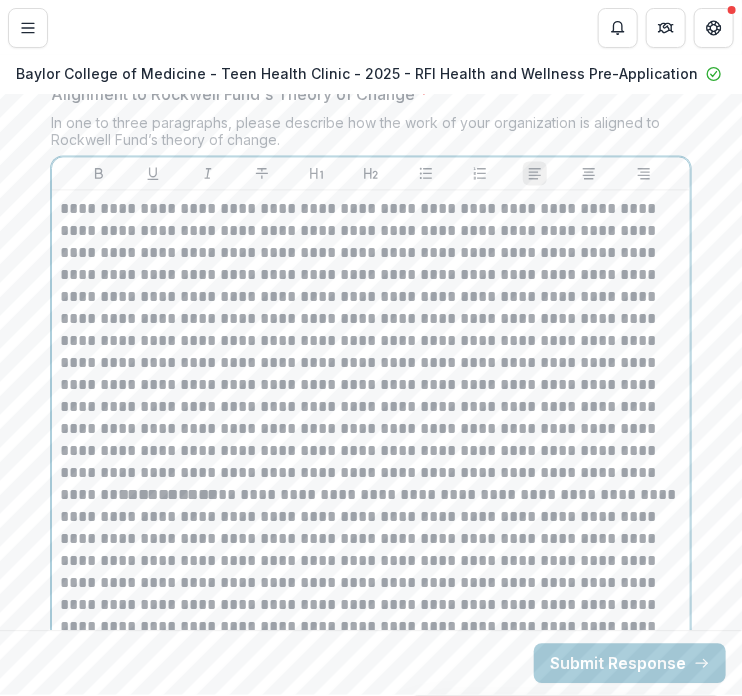type 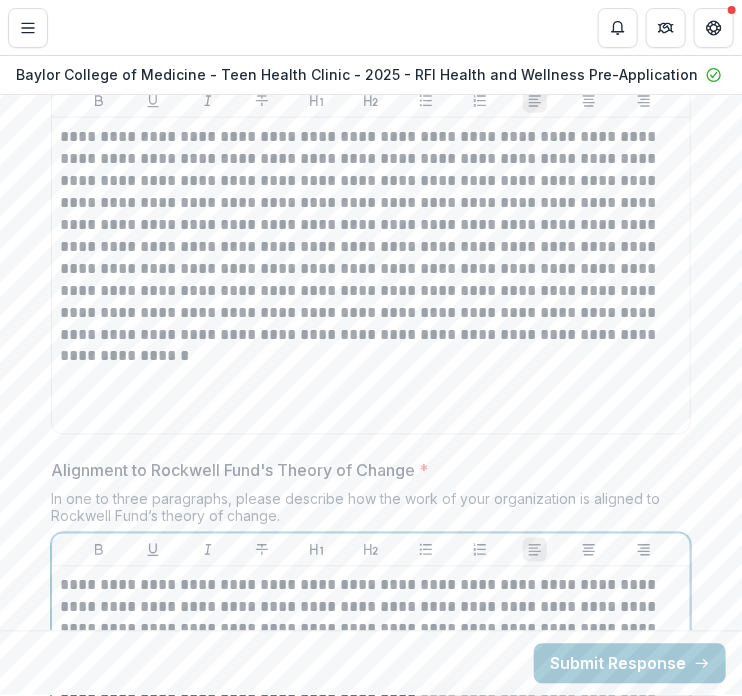 scroll, scrollTop: 6486, scrollLeft: 0, axis: vertical 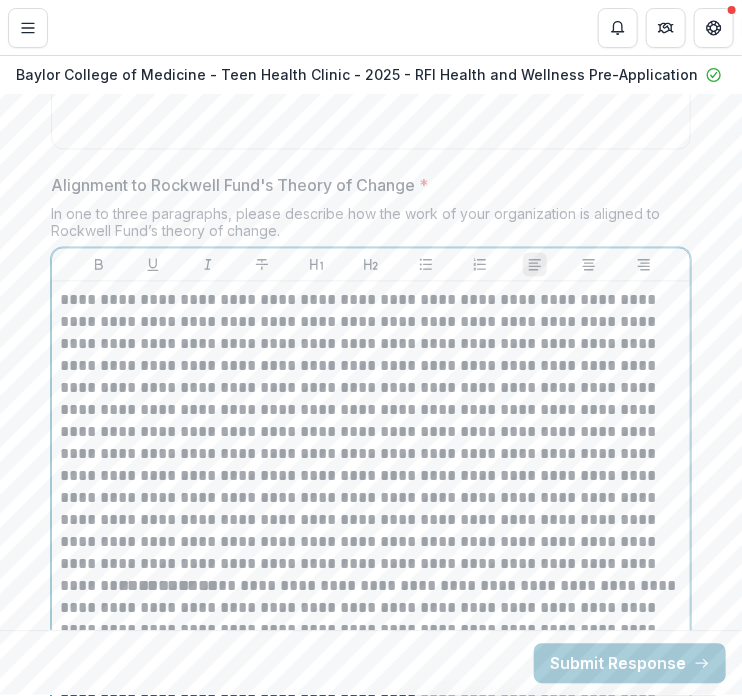 click on "[NAME] [NAME] [YEAR] [NAME] [NAME].pdf" at bounding box center (371, 433) 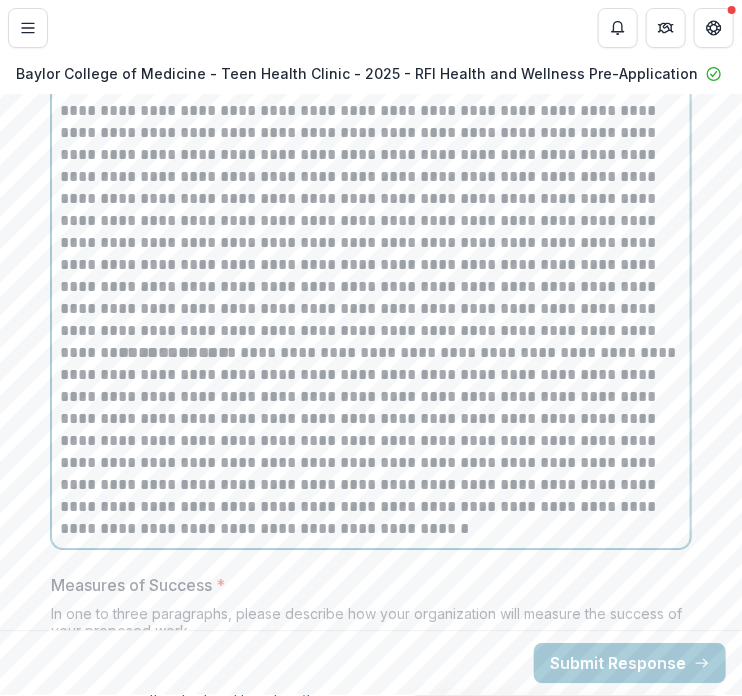 scroll, scrollTop: 6721, scrollLeft: 0, axis: vertical 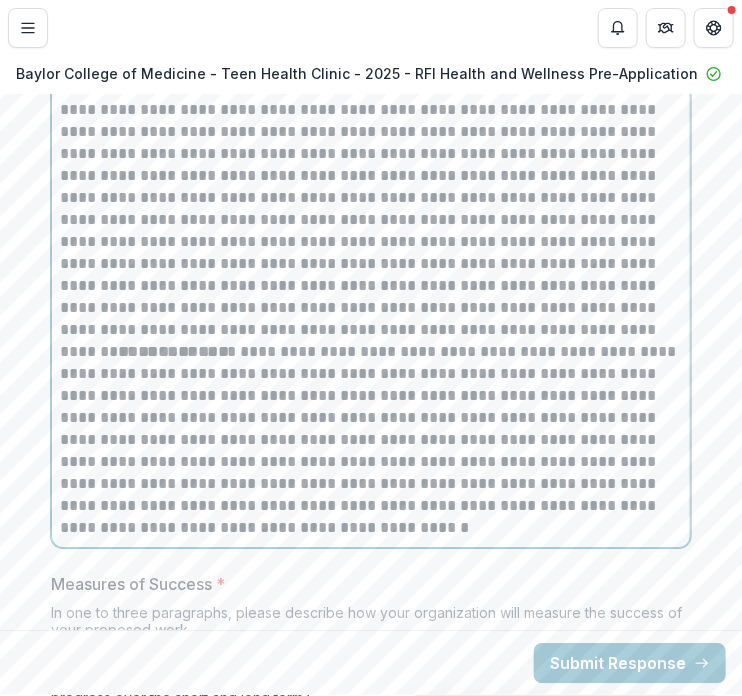 click on "**********" at bounding box center [371, 440] 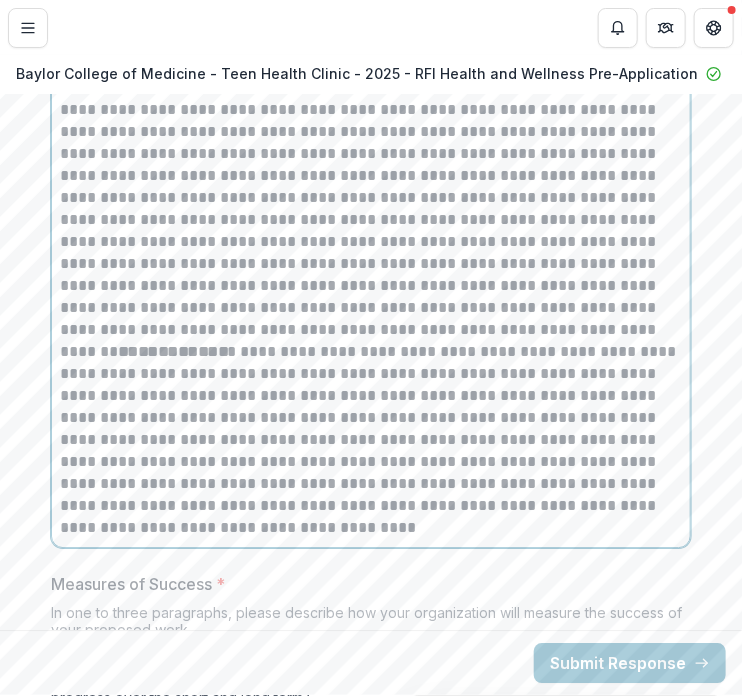 click on "**********" at bounding box center (371, 440) 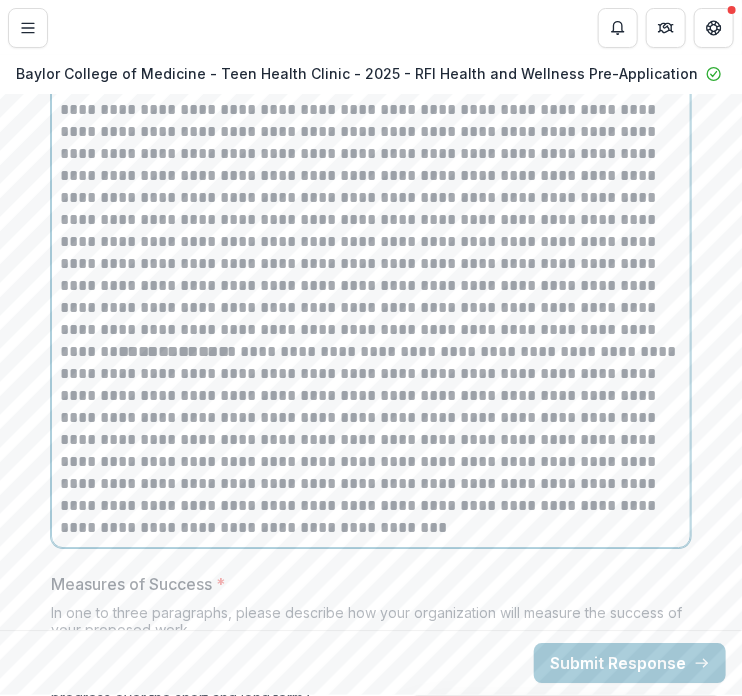 click on "**********" at bounding box center (371, 440) 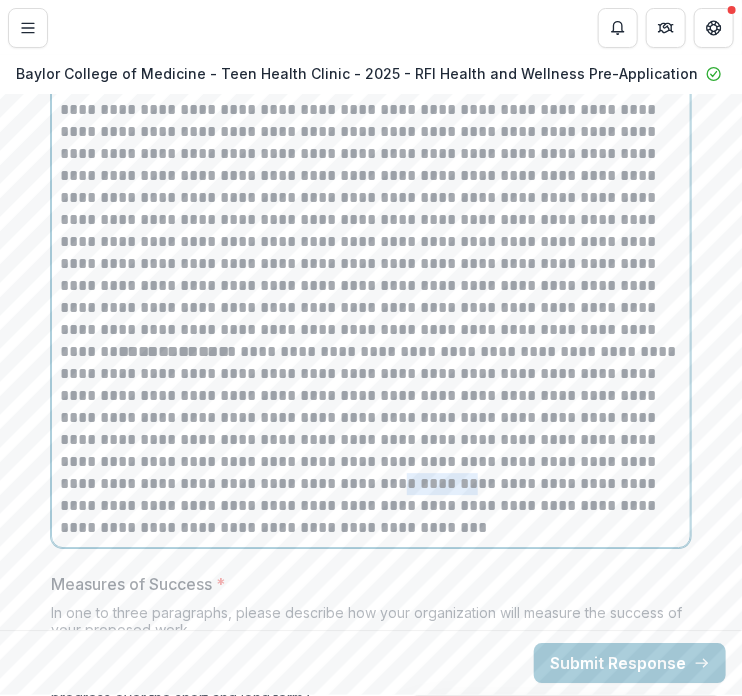 drag, startPoint x: 328, startPoint y: 491, endPoint x: 272, endPoint y: 500, distance: 56.718605 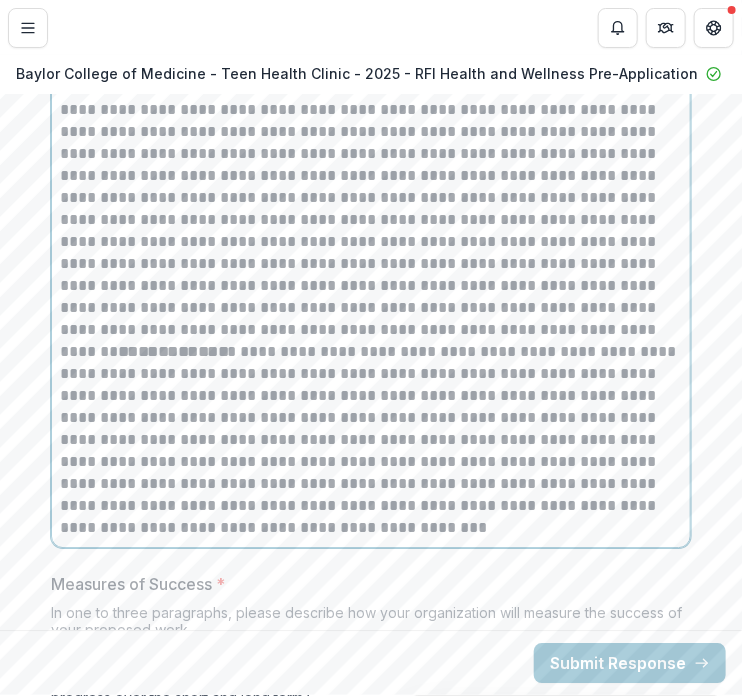 click on "**********" at bounding box center [371, 440] 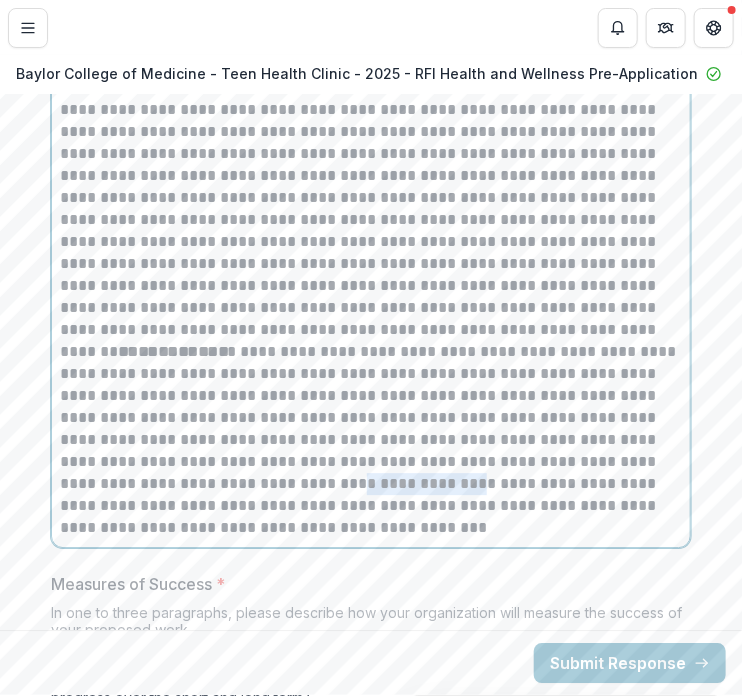 drag, startPoint x: 334, startPoint y: 487, endPoint x: 238, endPoint y: 491, distance: 96.0833 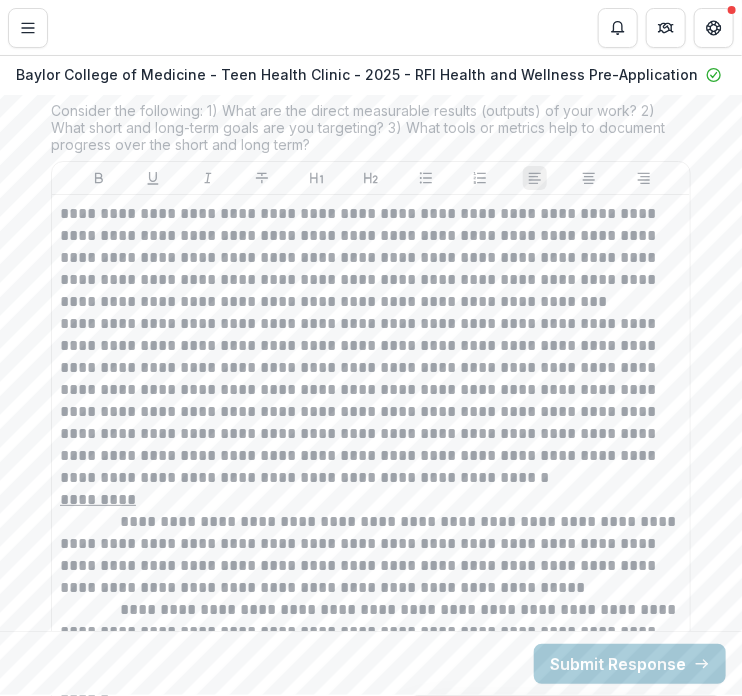 scroll, scrollTop: 7279, scrollLeft: 0, axis: vertical 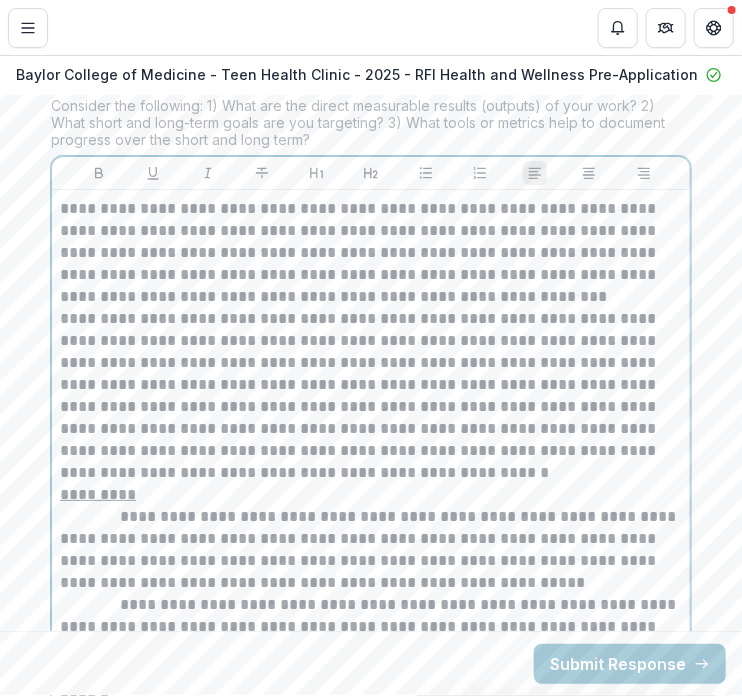 click on "**********" at bounding box center (371, 396) 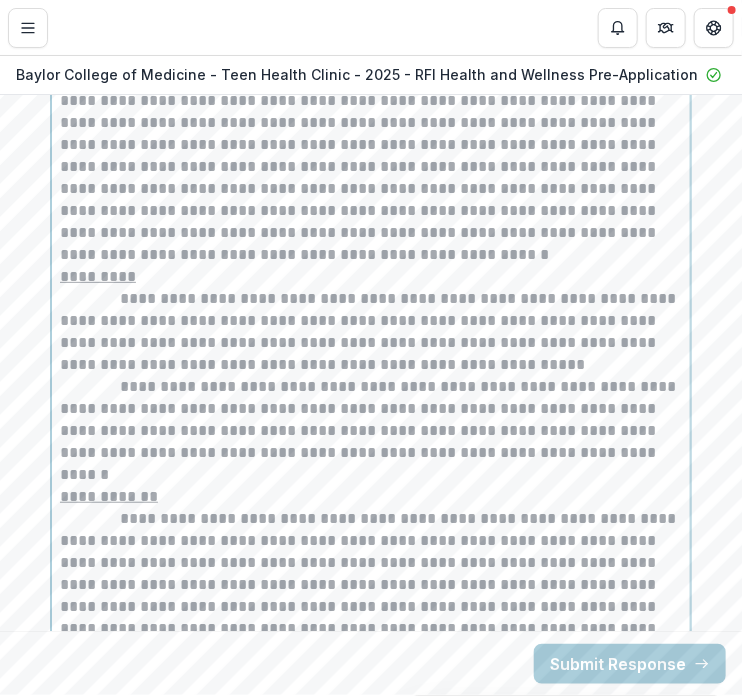 click on "**********" at bounding box center (371, 332) 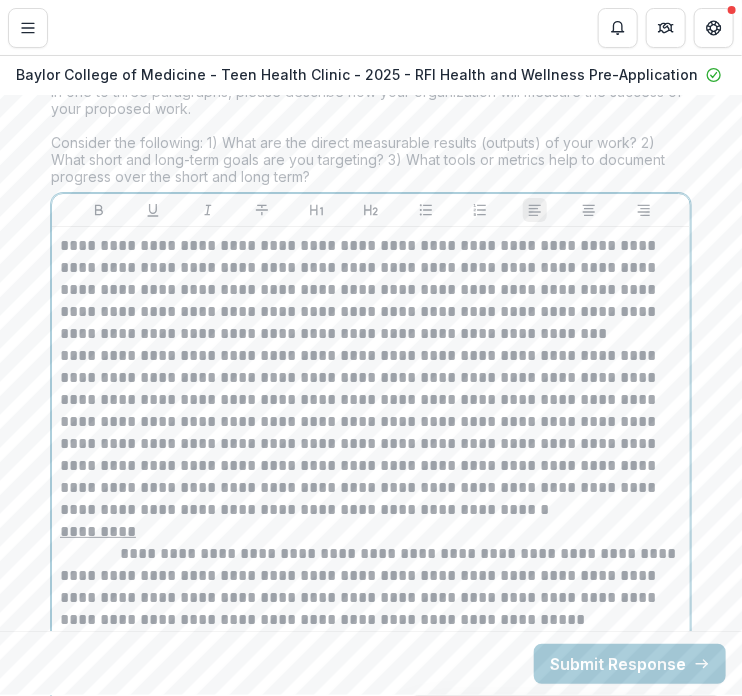 scroll, scrollTop: 7241, scrollLeft: 0, axis: vertical 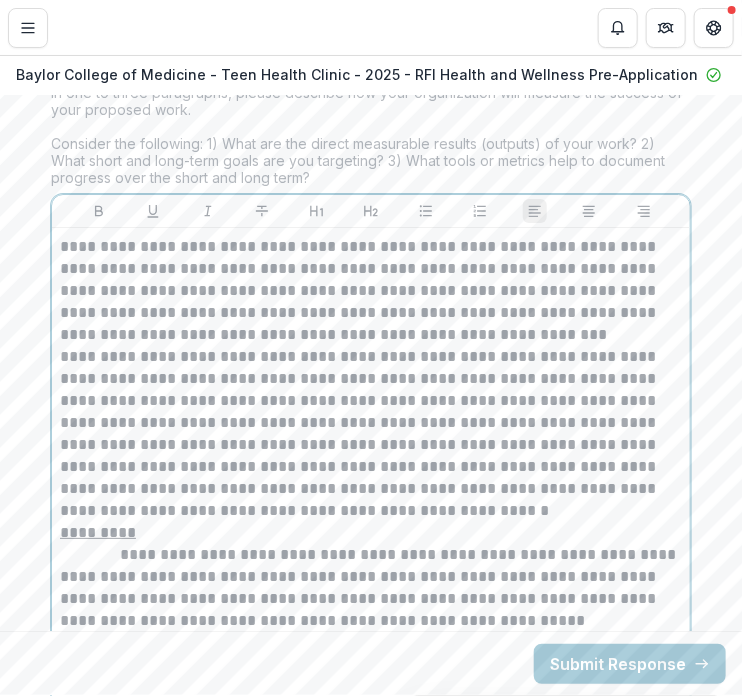 click on "**********" at bounding box center [371, 434] 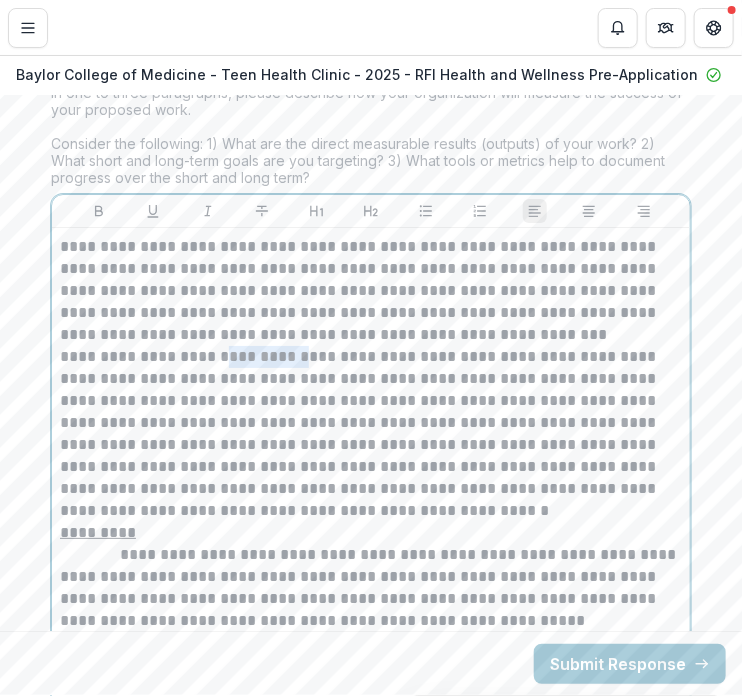 drag, startPoint x: 288, startPoint y: 363, endPoint x: 216, endPoint y: 368, distance: 72.1734 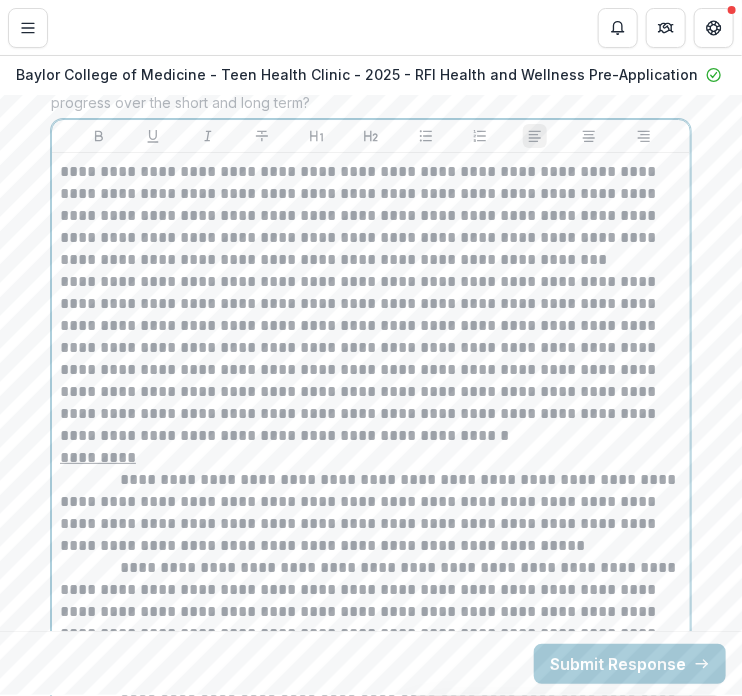 scroll, scrollTop: 7317, scrollLeft: 0, axis: vertical 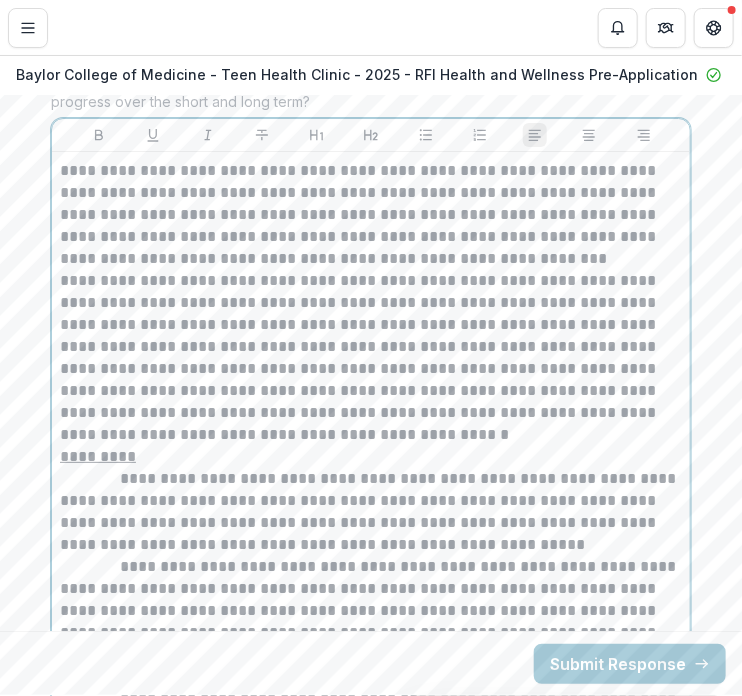 click on "**********" at bounding box center [371, 358] 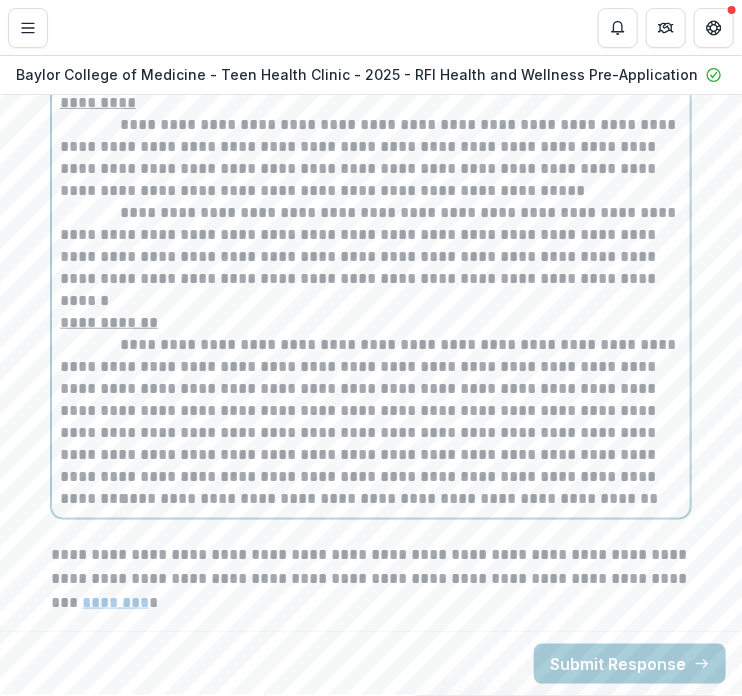 scroll, scrollTop: 7689, scrollLeft: 0, axis: vertical 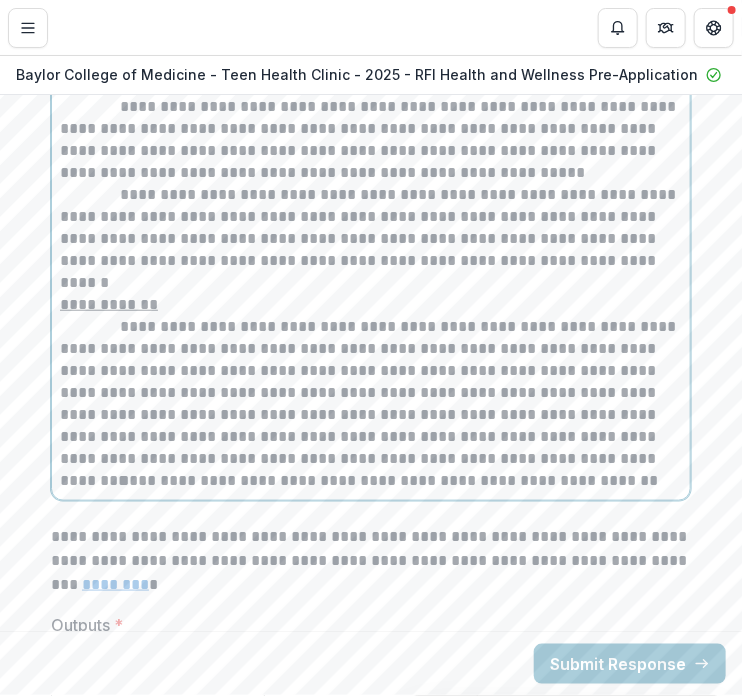 click on "**********" at bounding box center (371, 393) 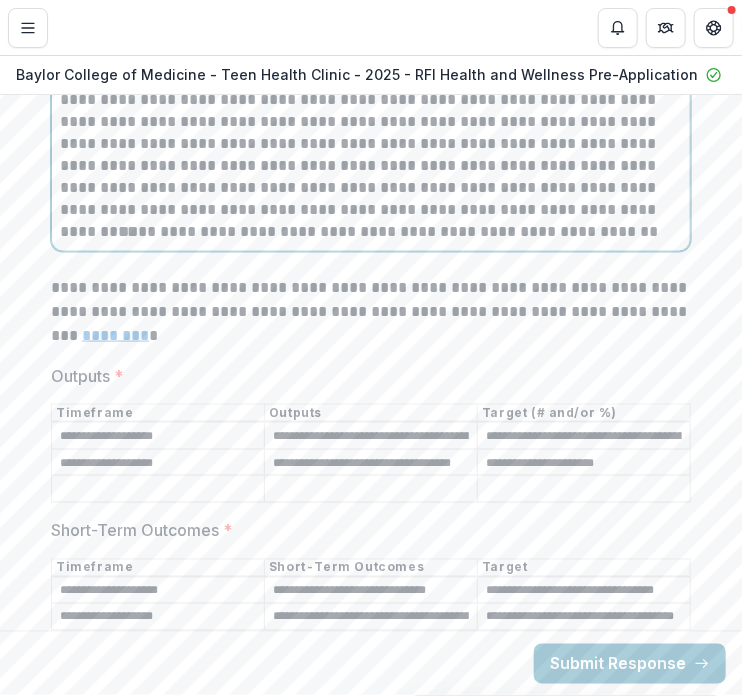 scroll, scrollTop: 7937, scrollLeft: 0, axis: vertical 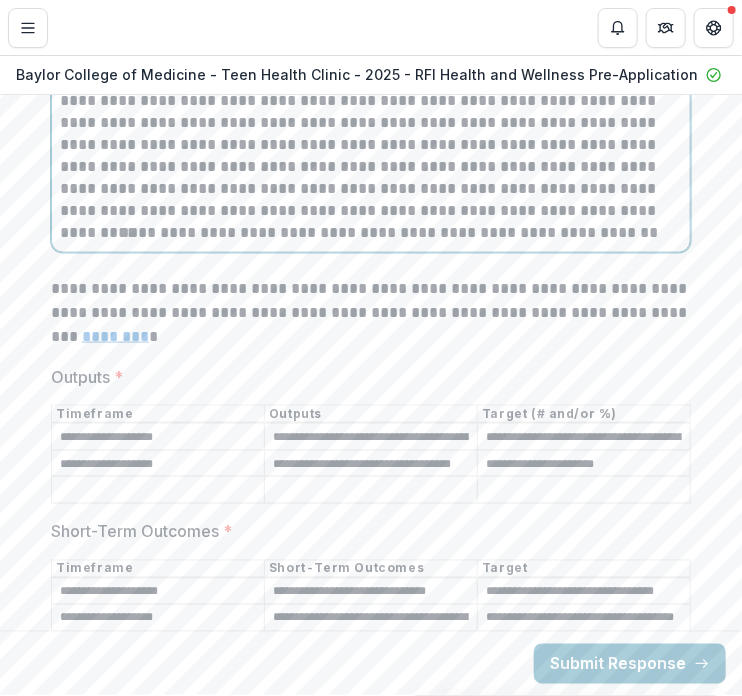 click on "**********" at bounding box center (371, 145) 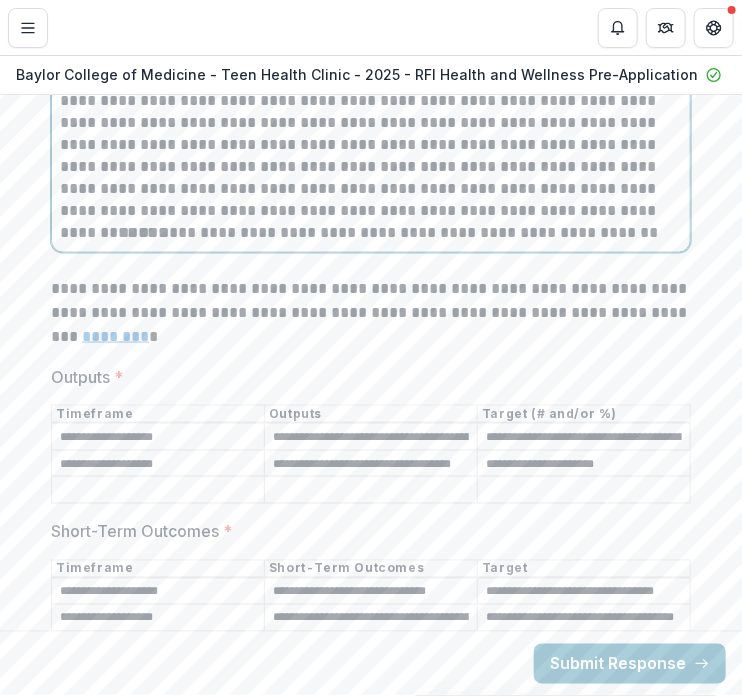 click on "**********" at bounding box center (371, 145) 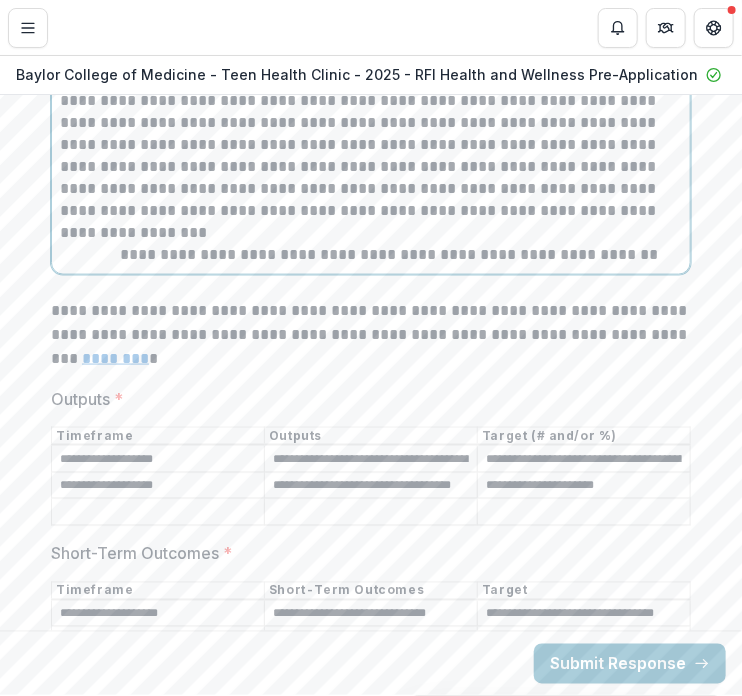 click on "**********" at bounding box center [371, 156] 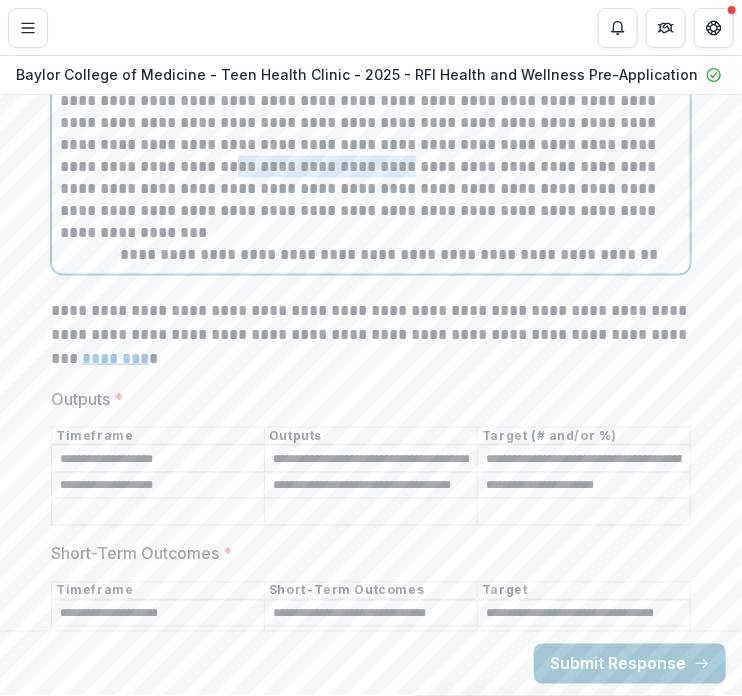 drag, startPoint x: 363, startPoint y: 175, endPoint x: 204, endPoint y: 169, distance: 159.11317 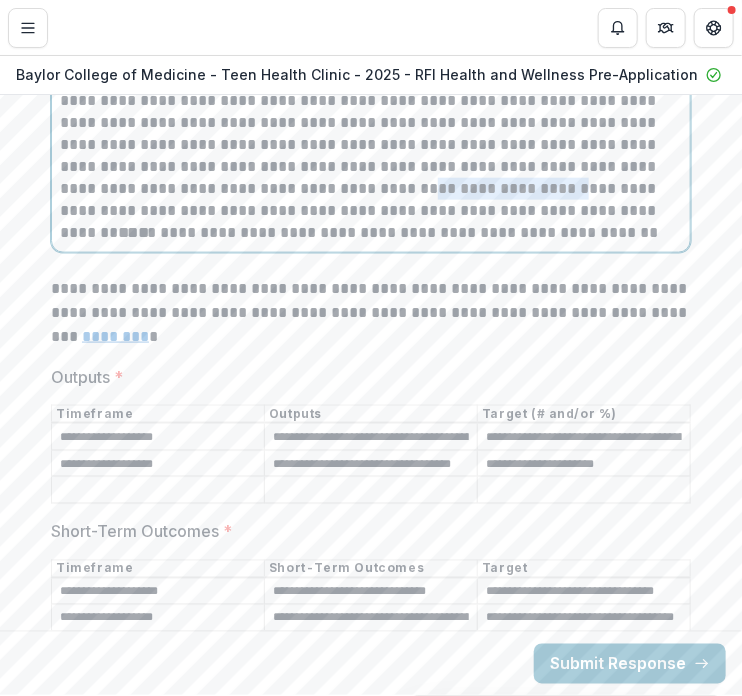 drag, startPoint x: 528, startPoint y: 198, endPoint x: 381, endPoint y: 192, distance: 147.12239 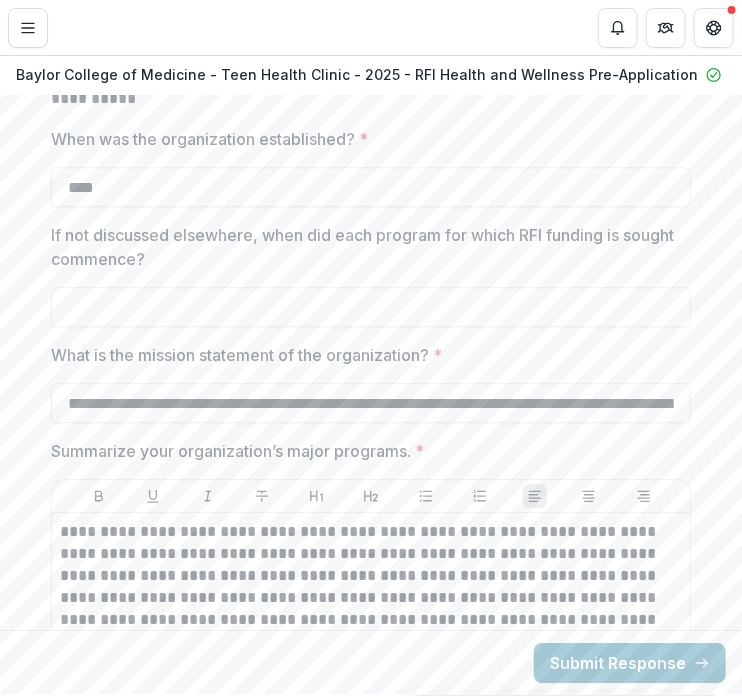 scroll, scrollTop: 8688, scrollLeft: 0, axis: vertical 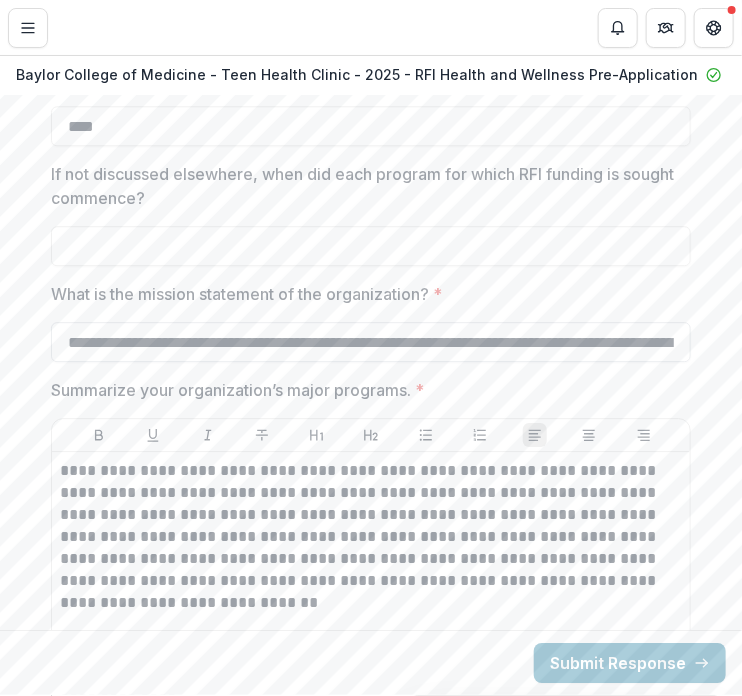 click on "**********" at bounding box center (371, 342) 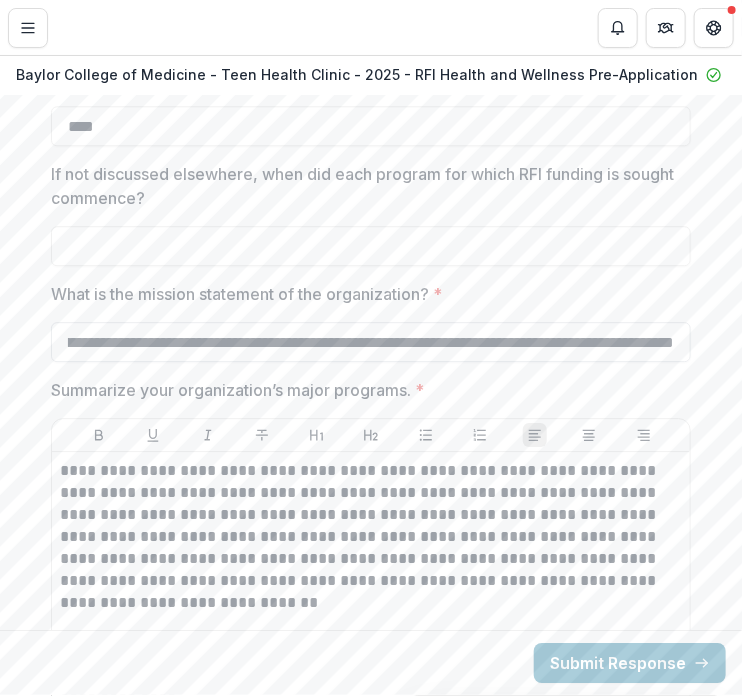 scroll, scrollTop: 0, scrollLeft: 876, axis: horizontal 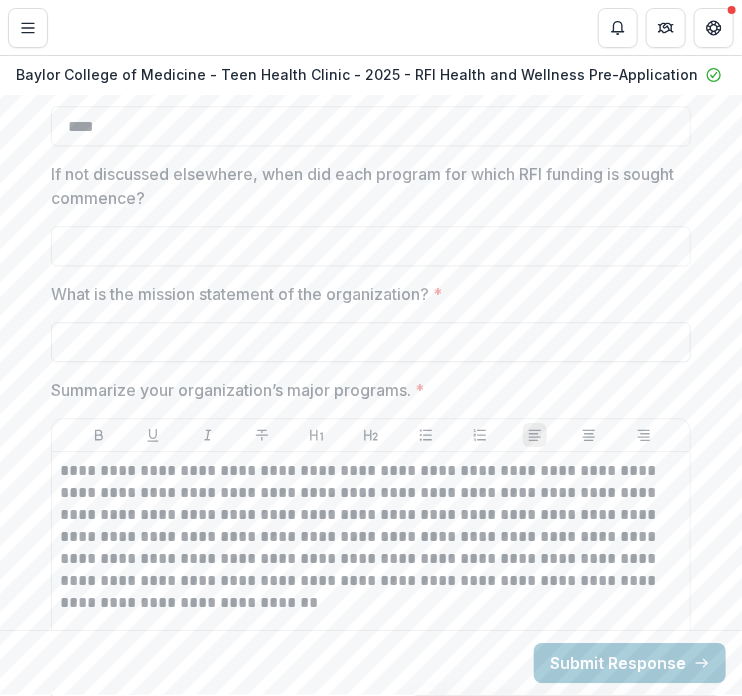 click on "What is the mission statement of the organization? *" at bounding box center (371, 342) 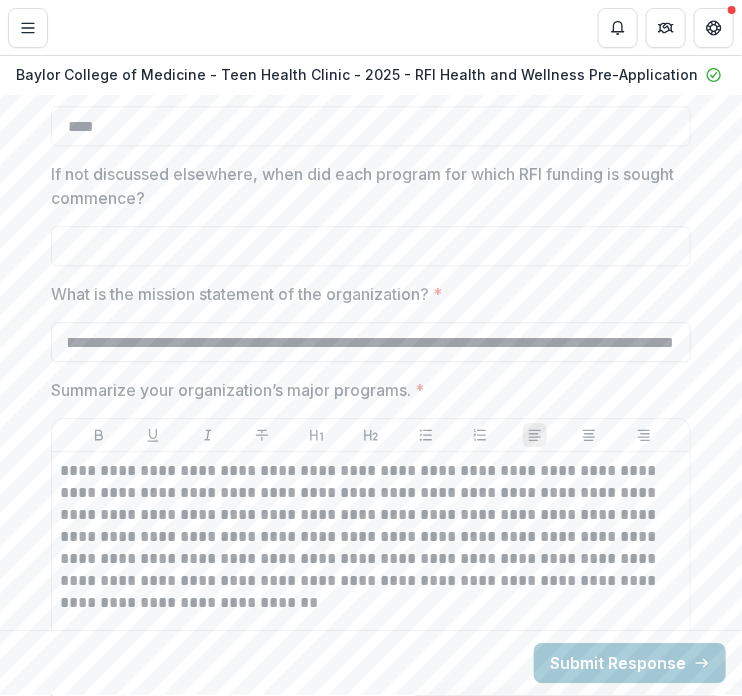 scroll, scrollTop: 0, scrollLeft: 1512, axis: horizontal 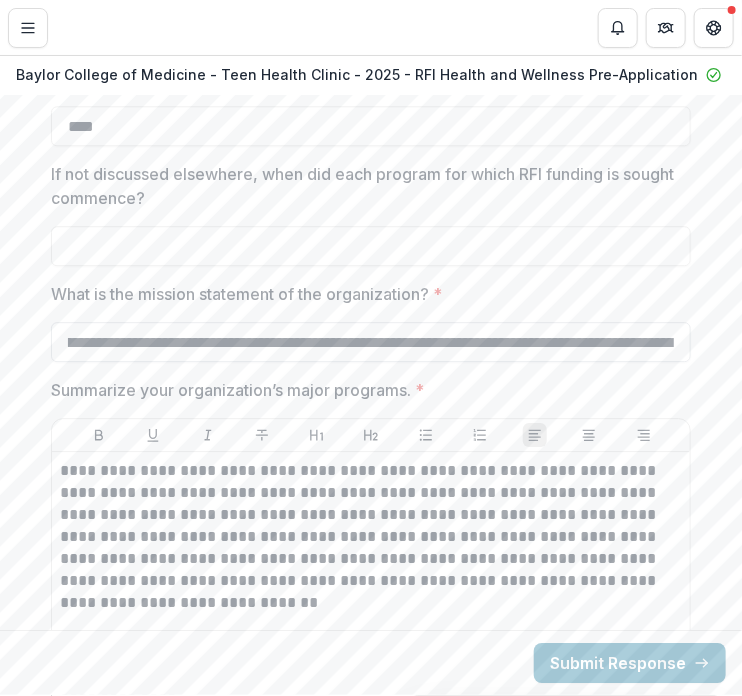 click on "**********" at bounding box center (371, 342) 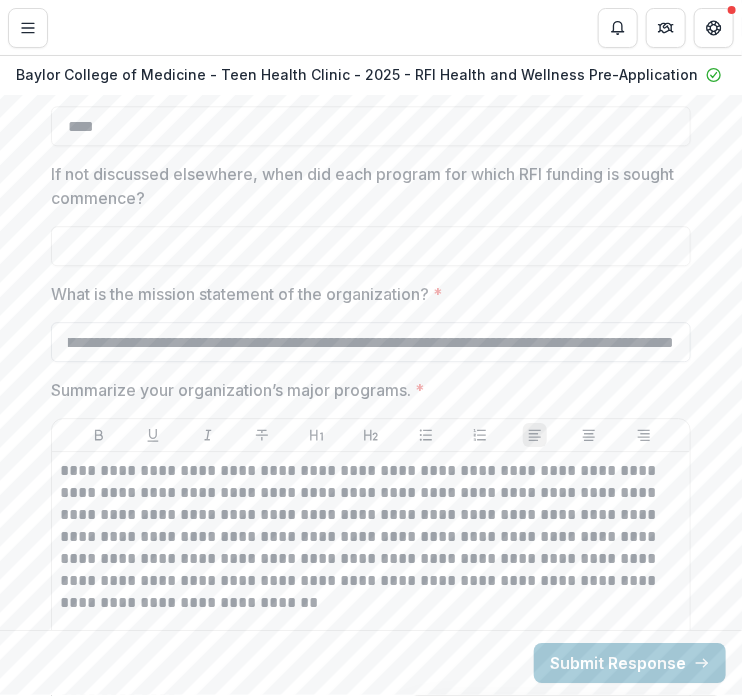 scroll, scrollTop: 0, scrollLeft: 2175, axis: horizontal 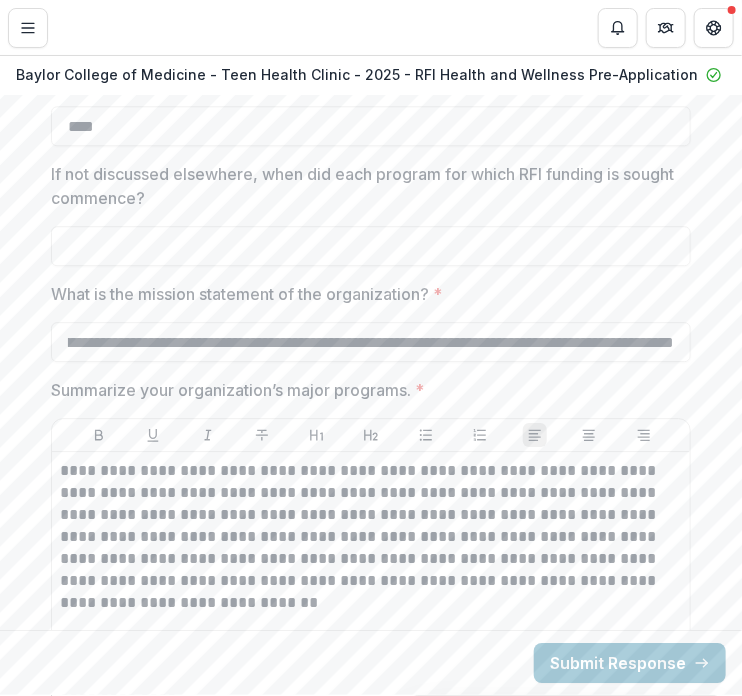 type on "**********" 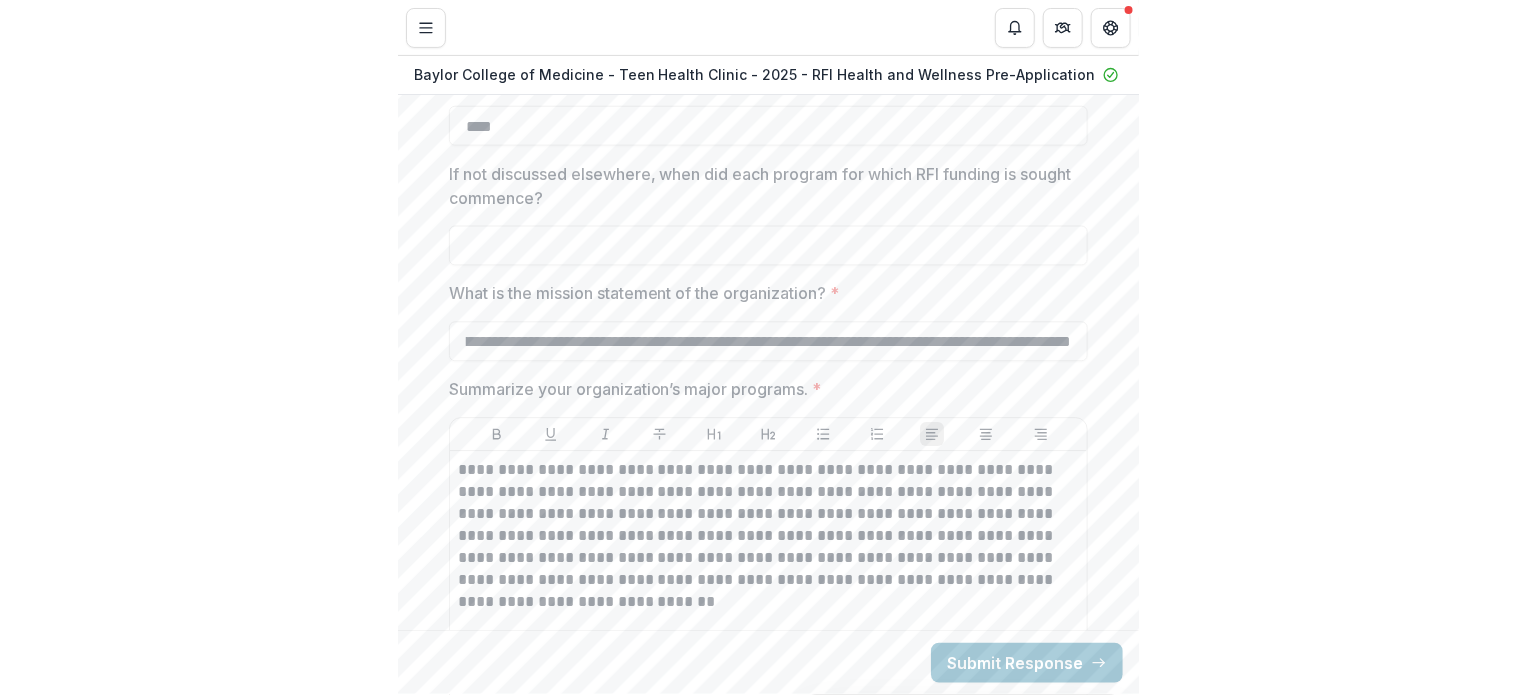 scroll, scrollTop: 0, scrollLeft: 0, axis: both 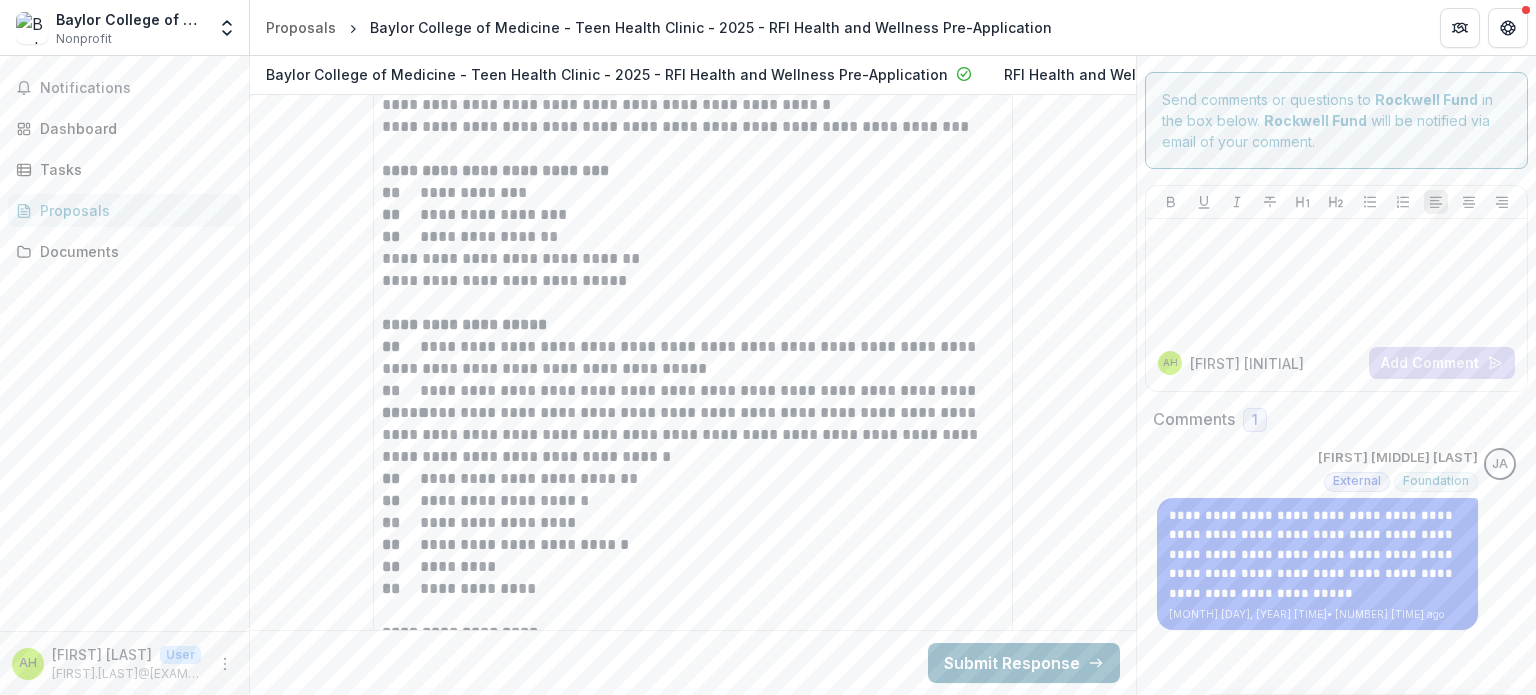 click on "Submit Response" at bounding box center [1024, 663] 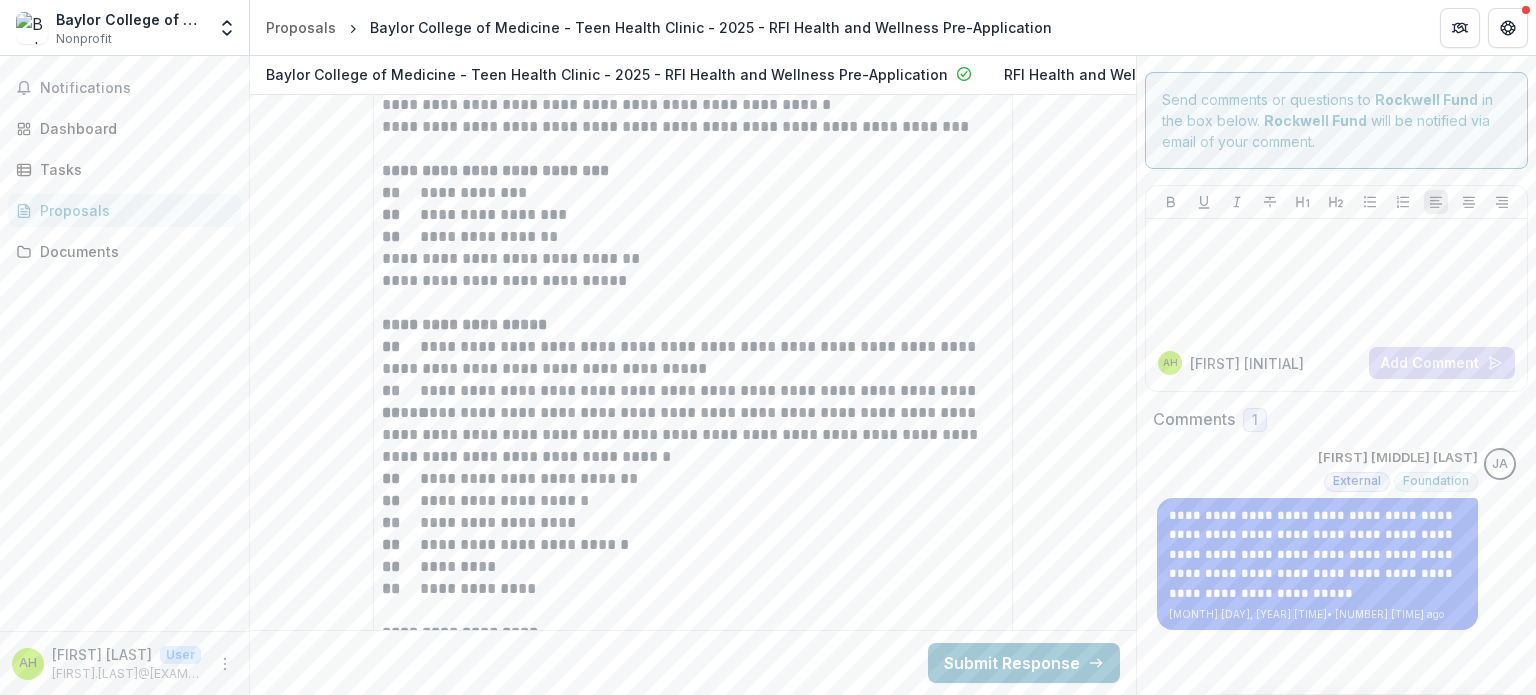 click on "Confirm" at bounding box center (82, 755) 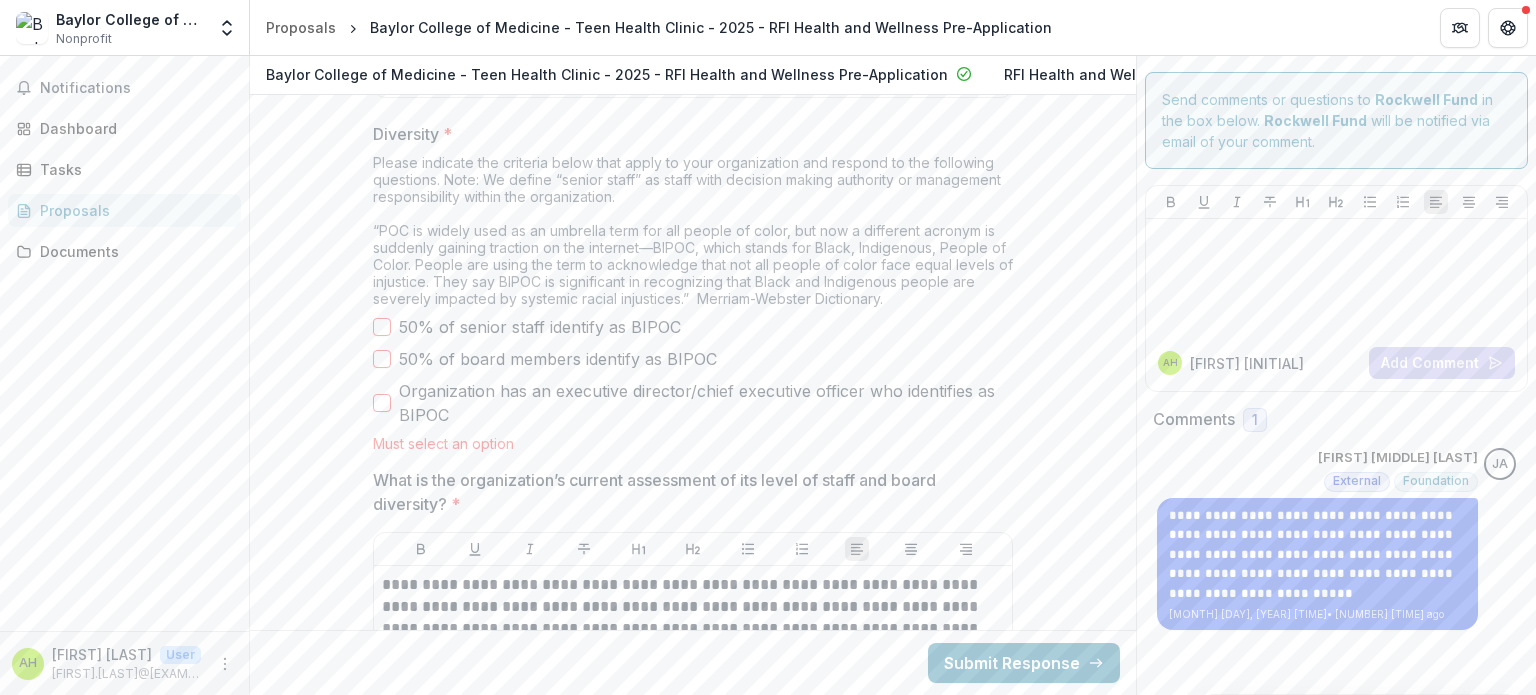 scroll, scrollTop: 10145, scrollLeft: 0, axis: vertical 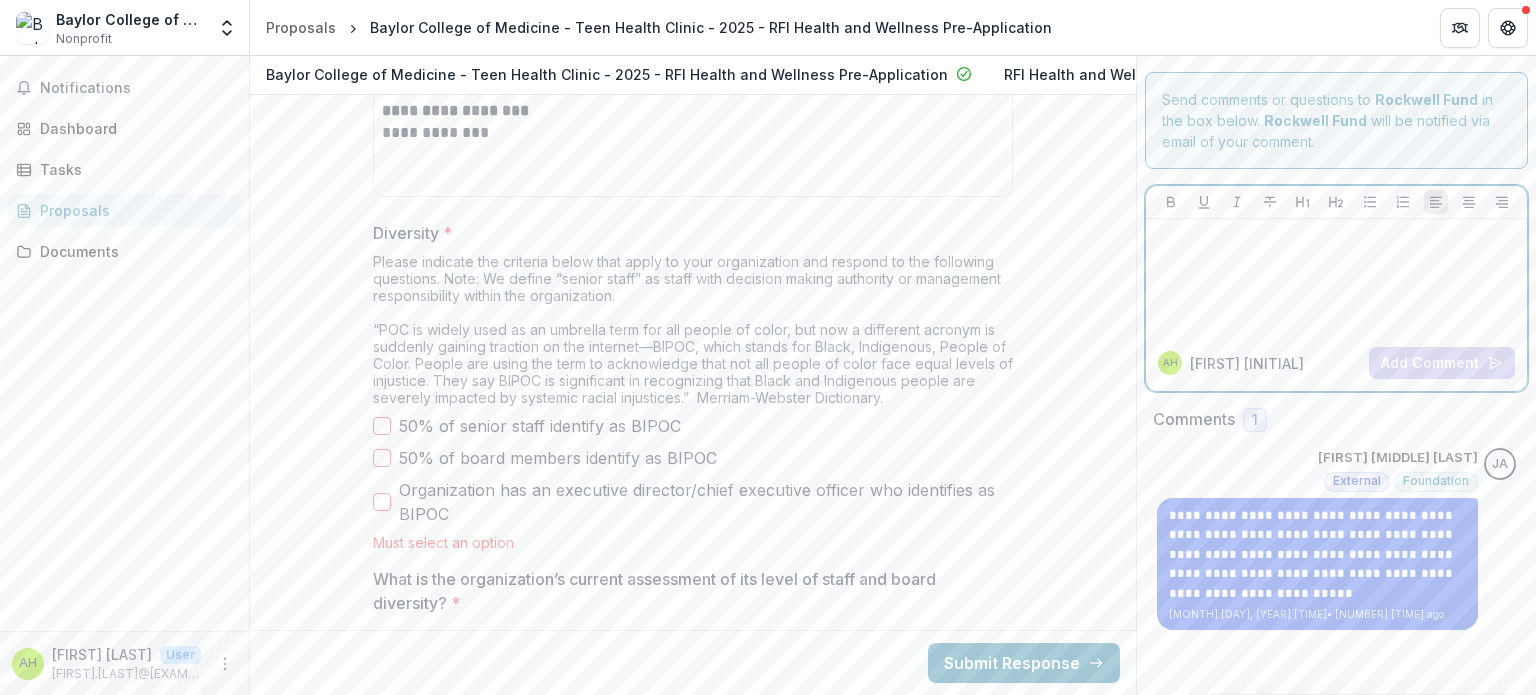 click at bounding box center (1336, 277) 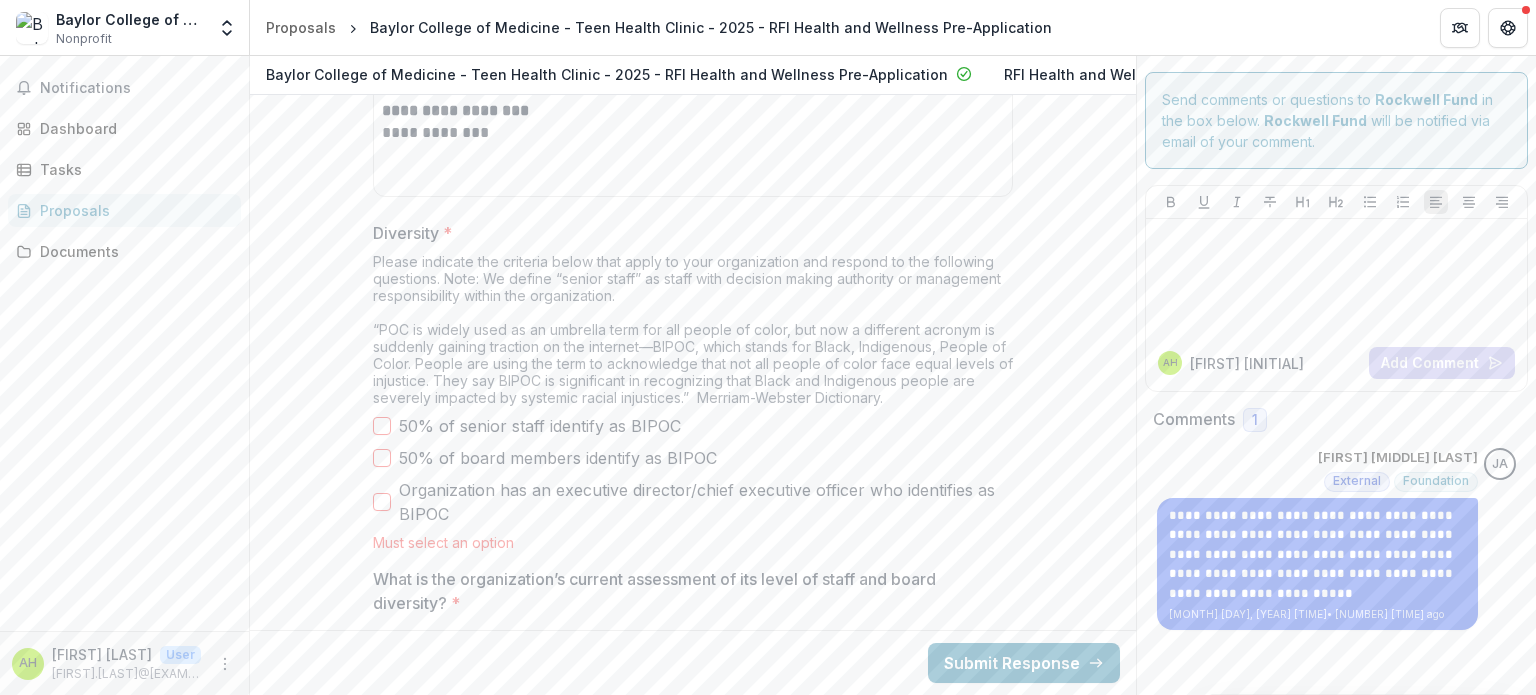 click on "Please indicate the criteria below that apply to your organization and respond to the following questions. Note: We define “senior staff” as staff with decision making authority or management responsibility within the organization.
“POC is widely used as an umbrella term for all people of color, but now a different acronym is suddenly gaining traction on the internet—BIPOC, which stands for Black, Indigenous, People of Color. People are using the term to acknowledge that not all people of color face equal levels of injustice. They say BIPOC is significant in recognizing that Black and Indigenous people are severely impacted by systemic racial injustices.”  Merriam-Webster Dictionary." at bounding box center [693, 333] 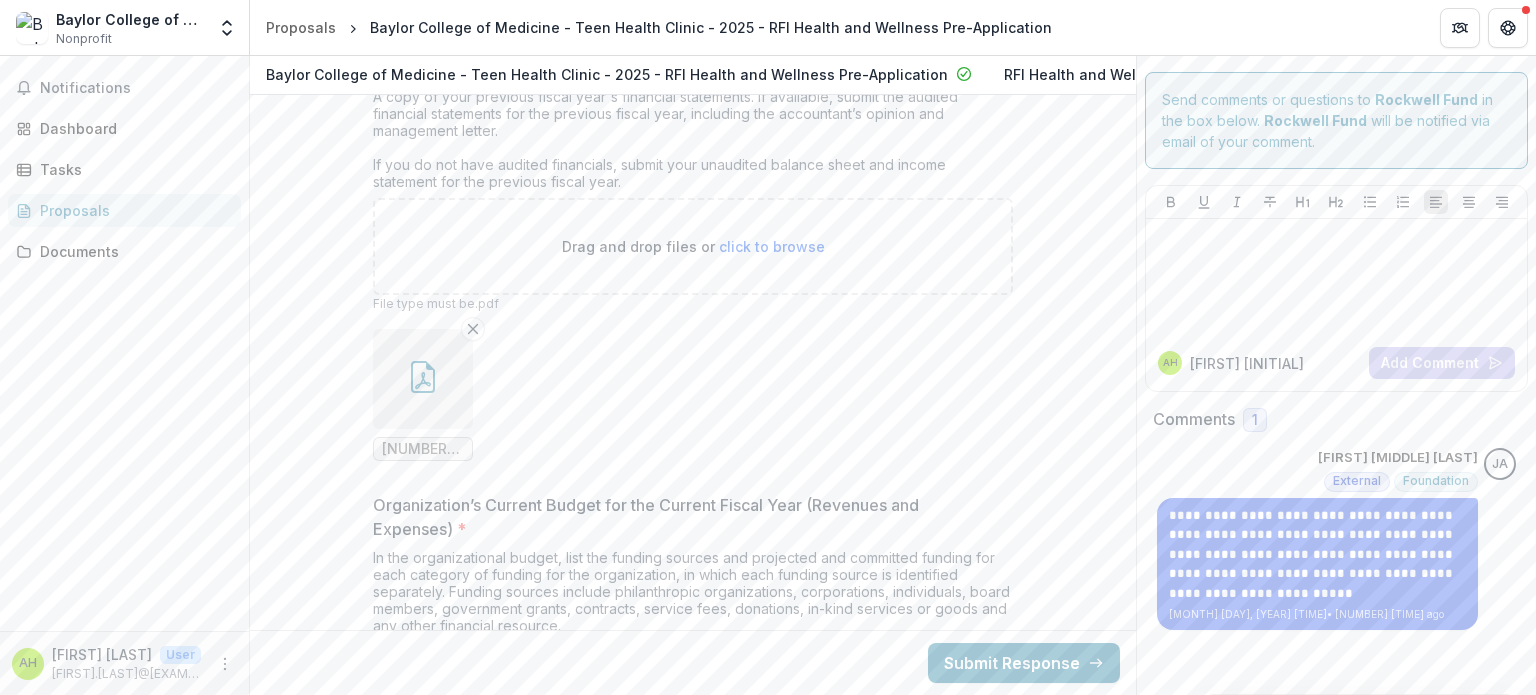 scroll, scrollTop: 16204, scrollLeft: 0, axis: vertical 